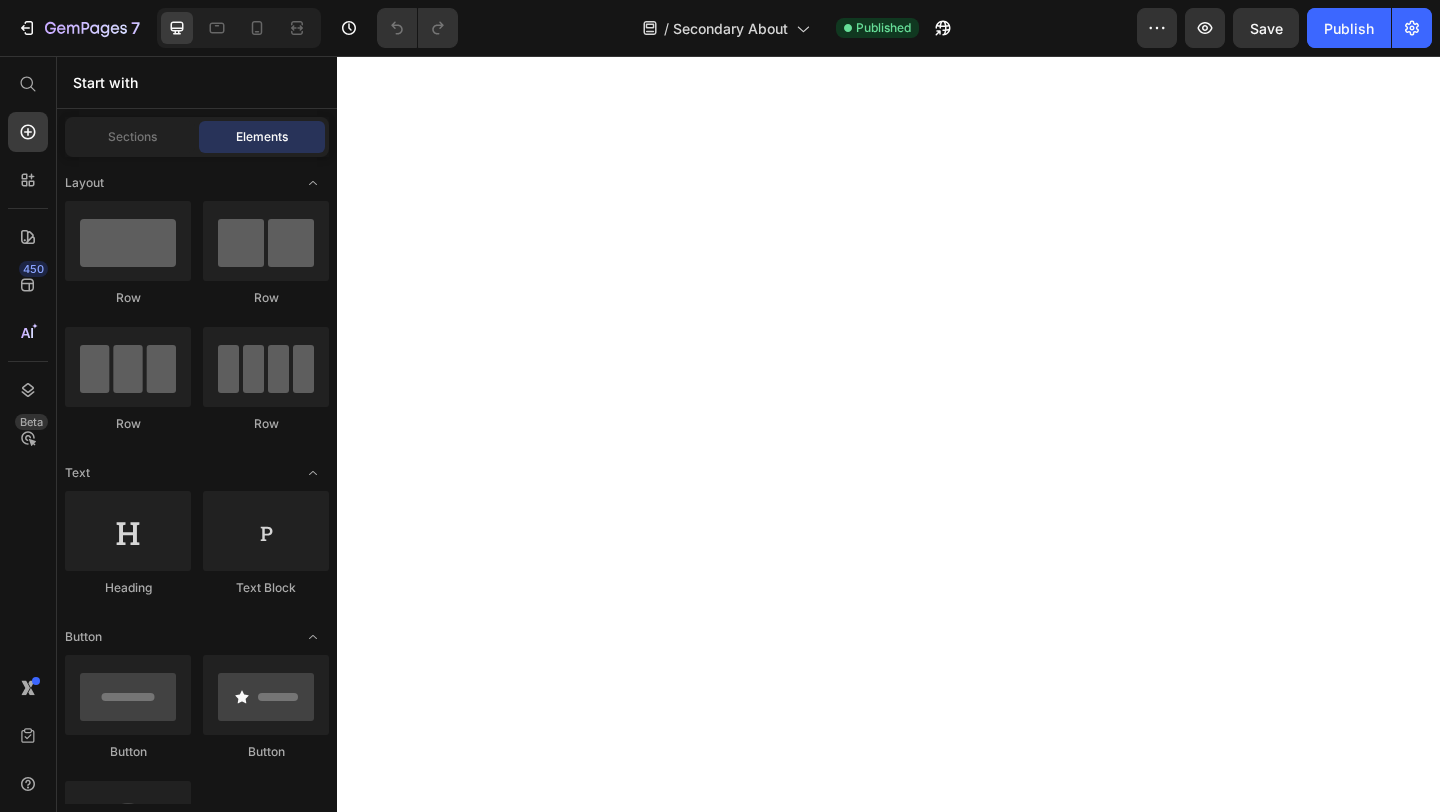 scroll, scrollTop: 0, scrollLeft: 0, axis: both 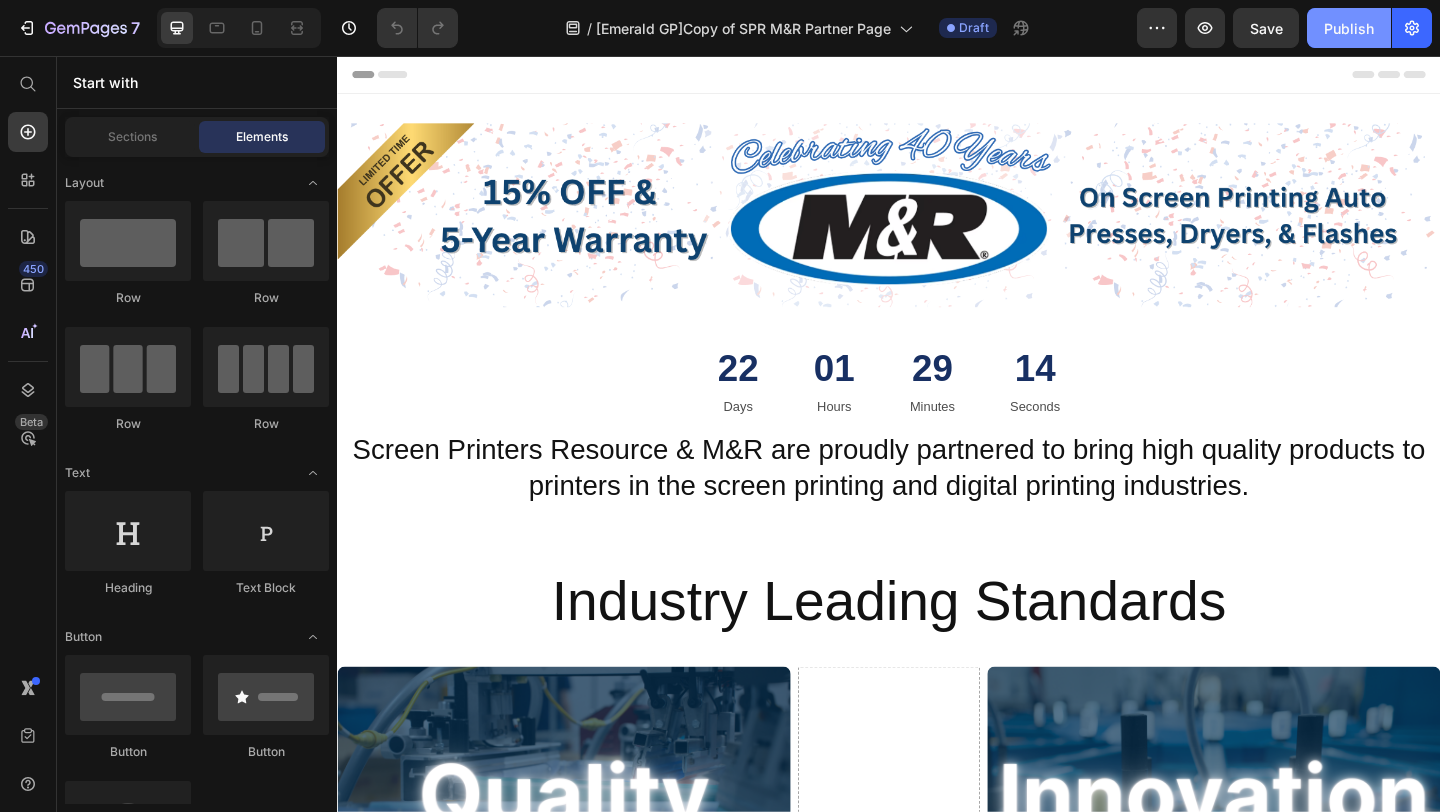 click on "Publish" at bounding box center (1349, 28) 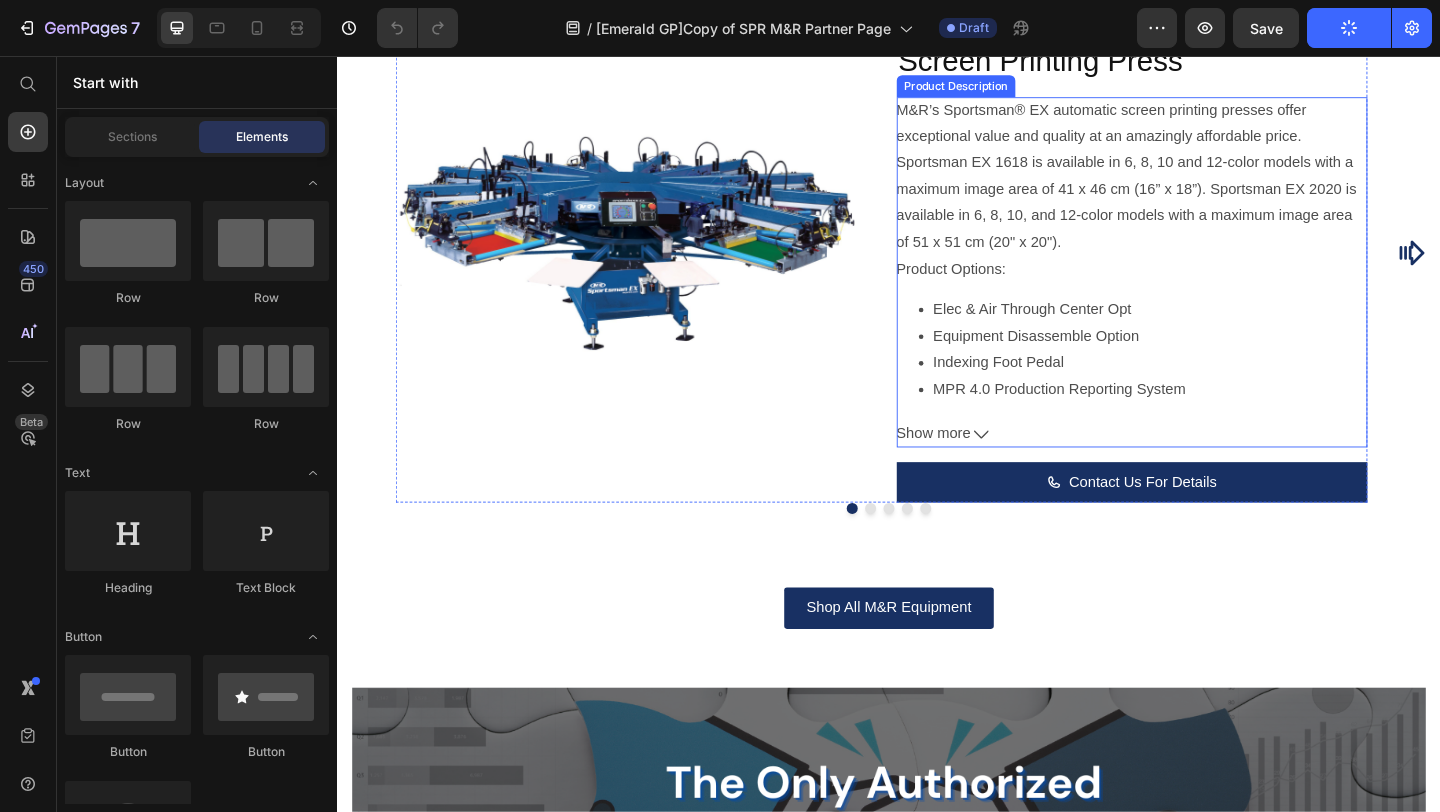 scroll, scrollTop: 1435, scrollLeft: 0, axis: vertical 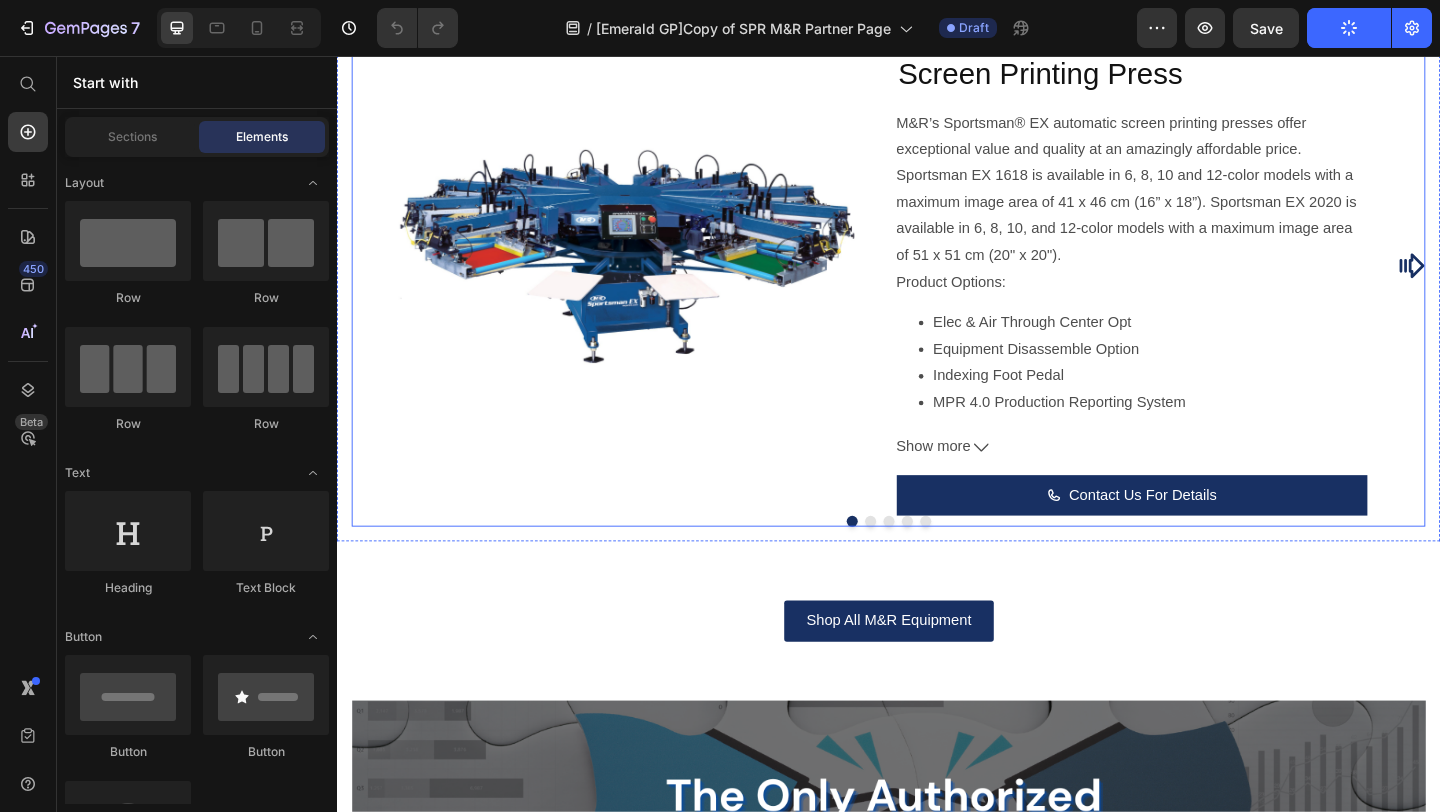 click at bounding box center [917, 562] 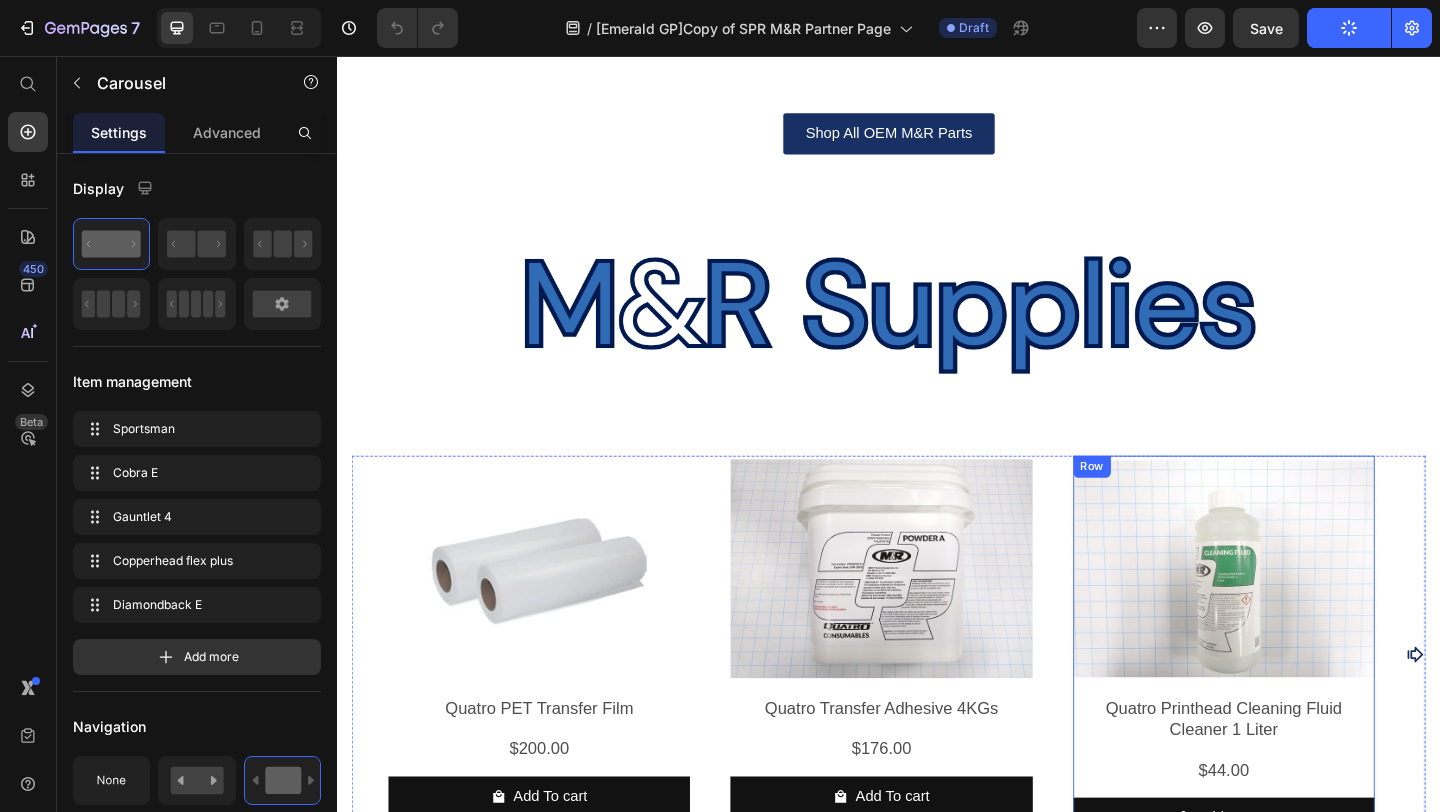 scroll, scrollTop: 3339, scrollLeft: 0, axis: vertical 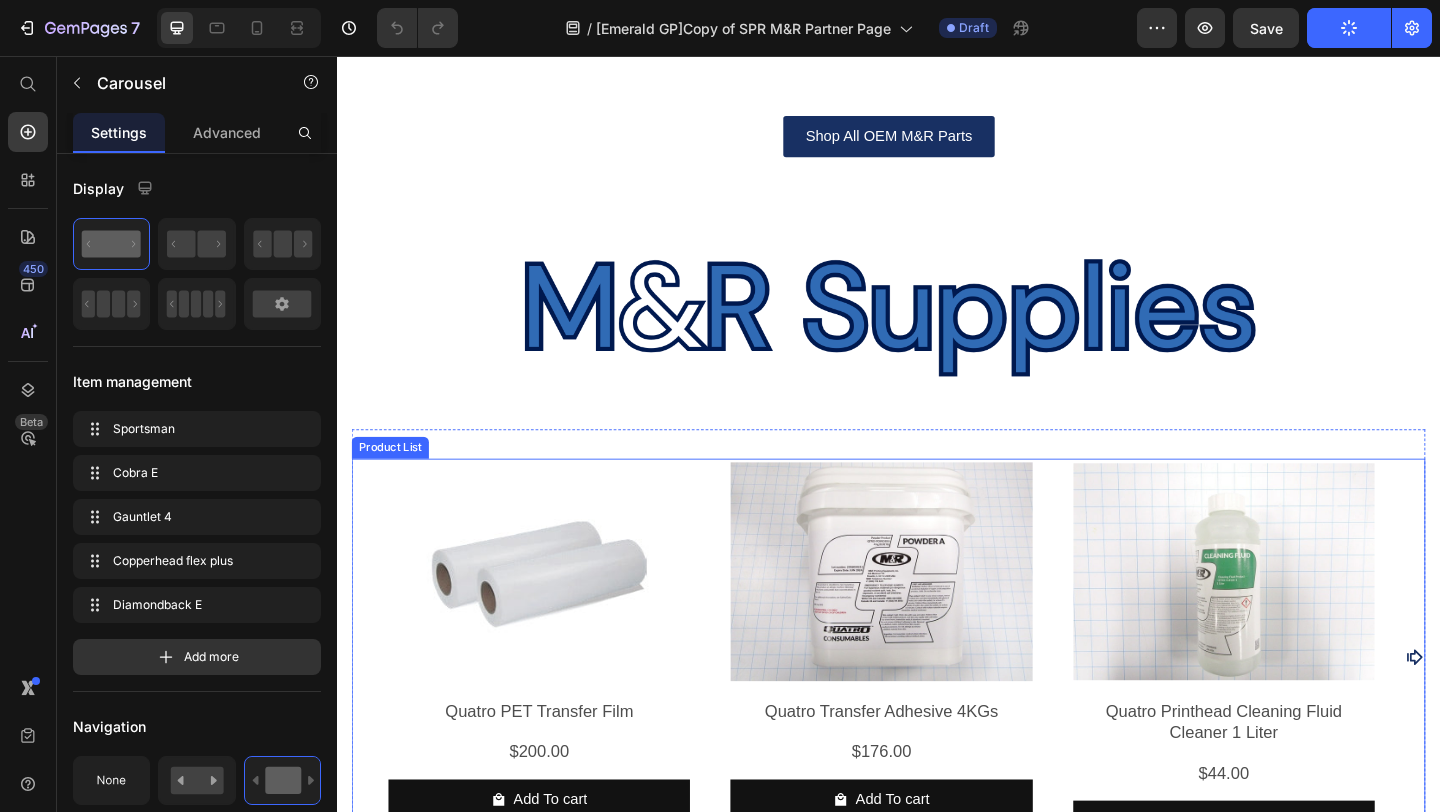 click on "Product Images Quatro PET Transfer Film Product Title $200.00 Product Price Row Add To cart Product Cart Button Row Product Images Quatro Transfer Adhesive 4KGs Product Title $176.00 Product Price Row Add To cart Product Cart Button Row Product Images Quatro Printhead Cleaning Fluid Cleaner 1 Liter Product Title $44.00 Product Price Row Add To cart Product Cart Button Row Product Images Quatro White Ink 1 Liter Product Title $88.00 Product Price Row Add To cart Product Cart Button Row Product Images Quatro Black Ink 1 Liter Product Title $88.00 Product Price Row Add To cart Product Cart Button Row Product Images Quatro Cyan Ink 1 Liter Product Title $88.00 Product Price Row Add To cart Product Cart Button Row Product Images Quatro Magenta Ink 1 Liter Product Title $88.00 Product Price Row Add To cart Product Cart Button Row Product Images Quatro Yellow Ink 1 Liter Product Title $88.00 Product Price Row Add To cart Product Cart Button Row" at bounding box center (937, 710) 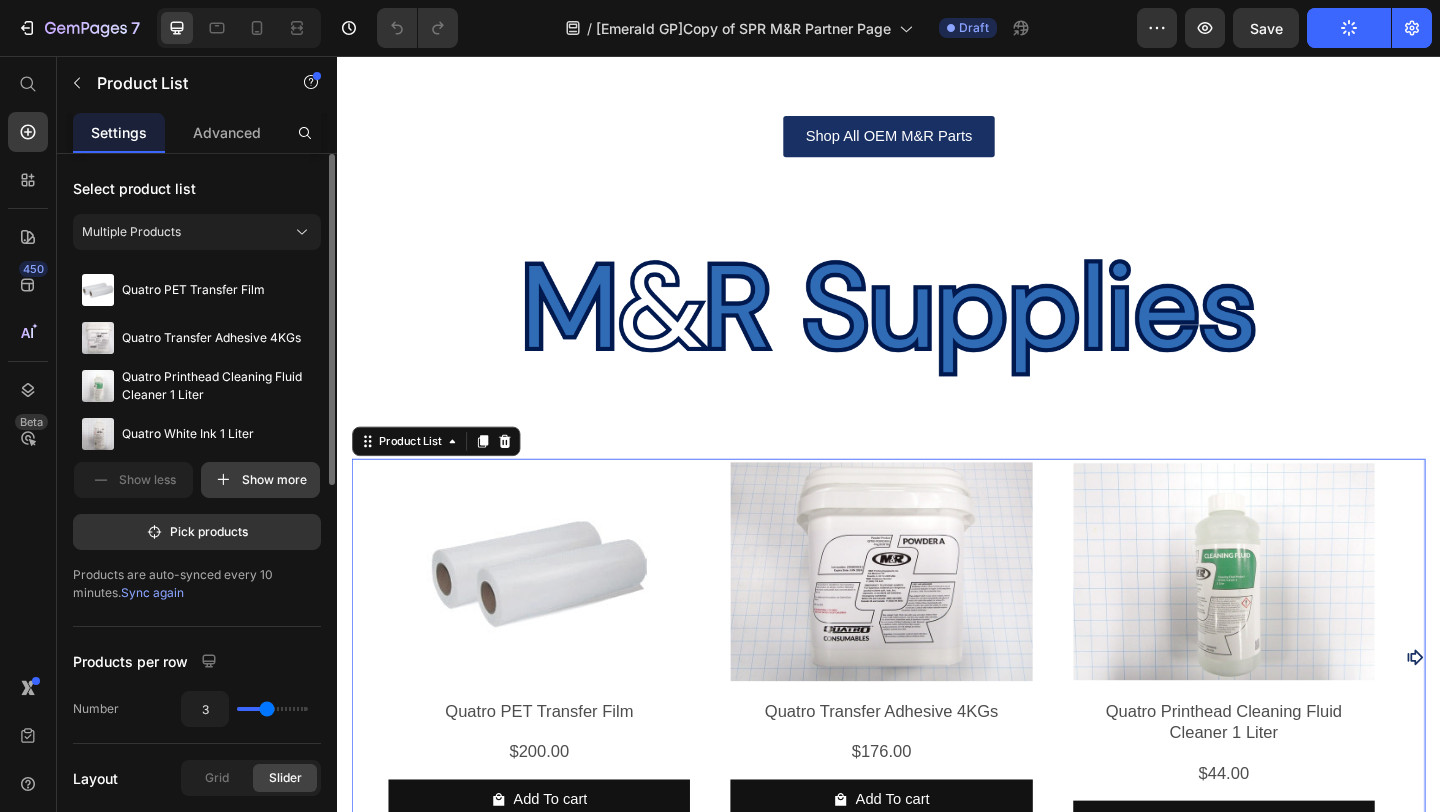 scroll, scrollTop: 6, scrollLeft: 0, axis: vertical 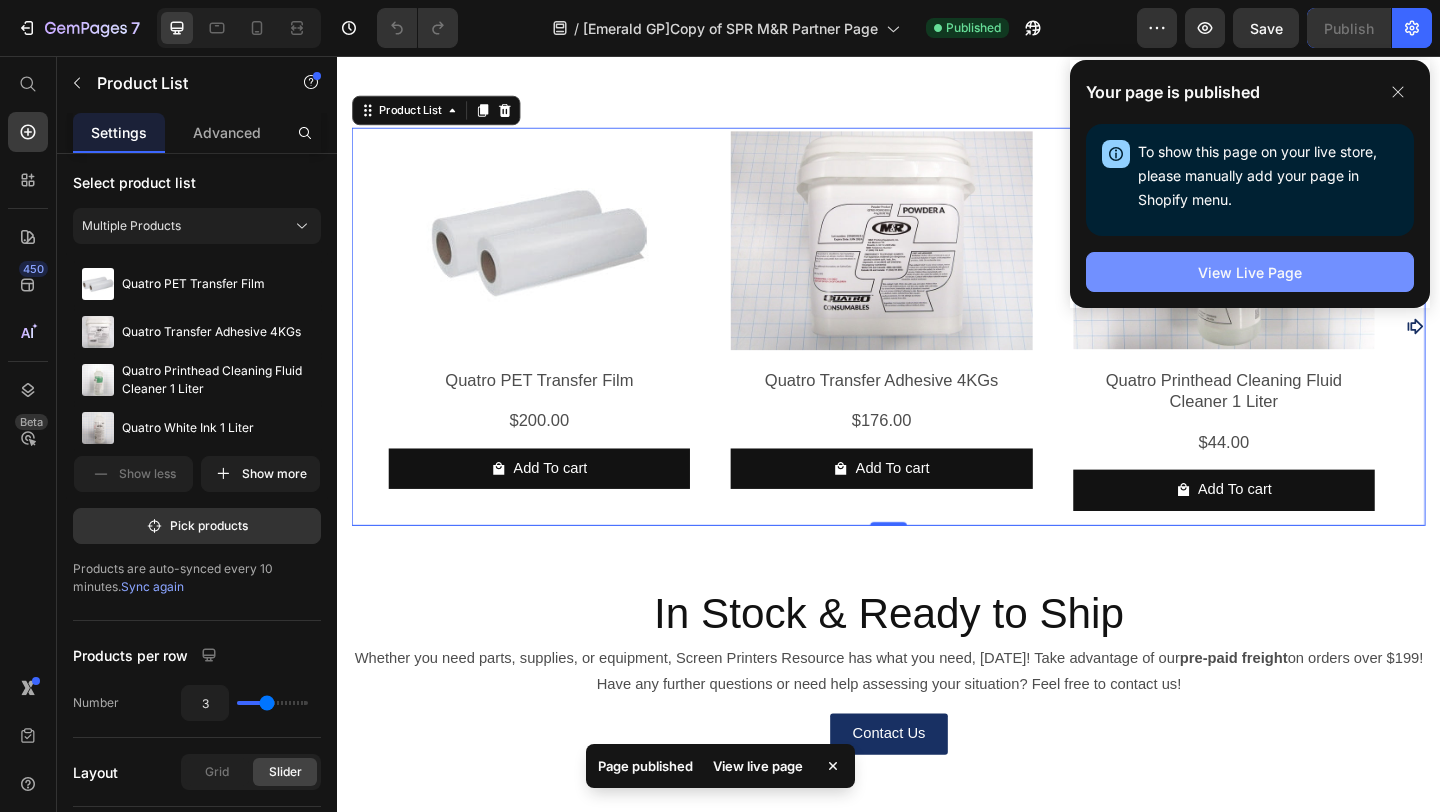 click on "View Live Page" at bounding box center (1250, 272) 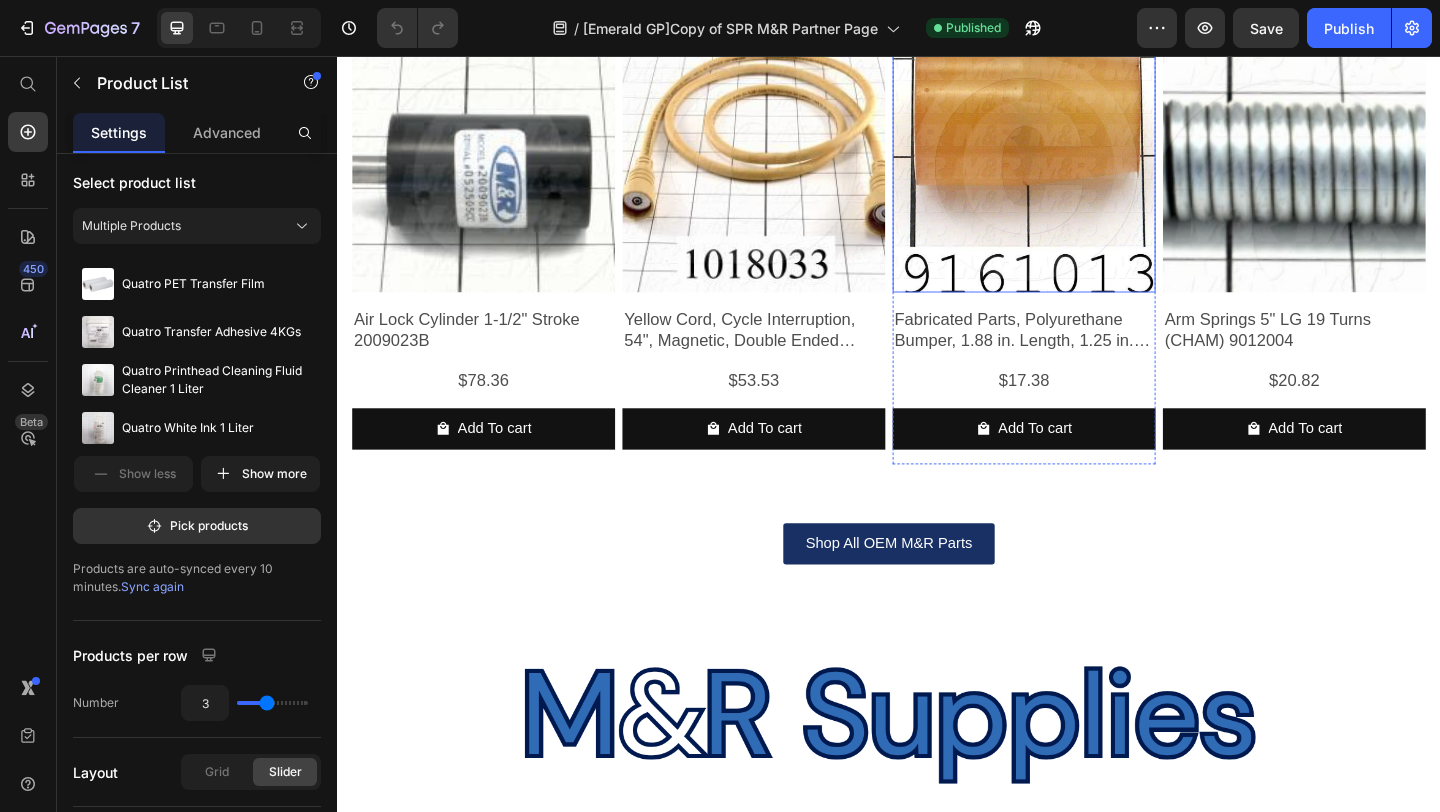 scroll, scrollTop: 2660, scrollLeft: 0, axis: vertical 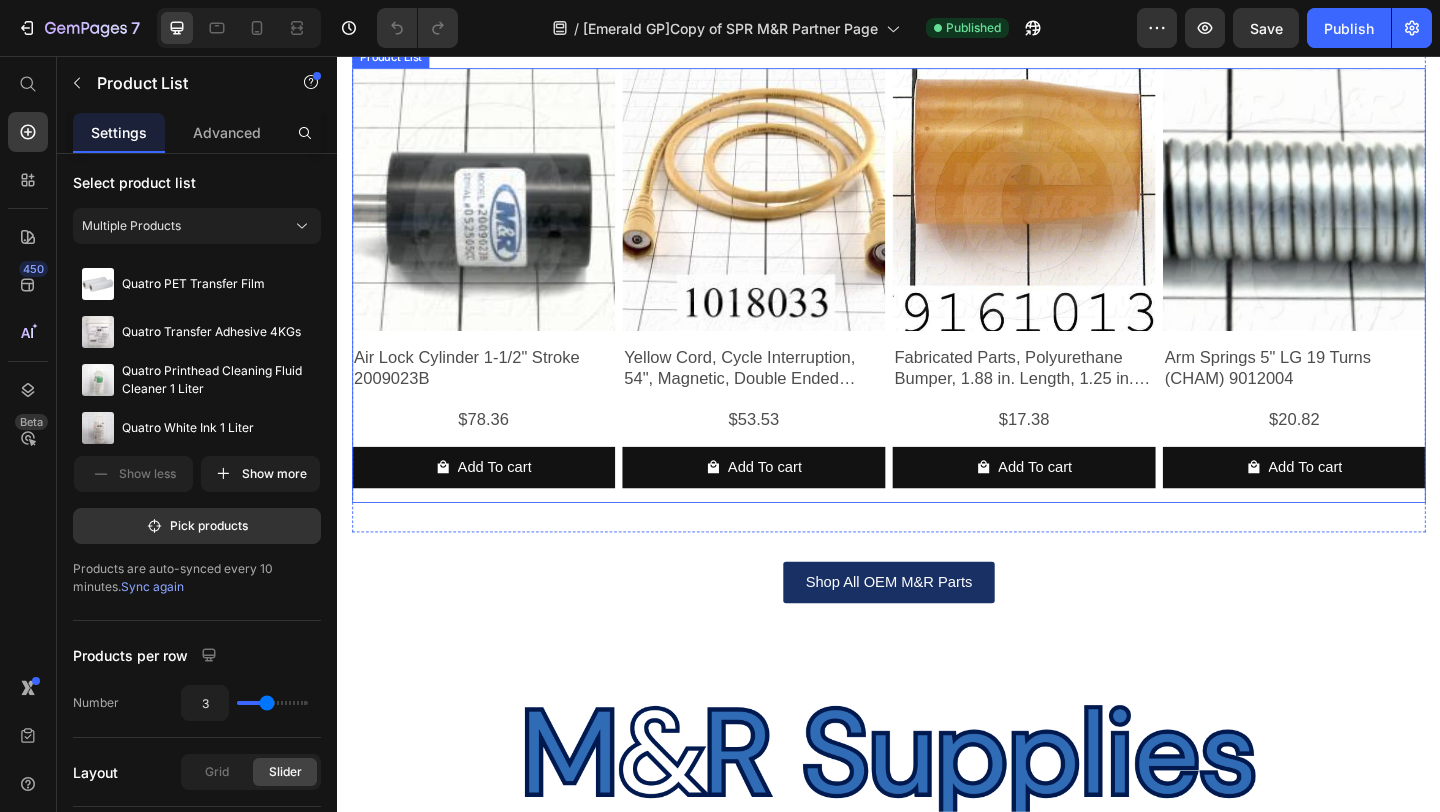 click on "Product Images Air Lock Cylinder 1-1/2" Stroke 2009023B Product Title $78.36 Product Price Row Add To cart Product Cart Button Row Product Images Yellow Cord, Cycle Interruption, 54", Magnetic, Double Ended Connection 1018033 Product Title $53.53 Product Price Row Add To cart Product Cart Button Row Product Images Fabricated Parts, Polyurethane Bumper, 1.88 in. Length, 1.25 in. Diameter 9161013 Product Title $17.38 Product Price Row Add To cart Product Cart Button Row Product Images Arm Springs 5" LG 19 Turns (CHAM) 9012004 Product Title $20.82 Product Price Row Add To cart Product Cart Button Row" at bounding box center (937, 305) 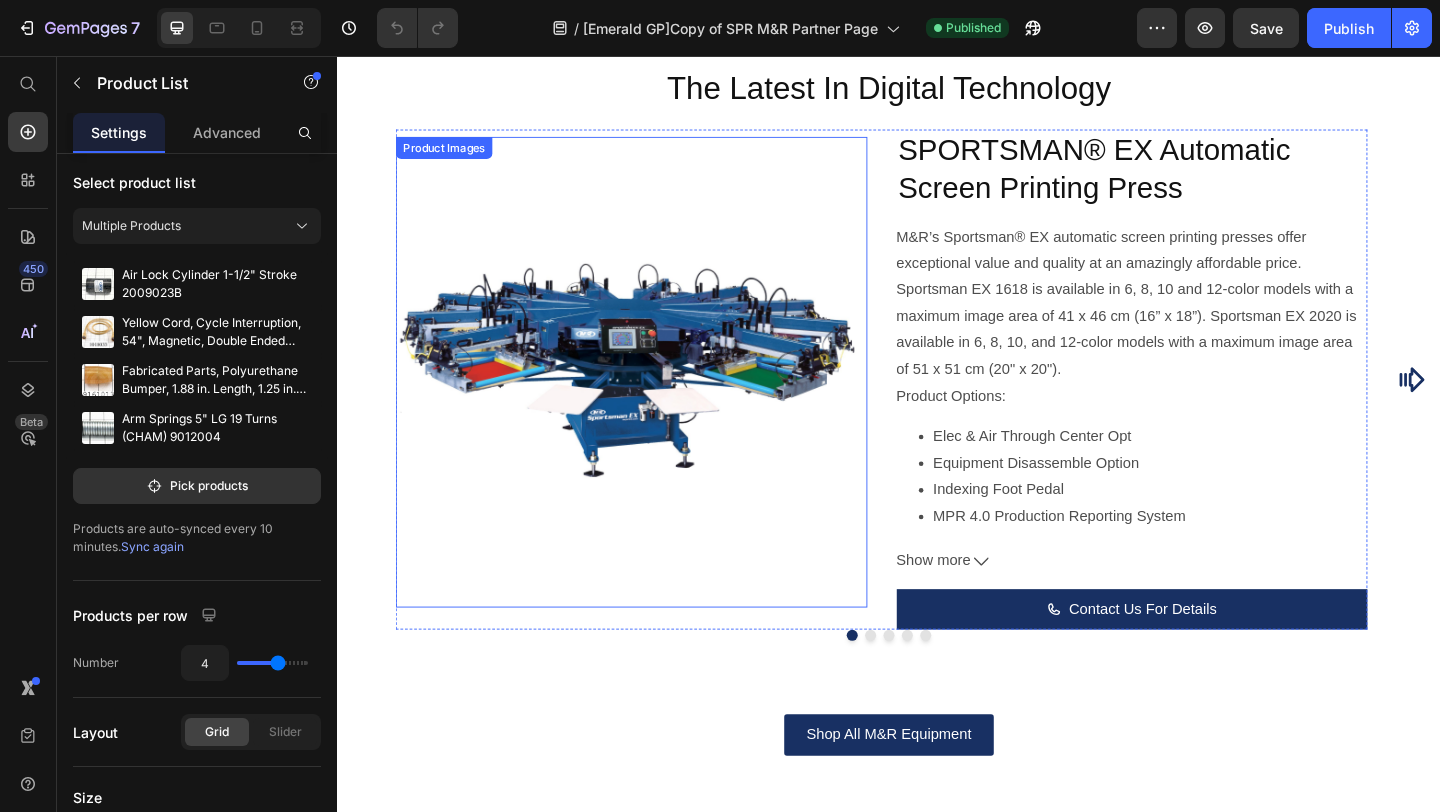 scroll, scrollTop: 1292, scrollLeft: 0, axis: vertical 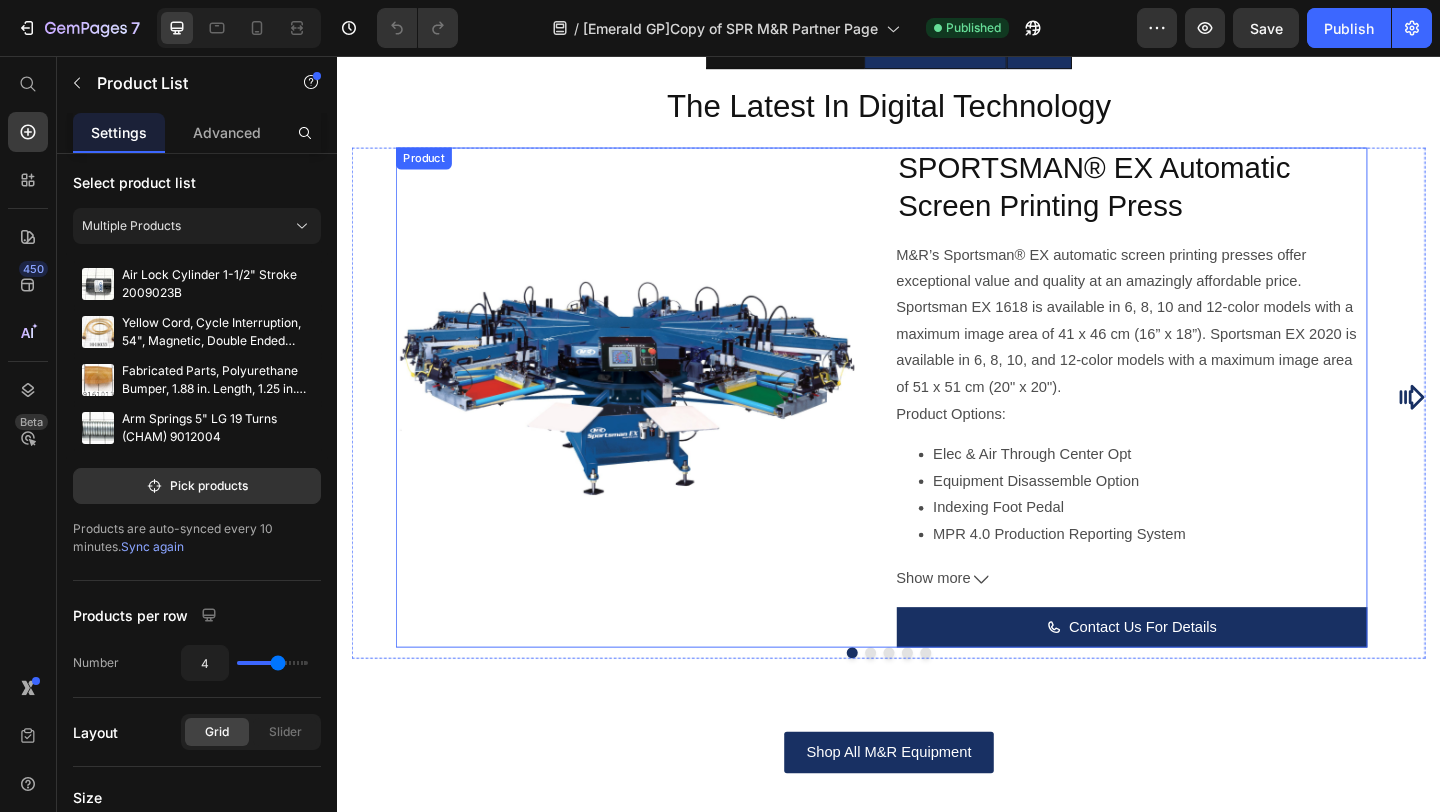 click on "Product Images SPORTSMAN® EX Automatic Screen Printing Press Product Title M&R’s Sportsman® EX automatic screen printing presses offer exceptional value and quality at an amazingly affordable price. Sportsman EX 1618 is available in 6, 8, 10 and 12-color models with a maximum image area of 41 x 46 cm (16” x 18”). Sportsman EX 2020 is available in 6, 8, 10, and 12-color models with a maximum image area of 51 x 51 cm (20" x 20").
Product Options:
Elec & Air Through Center Opt
Equipment Disassemble Option
Indexing Foot Pedal
MPR 4.0 Production Reporting System
No-Shirt Foot Pedal
Optic No Shirt Detector W/ std
Sportsman EX 16"x18" Remove Print Head
View TDS
Show more Product Description
Contact Us For Details Add to Cart Product" at bounding box center [929, 427] 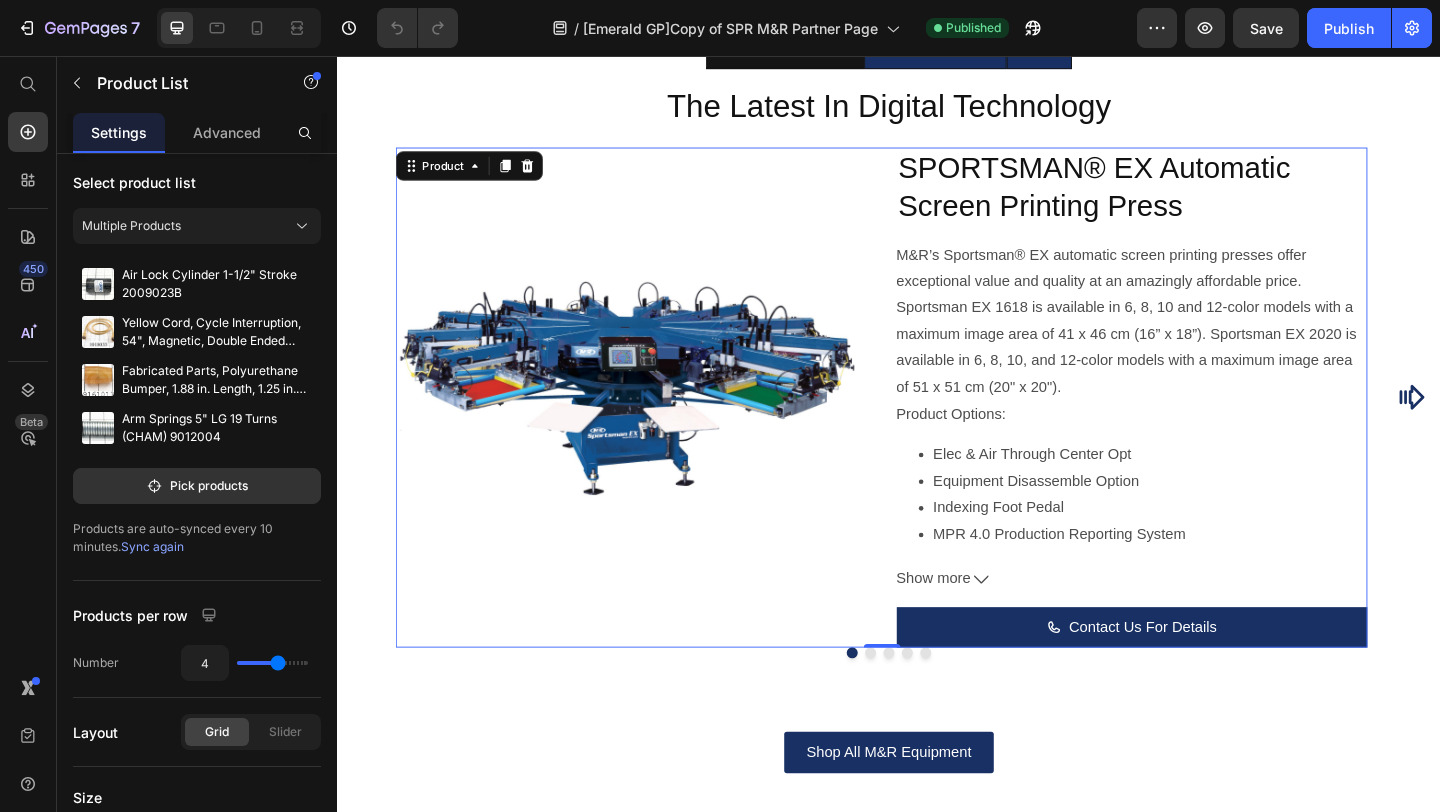 scroll, scrollTop: 0, scrollLeft: 0, axis: both 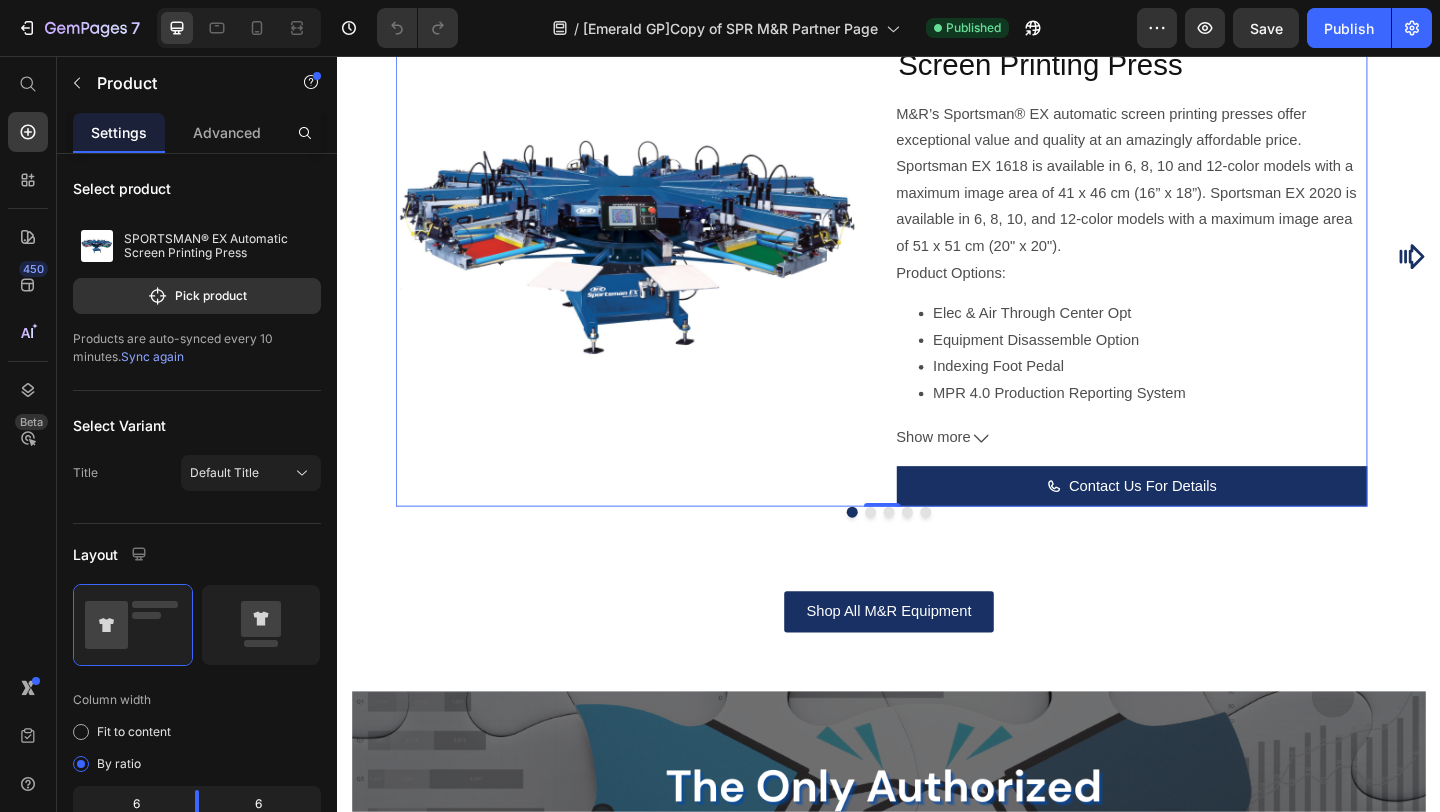 click on "Product" at bounding box center [452, 22] 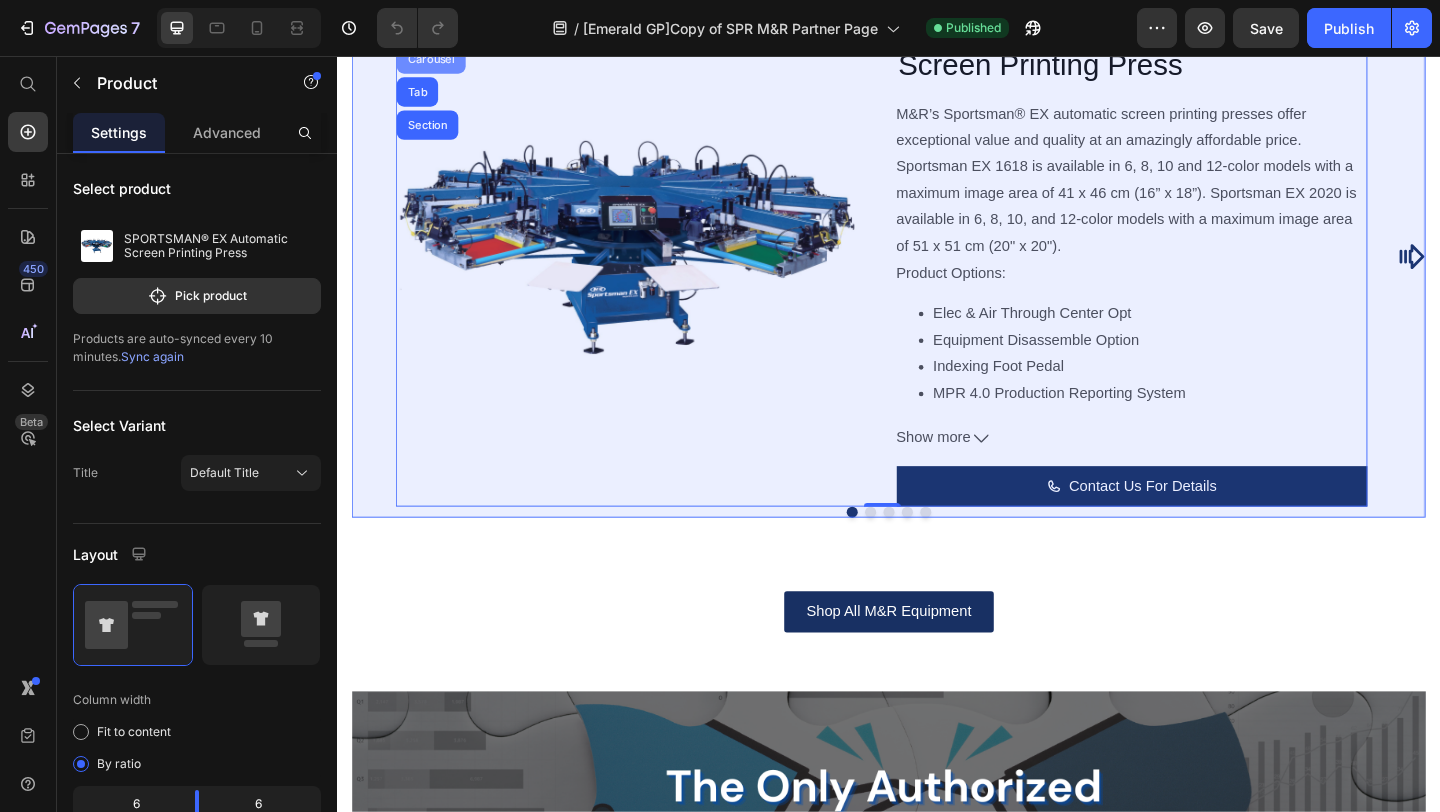 click on "Carousel" at bounding box center [439, 59] 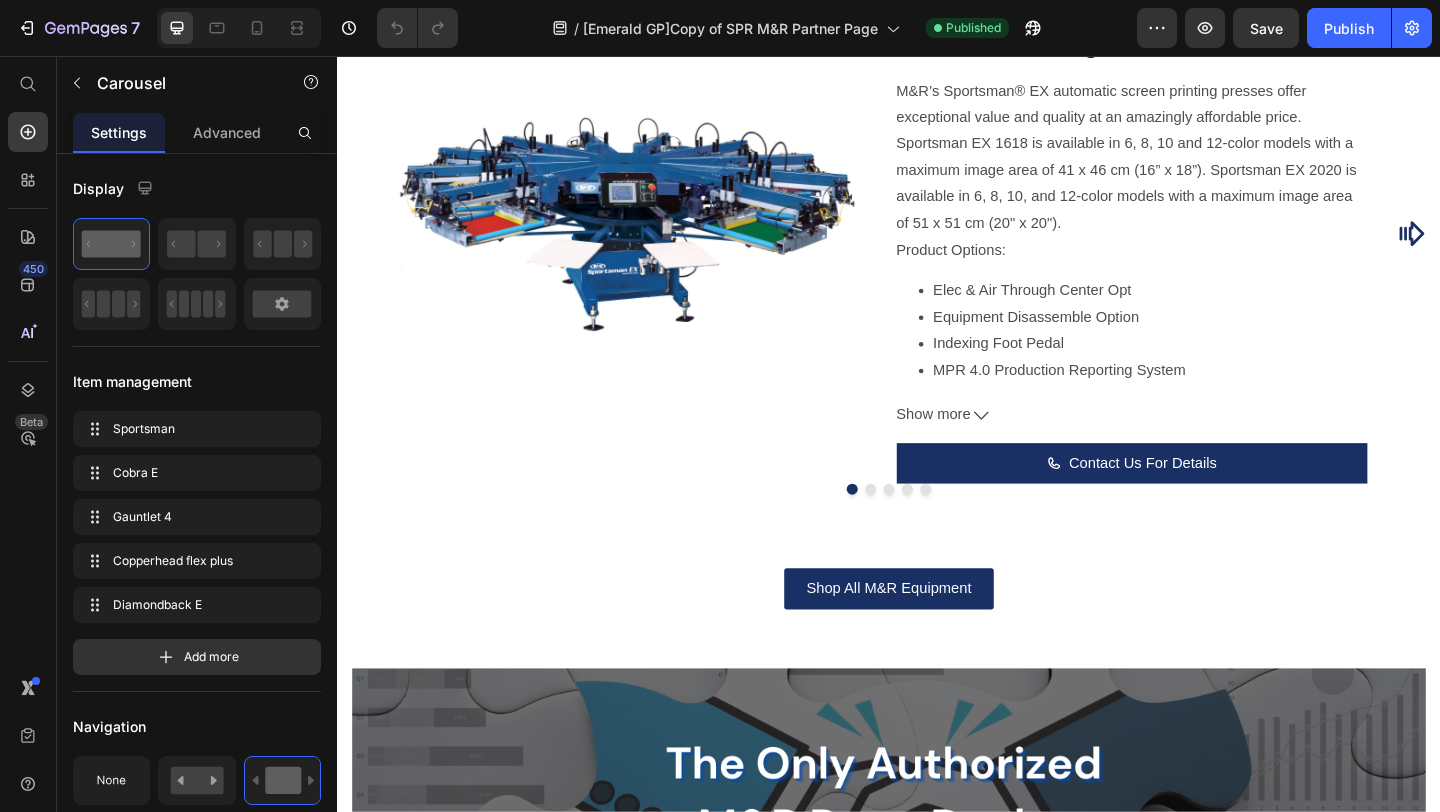 scroll, scrollTop: 1415, scrollLeft: 0, axis: vertical 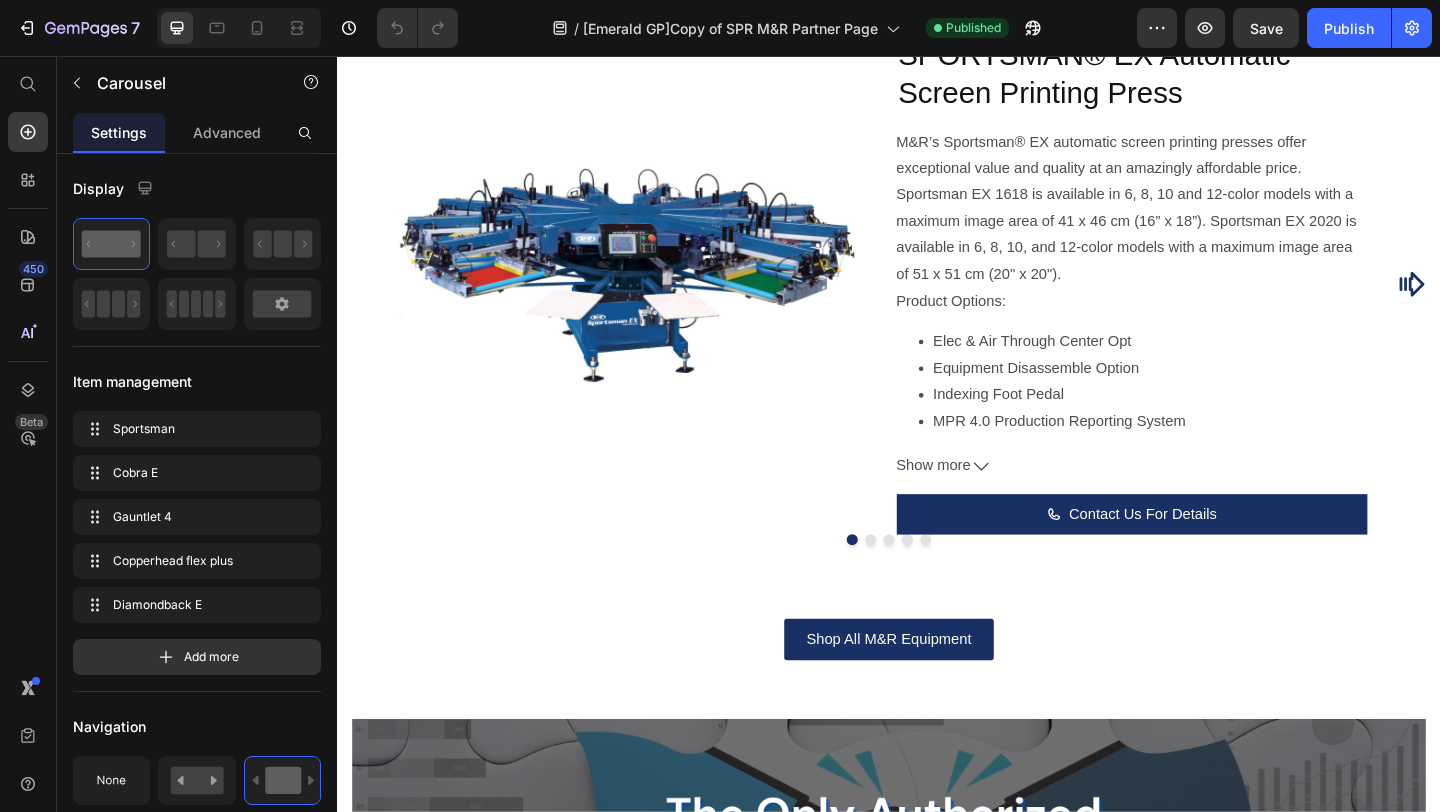 click 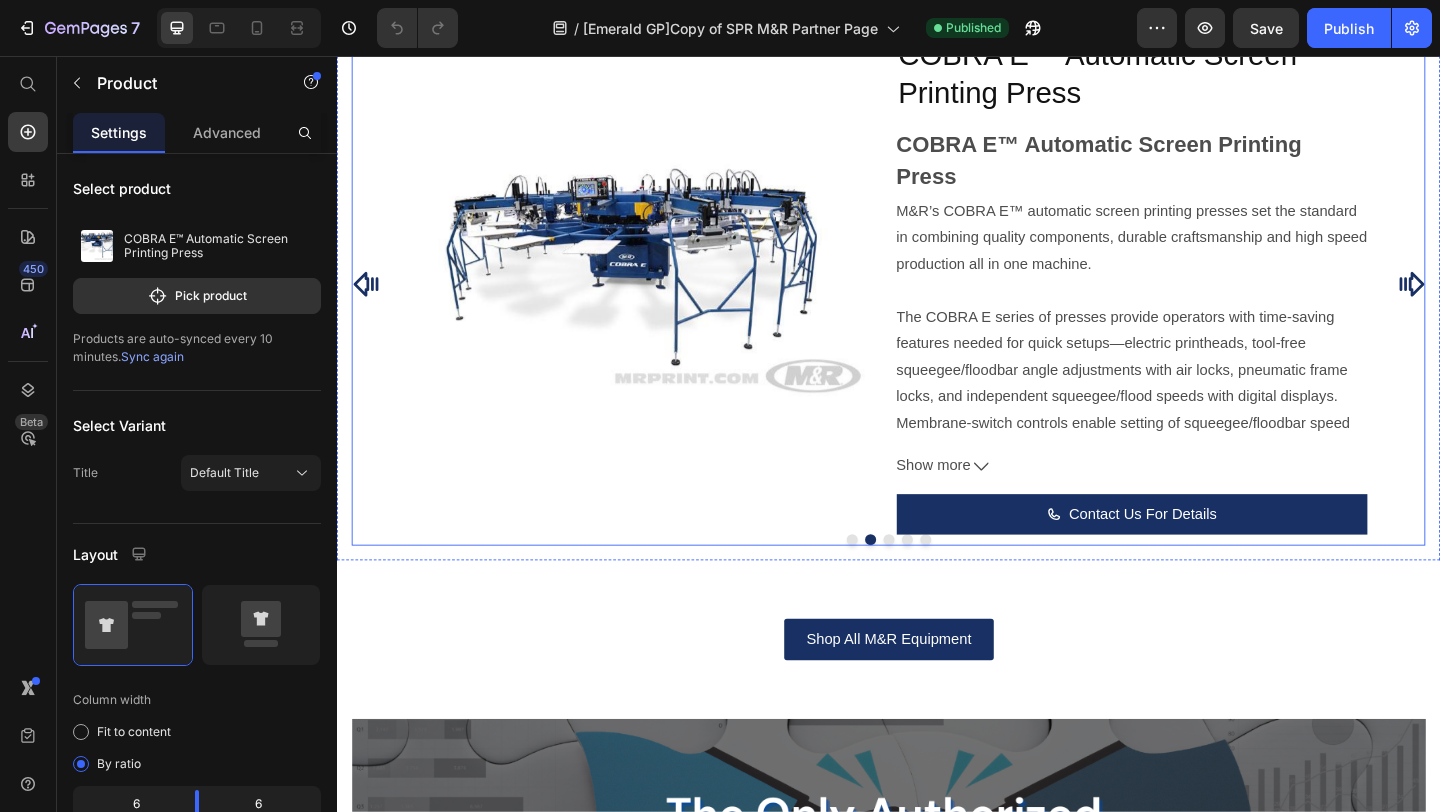 click 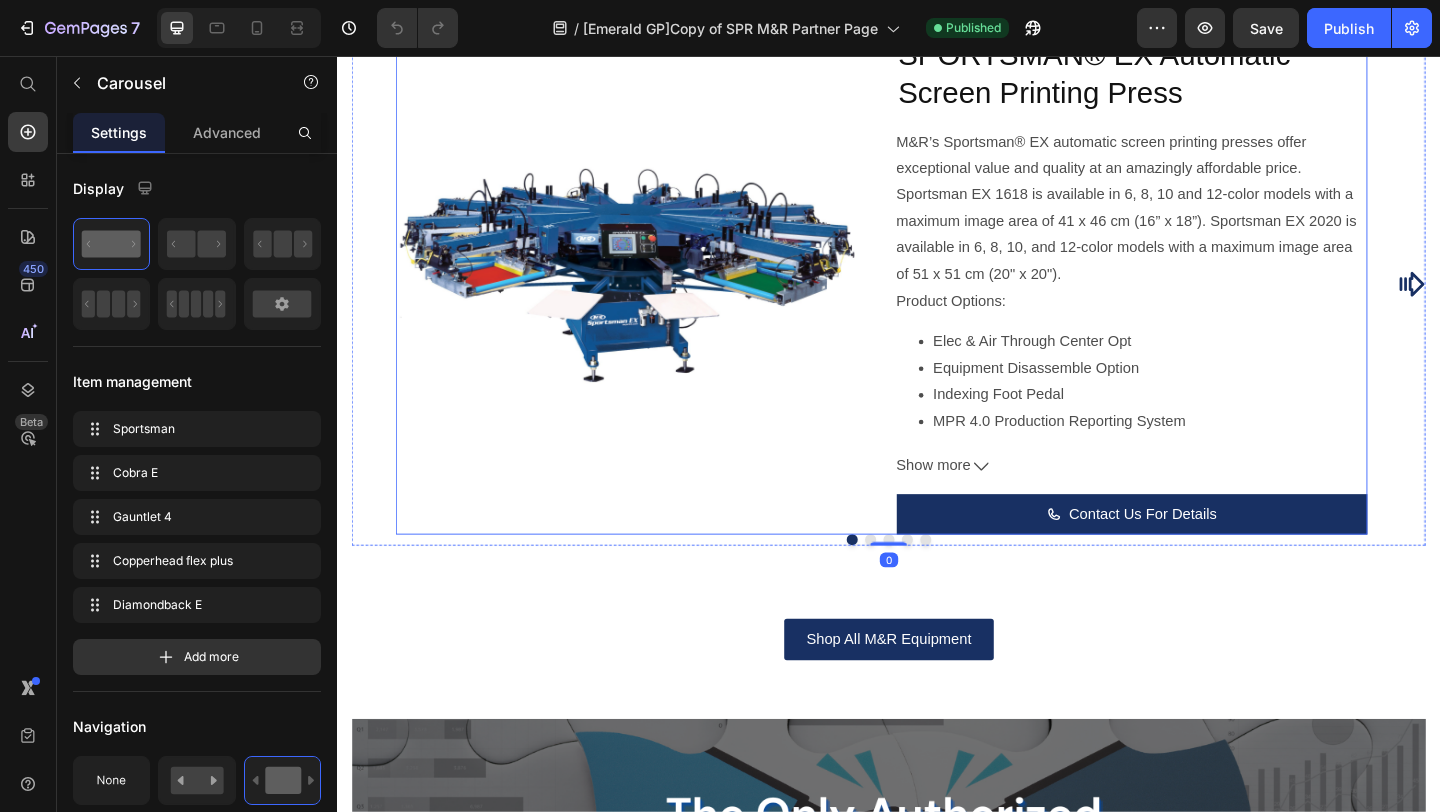 click on "Product Images SPORTSMAN® EX Automatic Screen Printing Press Product Title M&R’s Sportsman® EX automatic screen printing presses offer exceptional value and quality at an amazingly affordable price. Sportsman EX 1618 is available in 6, 8, 10 and 12-color models with a maximum image area of 41 x 46 cm (16” x 18”). Sportsman EX 2020 is available in 6, 8, 10, and 12-color models with a maximum image area of 51 x 51 cm (20" x 20").
Product Options:
Elec & Air Through Center Opt
Equipment Disassemble Option
Indexing Foot Pedal
MPR 4.0 Production Reporting System
No-Shirt Foot Pedal
Optic No Shirt Detector W/ std
Sportsman EX 16"x18" Remove Print Head
View TDS
Show more Product Description
Contact Us For Details Add to Cart Product" at bounding box center (929, 304) 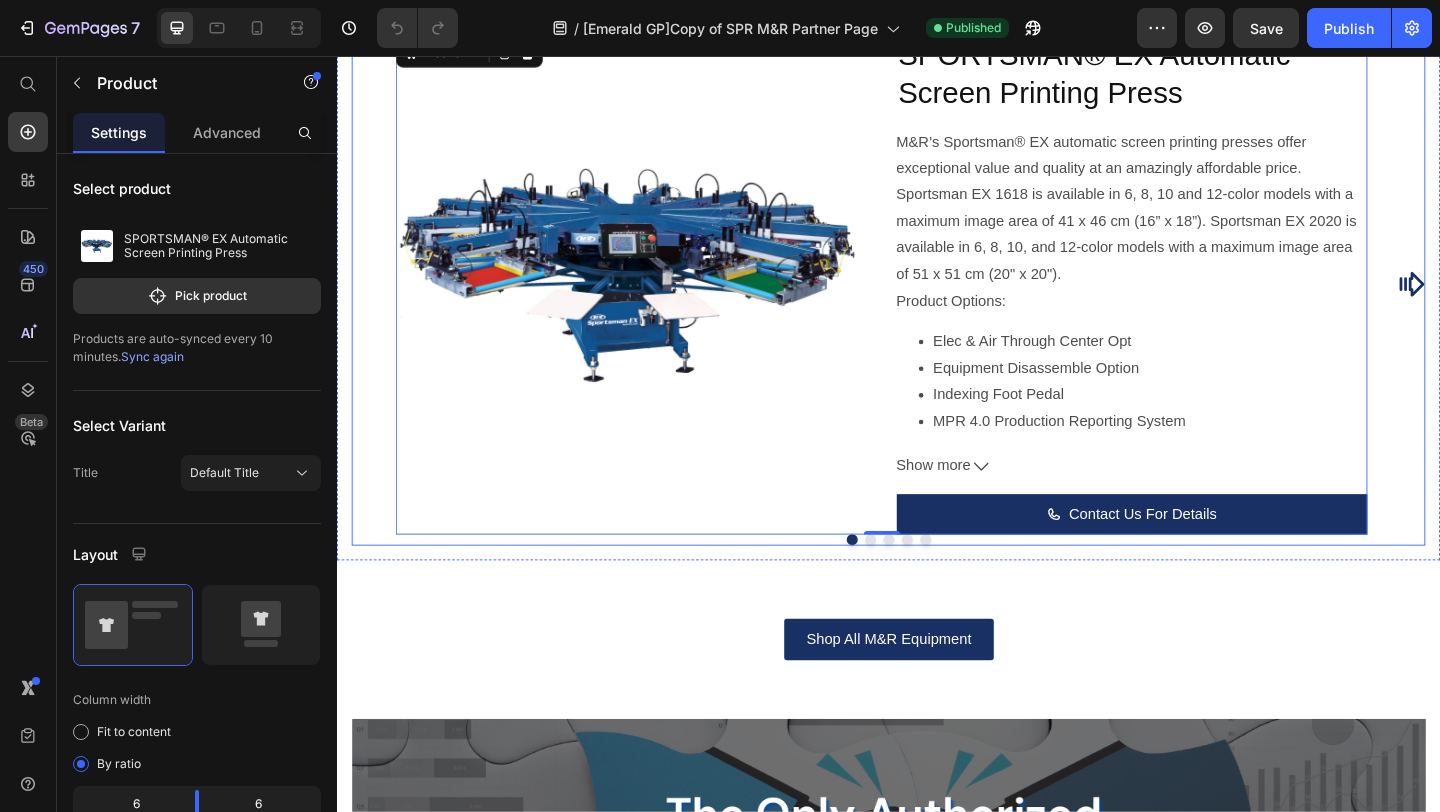 click 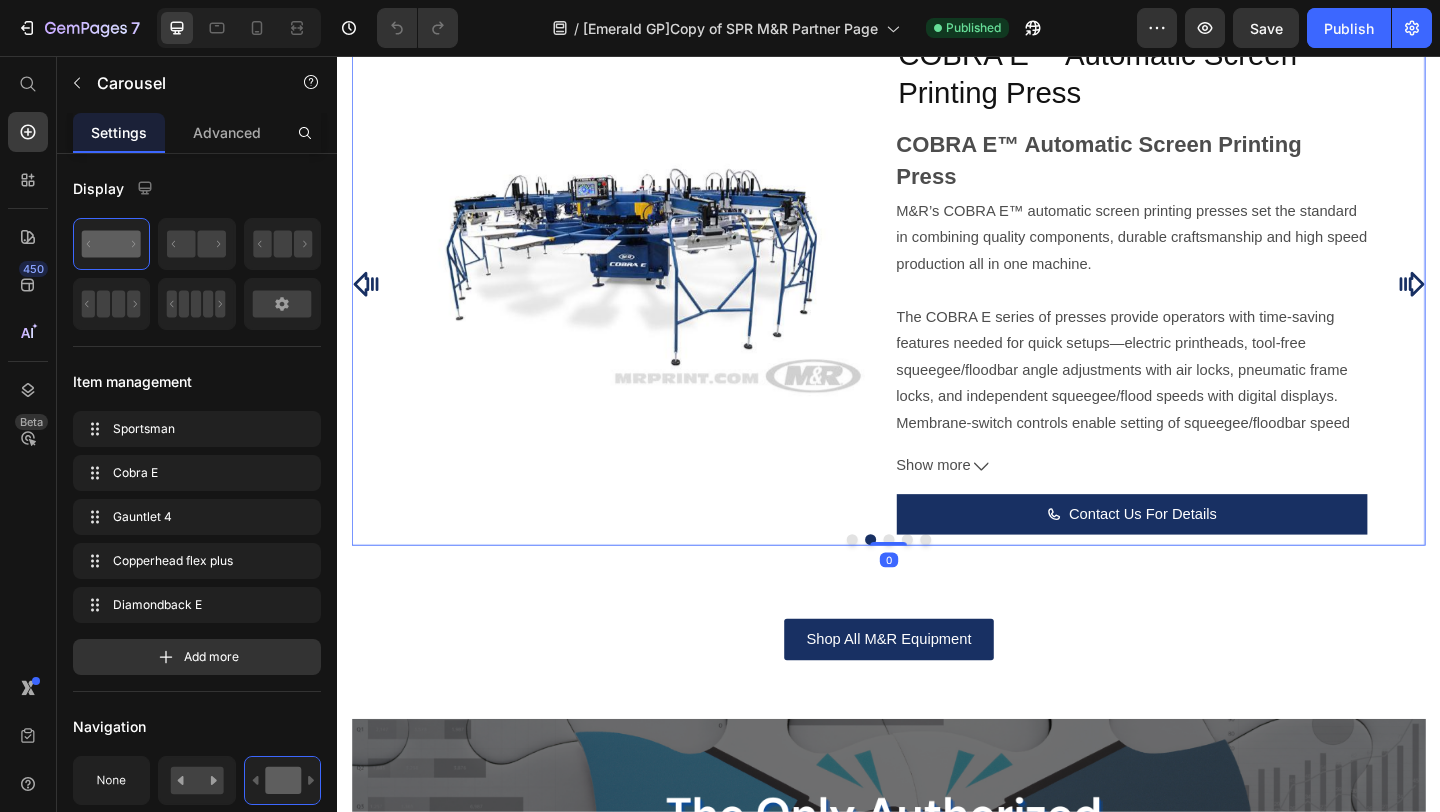 click 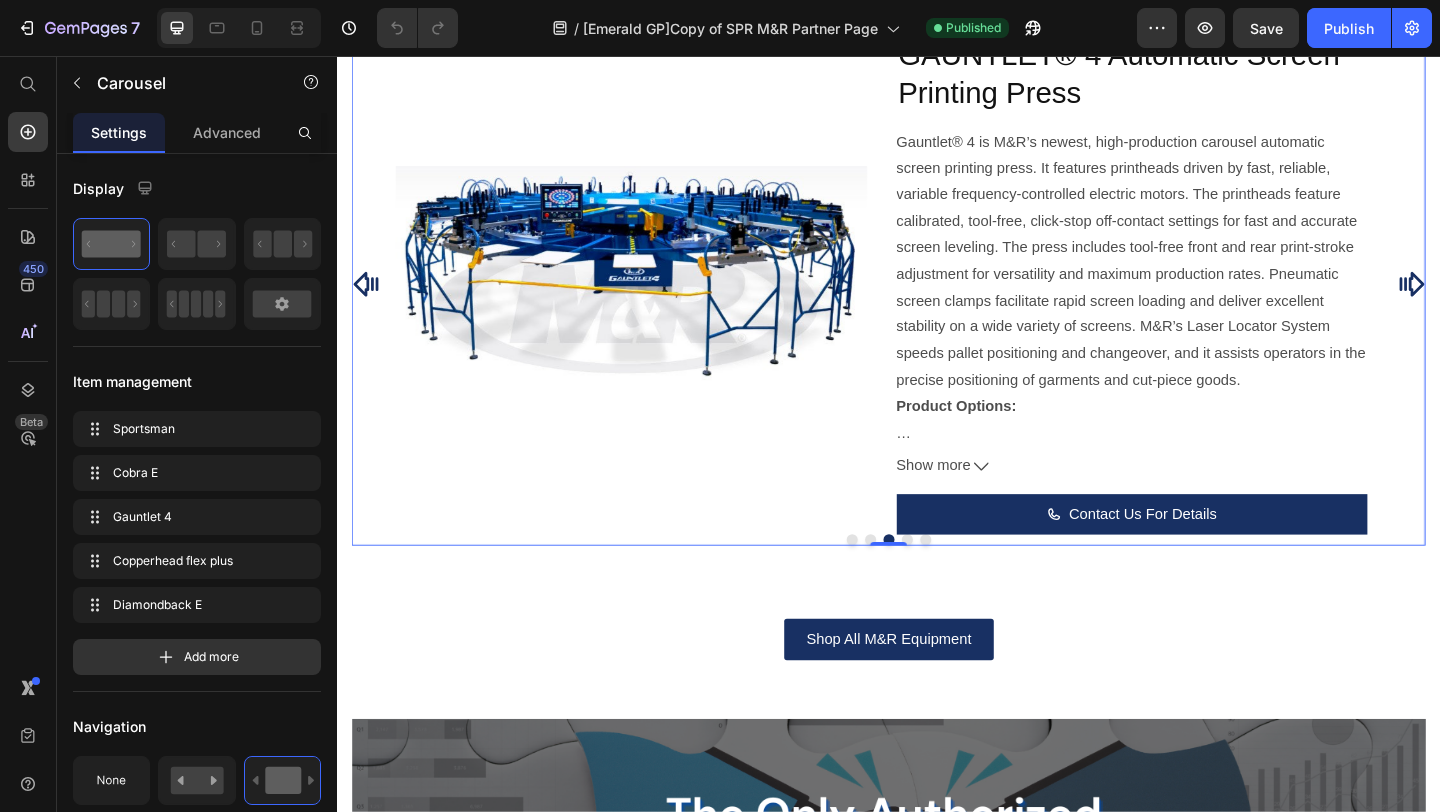 click 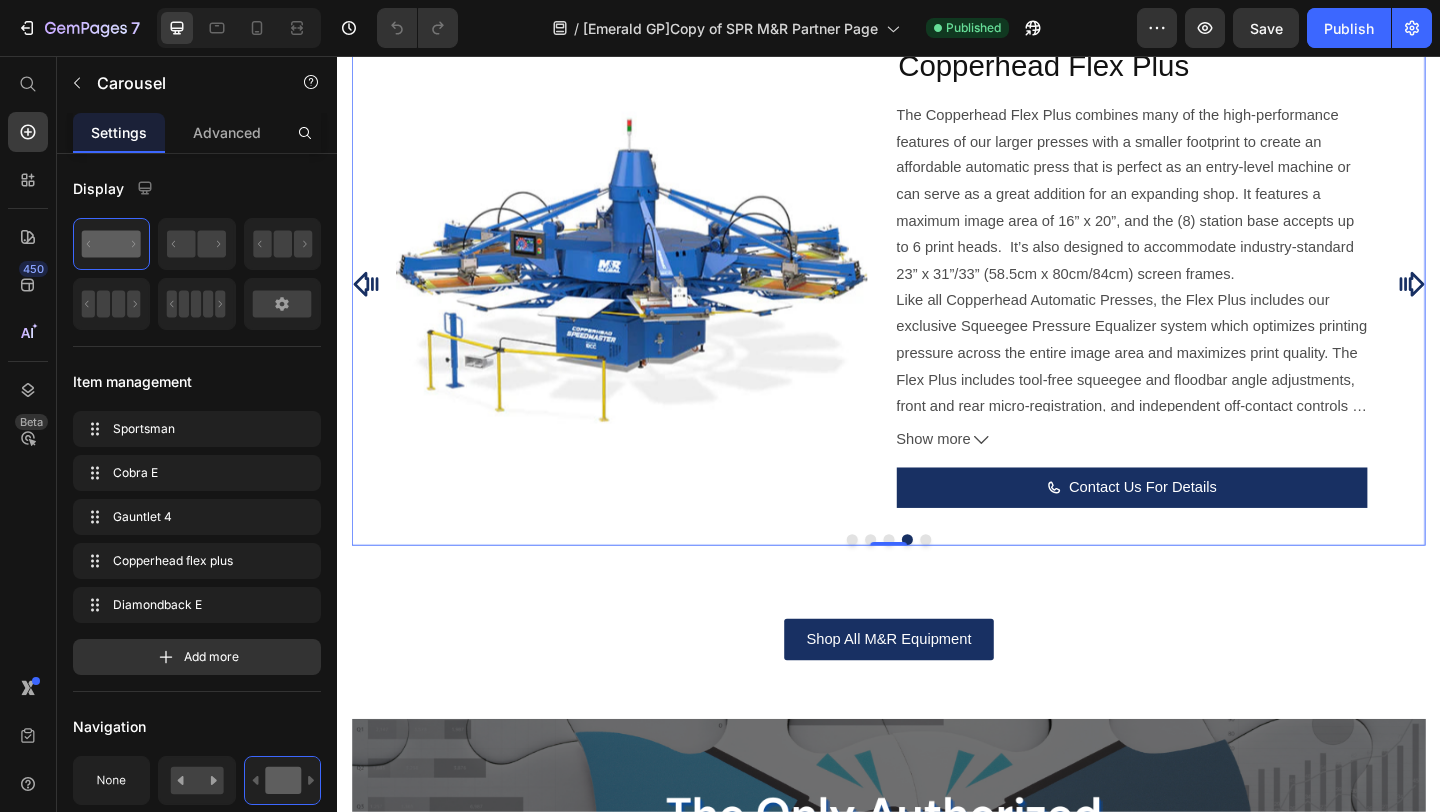 click 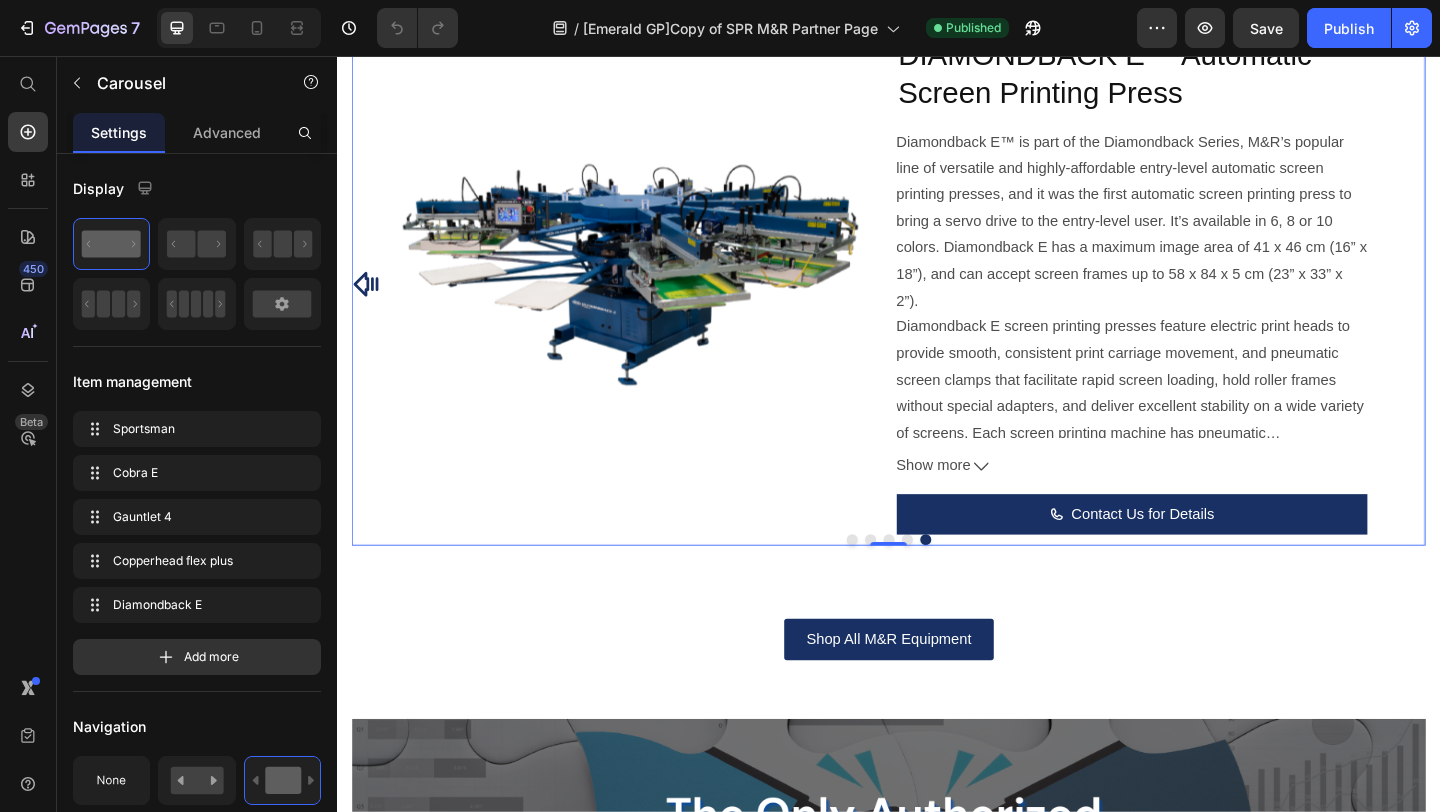 click on "Product Images SPORTSMAN® EX Automatic Screen Printing Press Product Title M&R’s Sportsman® EX automatic screen printing presses offer exceptional value and quality at an amazingly affordable price. Sportsman EX 1618 is available in 6, 8, 10 and 12-color models with a maximum image area of 41 x 46 cm (16” x 18”). Sportsman EX 2020 is available in 6, 8, 10, and 12-color models with a maximum image area of 51 x 51 cm (20" x 20").
Product Options:
Elec & Air Through Center Opt
Equipment Disassemble Option
Indexing Foot Pedal
MPR 4.0 Production Reporting System
No-Shirt Foot Pedal
Optic No Shirt Detector W/ std
Sportsman EX 16"x18" Remove Print Head
View TDS
Show more Product Description
Contact Us For Details Add to Cart Product Product Images COBRA E™ Automatic Screen Printing Press Product Title COBRA E™ Automatic Screen Printing Press
®
Product Options:
Cobra E Remove Print Head
Elec & Air Through Center Opt" at bounding box center [937, 304] 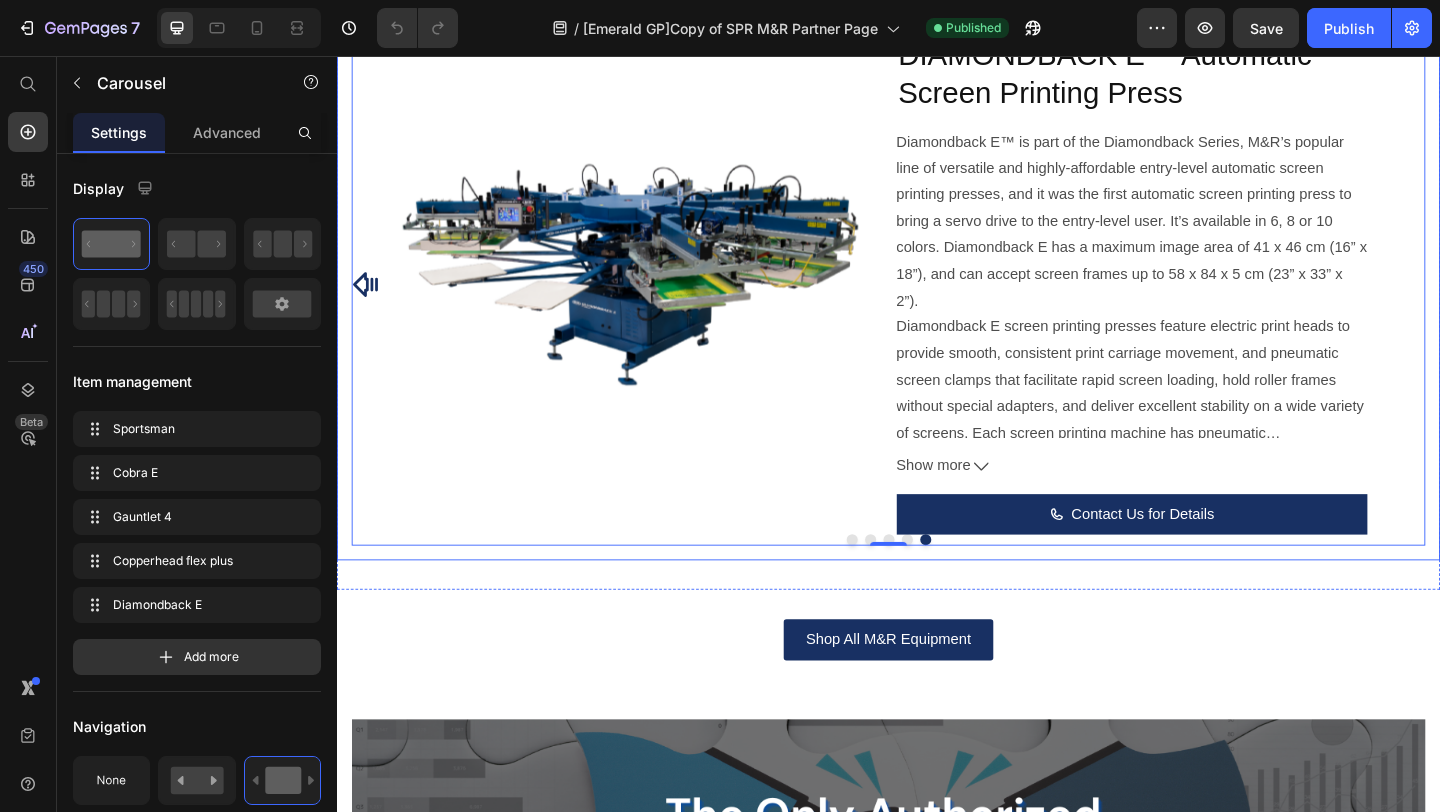 click on "Manual Presses" at bounding box center [987, -80] 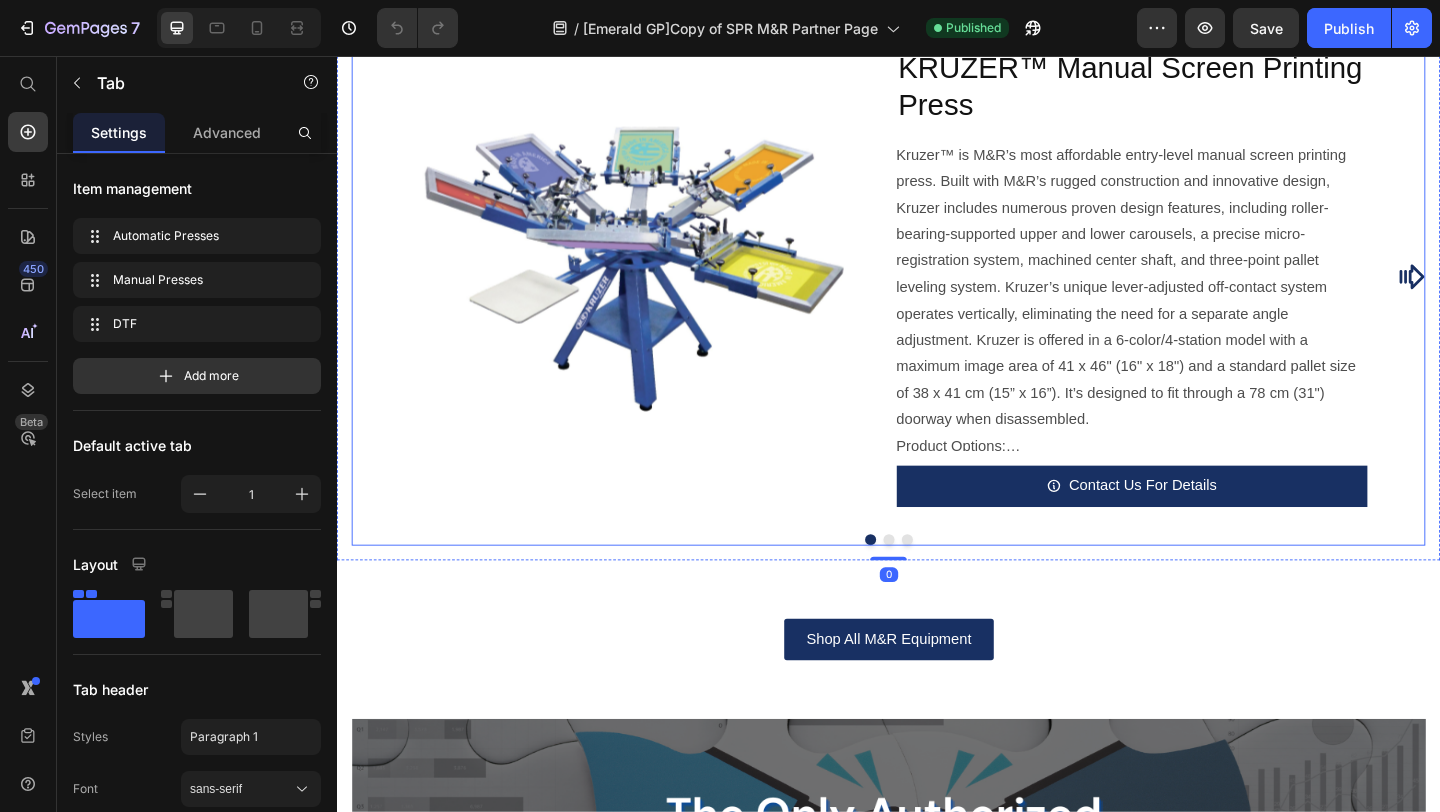 click 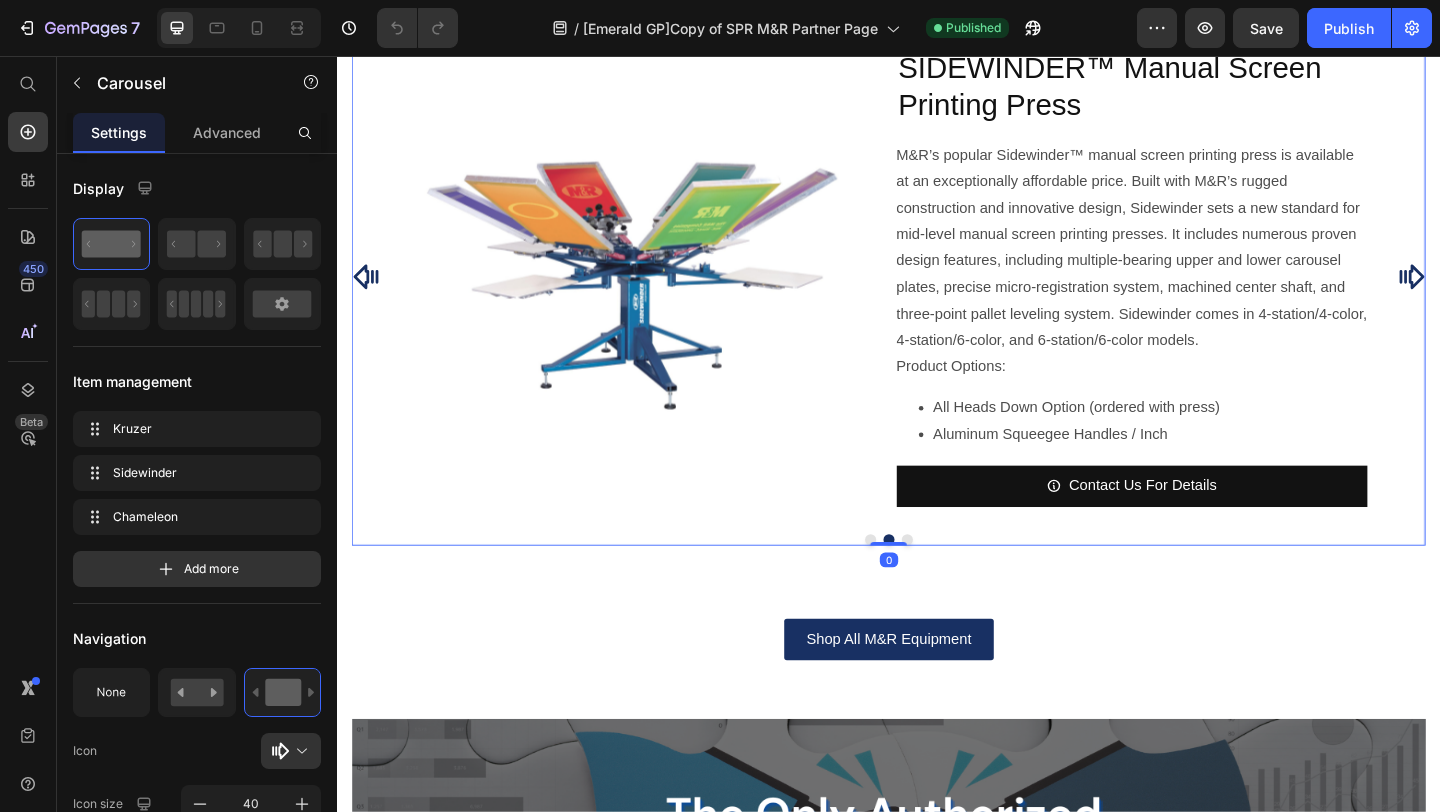 click 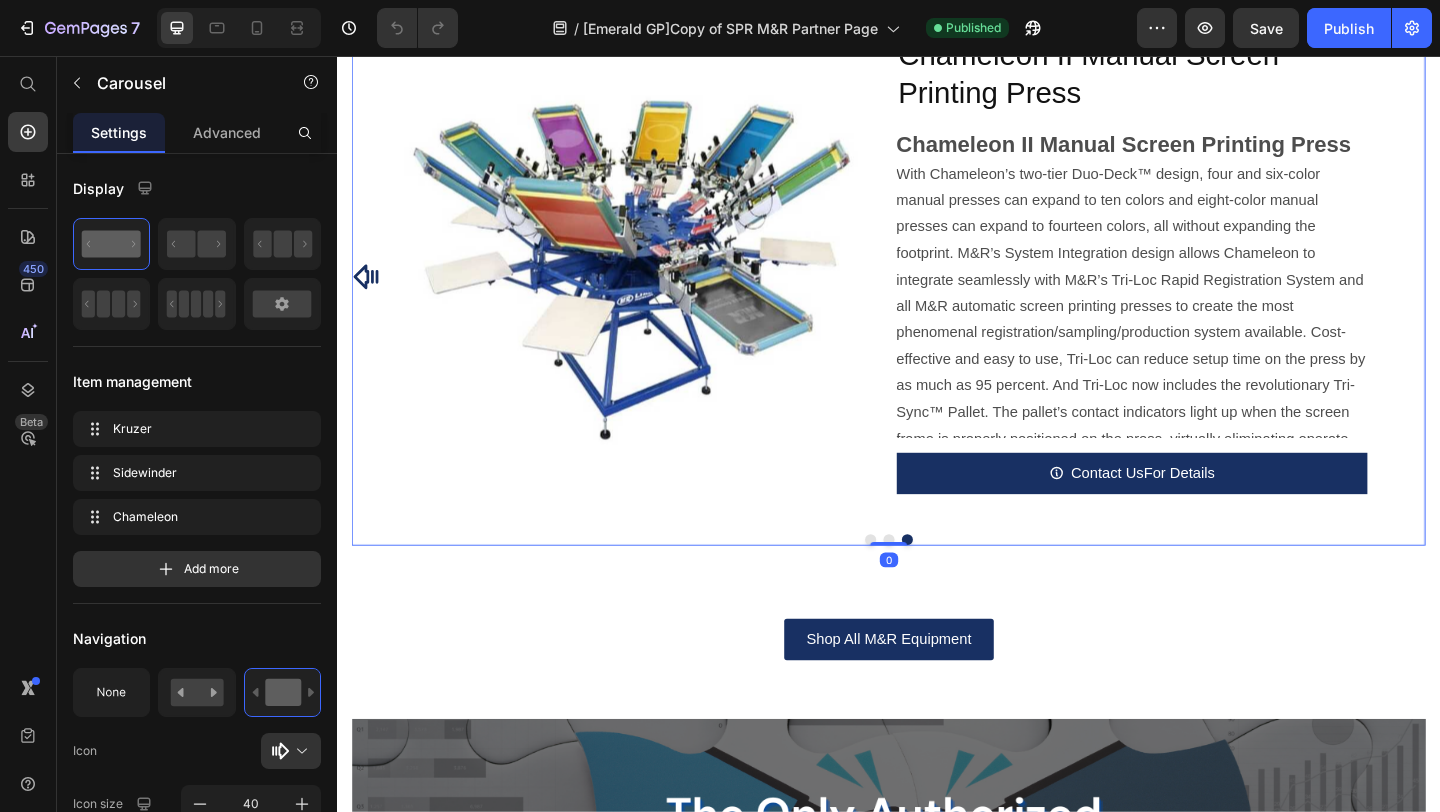 click on "Product Images KRUZER™ Manual Screen Printing Press Product Title Kruzer™ is M&R’s most affordable entry-level manual screen printing press. Built with M&R’s rugged construction and innovative design, Kruzer includes numerous proven design features, including roller-bearing-supported upper and lower carousels, a precise micro-registration system, machined center shaft, and three-point pallet leveling system. Kruzer’s unique lever-adjusted off-contact system operates vertically, eliminating the need for a separate angle adjustment. Kruzer is offered in a 6-color/4-station model with a maximum image area of 41 x 46" (16" x 18") and a standard pallet size of 38 x 41 cm (15” x 16”). It’s designed to fit through a 78 cm (31") doorway when disassembled.
Product Options:
Aluminum Squeegee Handles / Inch
Jacked Hold Down 16"x16"
View TDS
Product Description
Contact Us For Details Add to Cart Product Product Images Product Title
Product Options:" at bounding box center [937, 296] 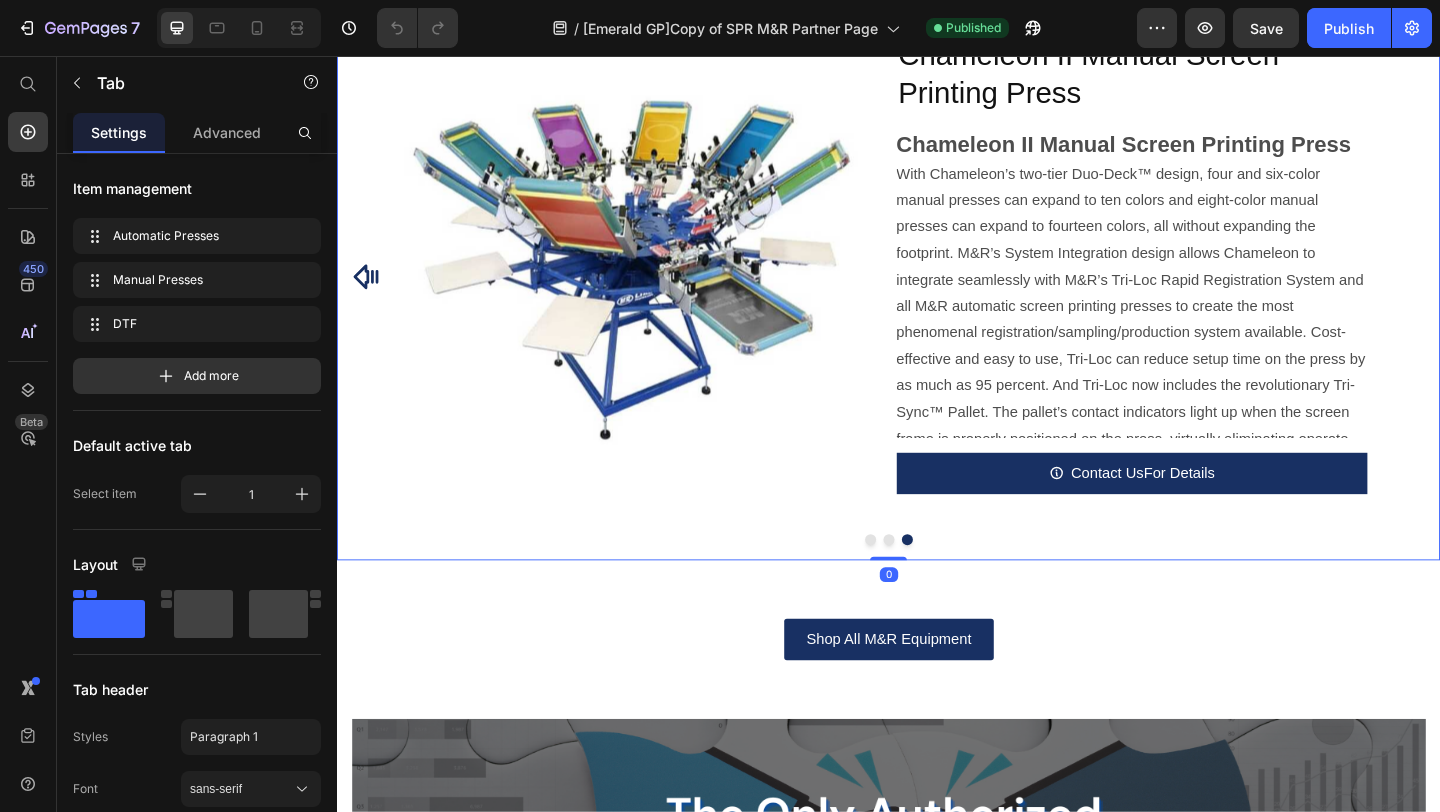 click on "DTF" at bounding box center [1100, -80] 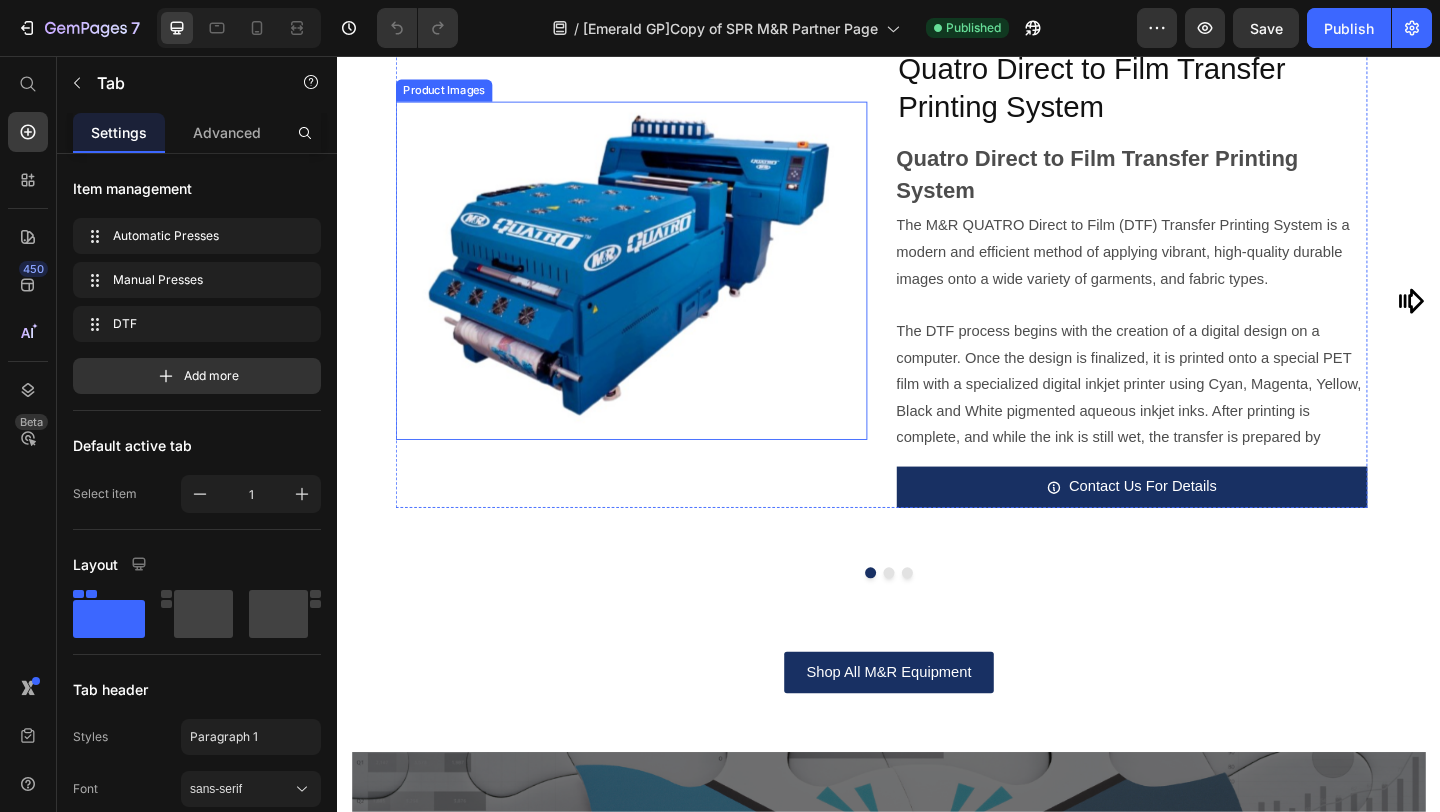 click at bounding box center [657, 289] 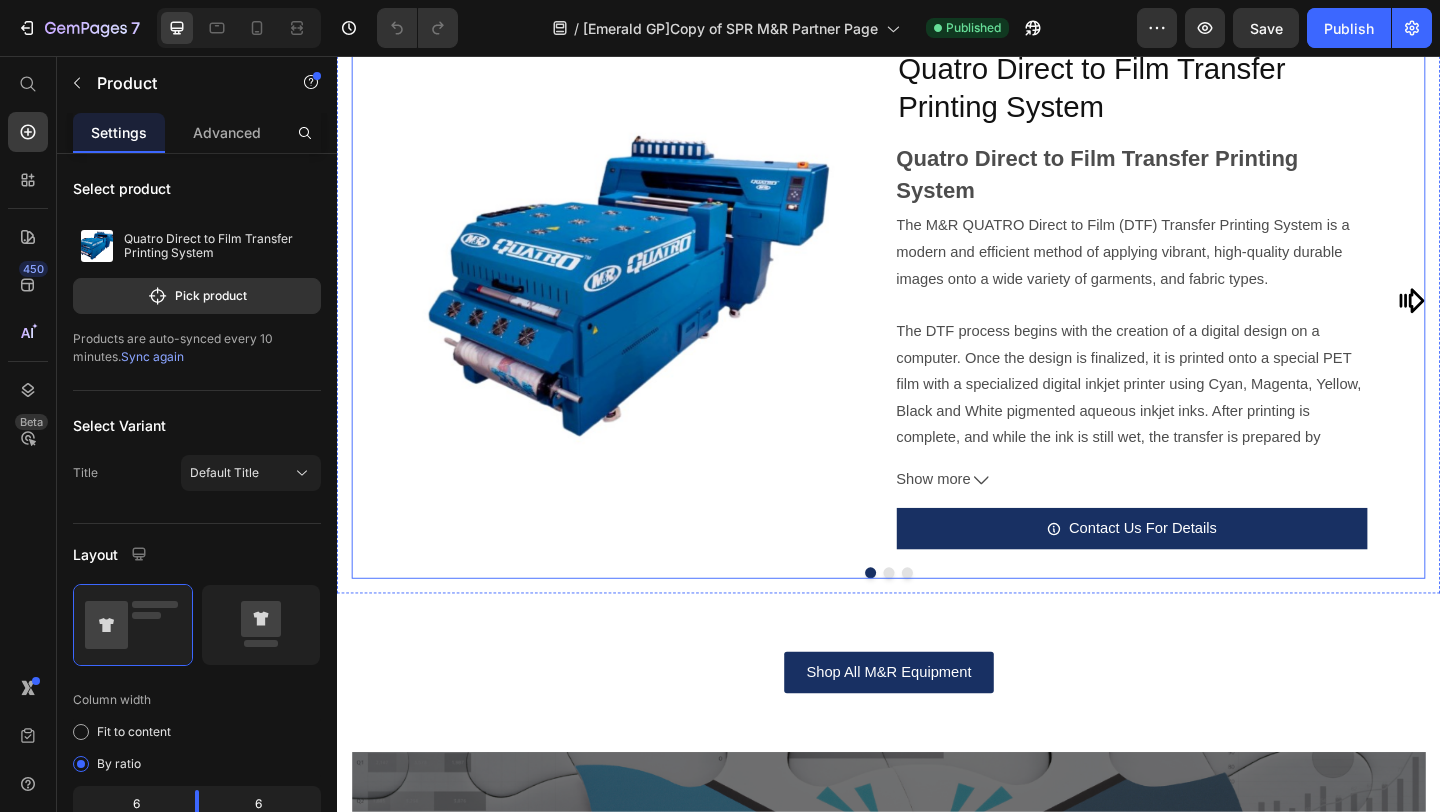click 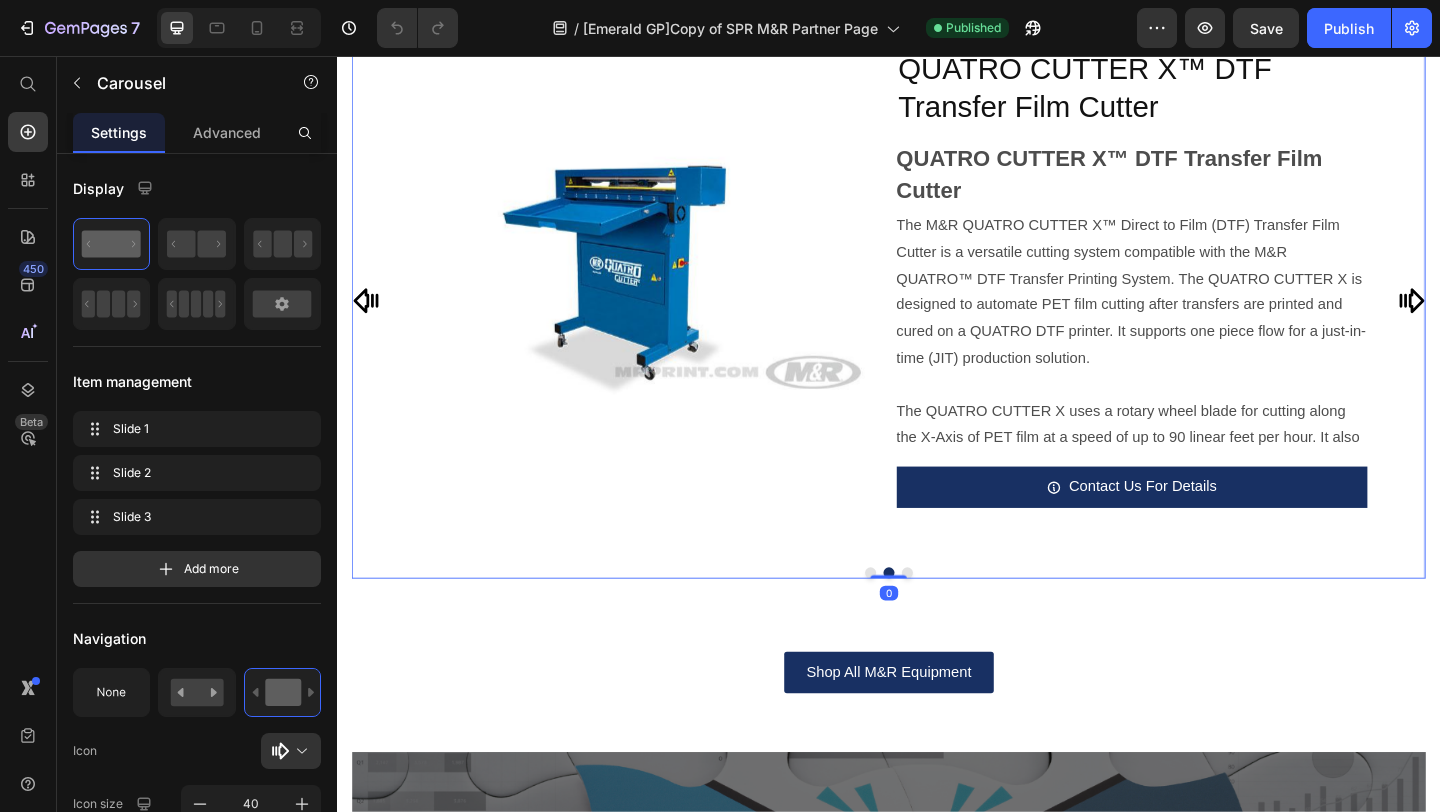 click 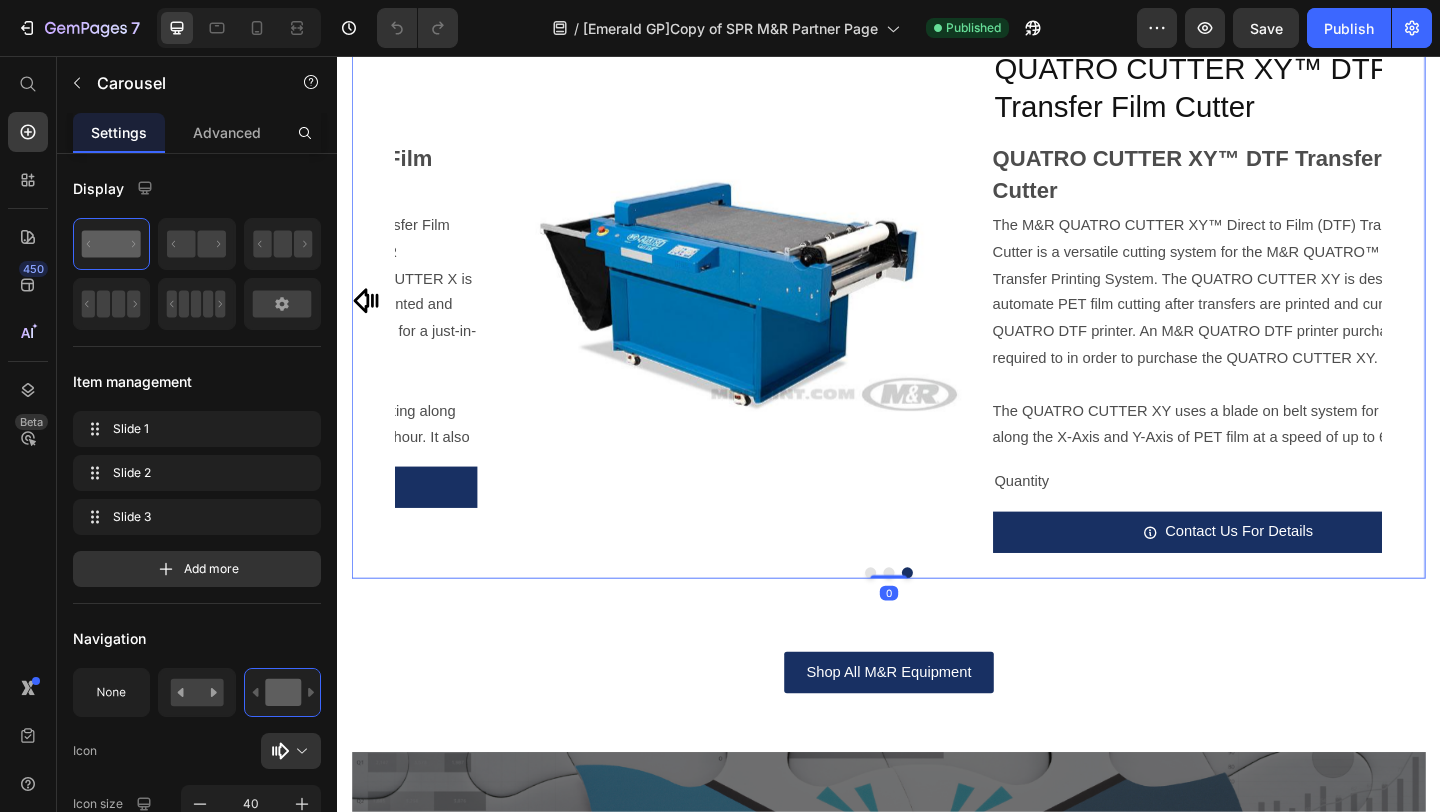 click on "Product Images Quatro Direct to Film Transfer Printing System Product Title Quatro Direct to Film Transfer Printing System
The M&R QUATRO Direct to Film (DTF) Transfer Printing System is a modern and efficient method of applying vibrant, high-quality durable images onto a wide variety of garments, and fabric types. The DTF process begins with the creation of a digital design on a computer. Once the design is finalized, it is printed onto a special PET film with a specialized digital inkjet printer using Cyan, Magenta, Yellow, Black and White pigmented aqueous inkjet inks. After printing is complete, and while the ink is still wet, the transfer is prepared by applying a layer of adhesive to the print area.
Product Options:
Quatro Cleaning Fluid
Quatro Film (2 Rolls 23.8"W x 328'L Each)
Quatro Ink - Black 1L
Quatro Ink - Cyan 1L
Quatro Ink - Green 1L (For 6H Only)
Quatro Ink - Magenta 1L
Quatro Ink - Orange 1L (For 6H Only)
Quatro Ink - Red 1L (For 6H Only)" at bounding box center (937, 321) 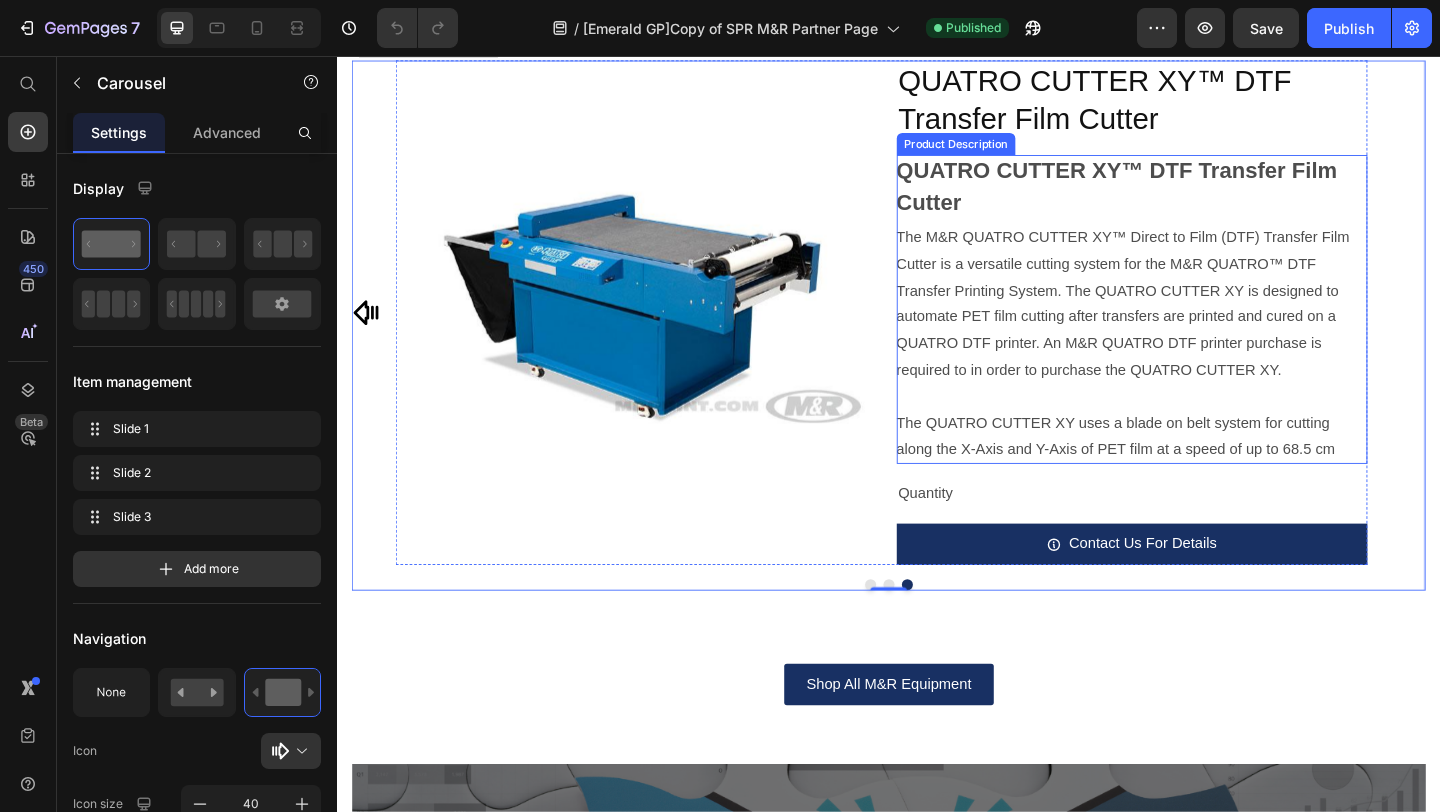scroll, scrollTop: 1357, scrollLeft: 0, axis: vertical 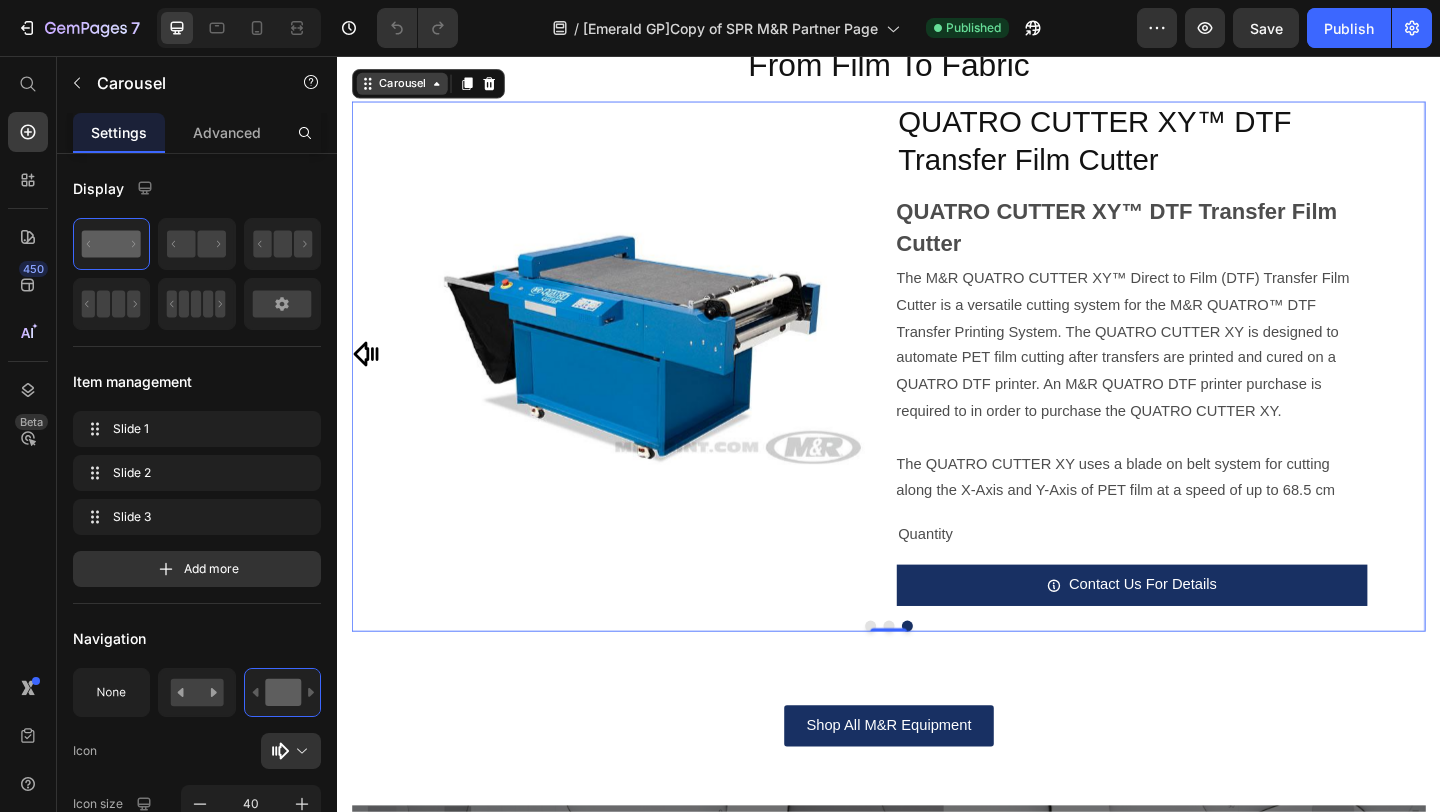 click on "Carousel" at bounding box center (407, 86) 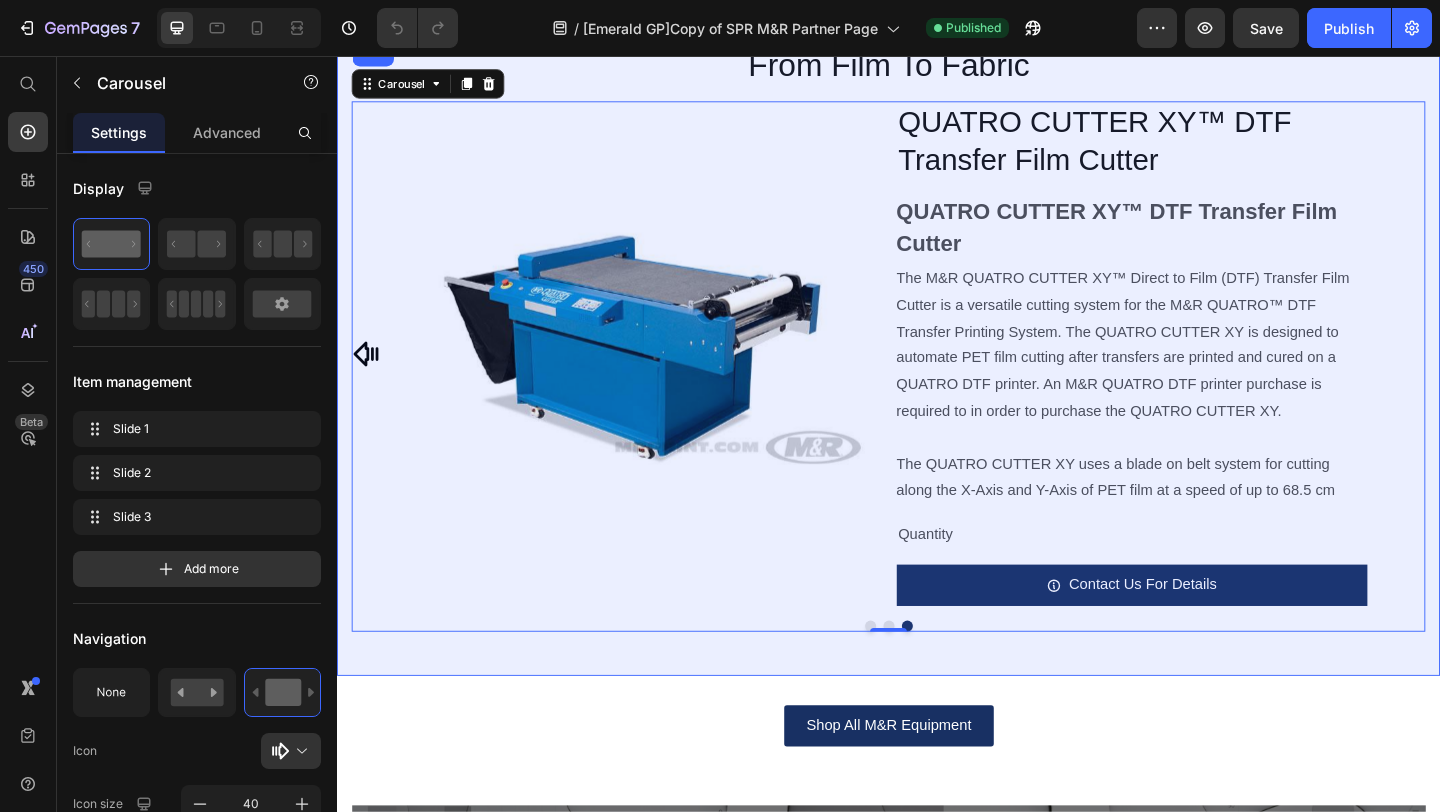 click on "Section" at bounding box center (387, 15) 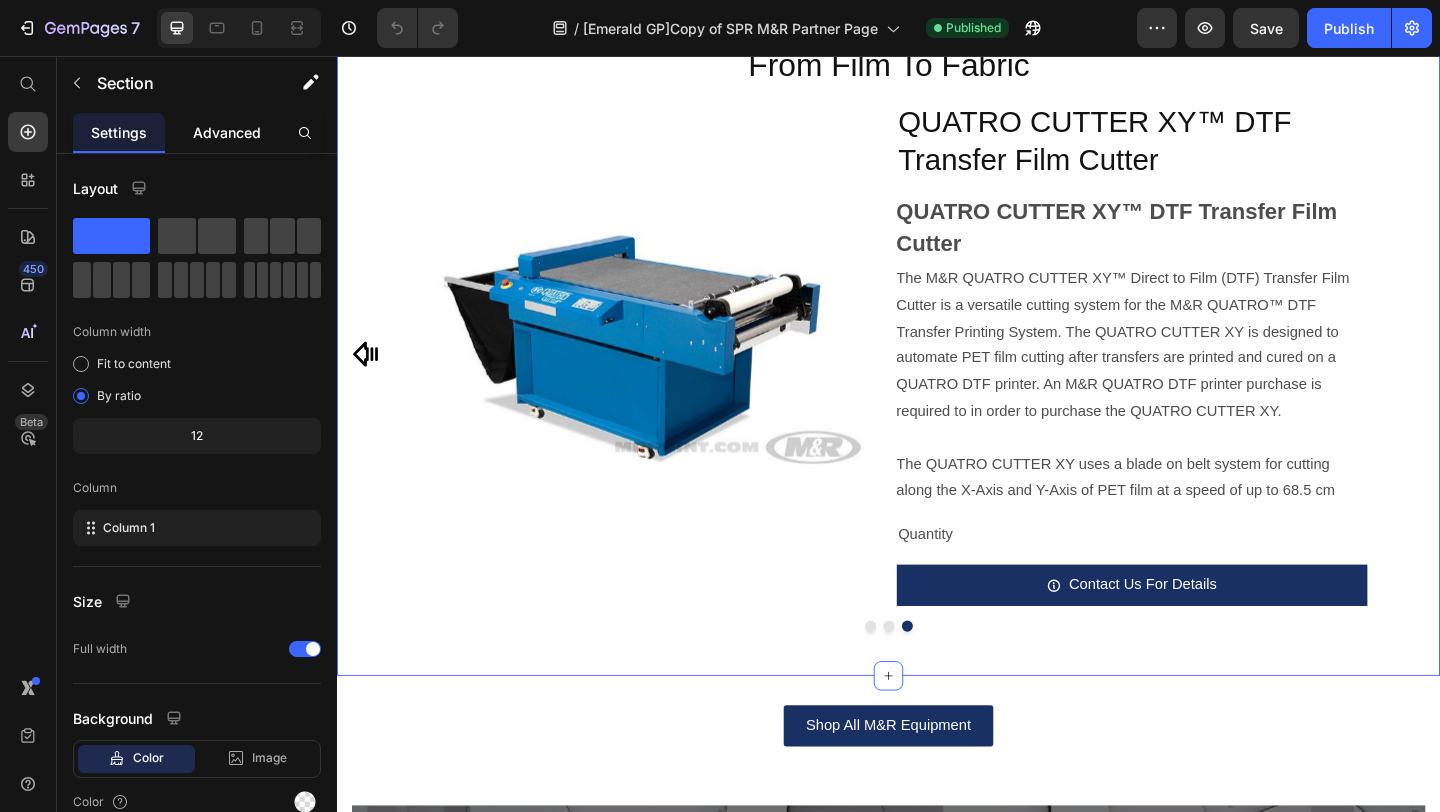 click on "Advanced" 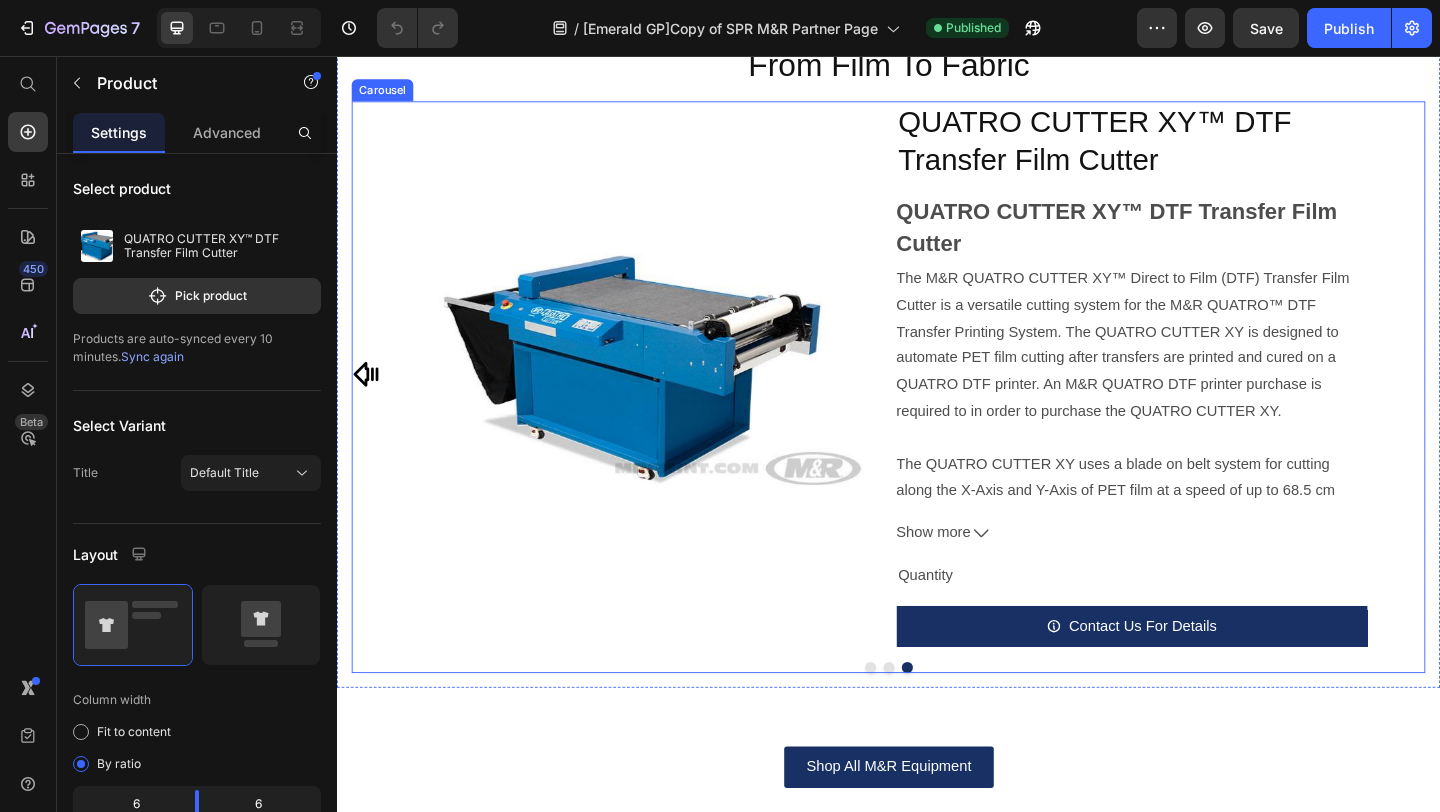 click on "Product Images Quatro Direct to Film Transfer Printing System Product Title Quatro Direct to Film Transfer Printing System
The M&R QUATRO Direct to Film (DTF) Transfer Printing System is a modern and efficient method of applying vibrant, high-quality durable images onto a wide variety of garments, and fabric types. The DTF process begins with the creation of a digital design on a computer. Once the design is finalized, it is printed onto a special PET film with a specialized digital inkjet printer using Cyan, Magenta, Yellow, Black and White pigmented aqueous inkjet inks. After printing is complete, and while the ink is still wet, the transfer is prepared by applying a layer of adhesive to the print area.
Product Options:
Quatro Cleaning Fluid
Quatro Film (2 Rolls 23.8"W x 328'L Each)
Quatro Ink - Black 1L
Quatro Ink - Cyan 1L
Quatro Ink - Green 1L (For 6H Only)
Quatro Ink - Magenta 1L
Quatro Ink - Orange 1L (For 6H Only)
Quatro Ink - Red 1L (For 6H Only)" at bounding box center [937, 402] 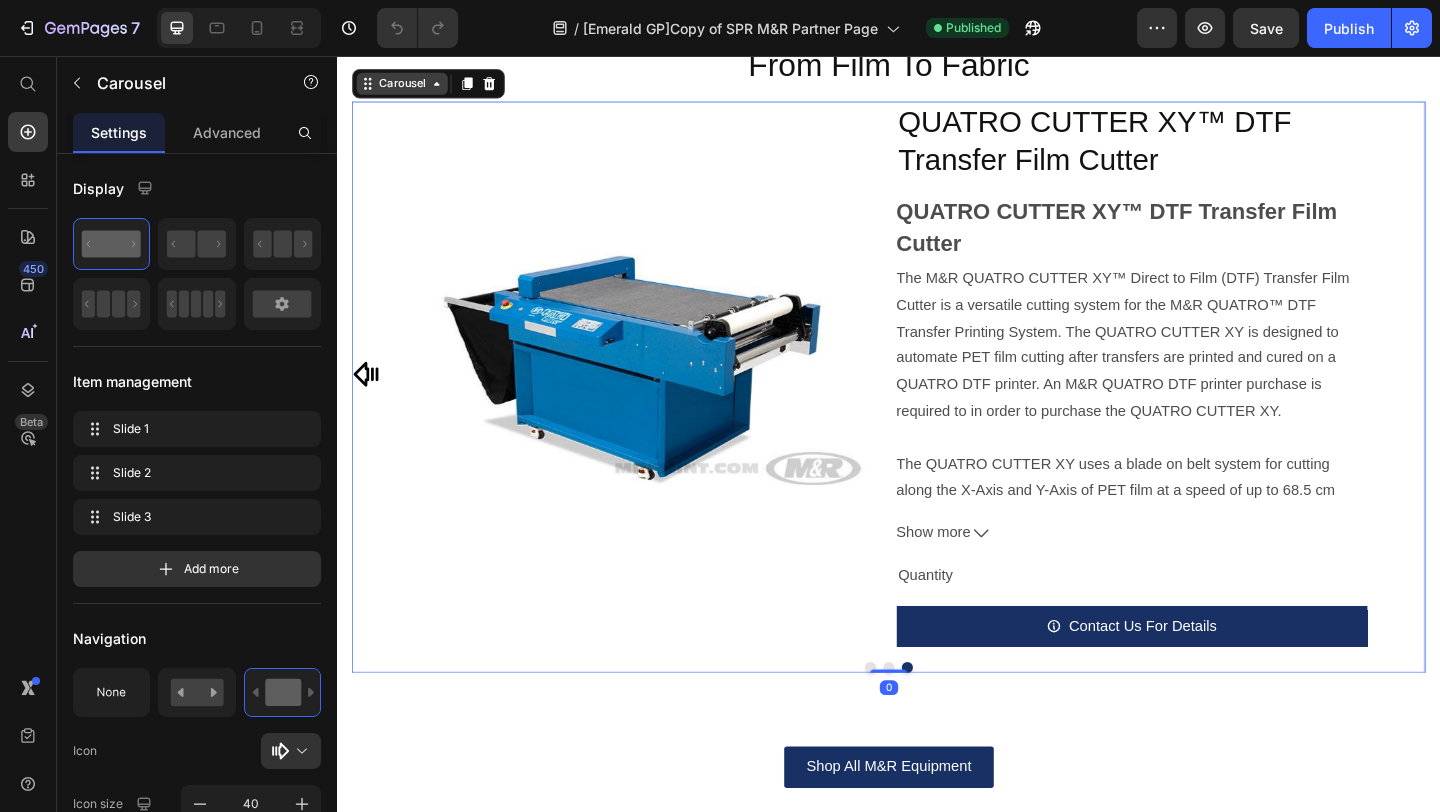 click on "Carousel" at bounding box center (407, 86) 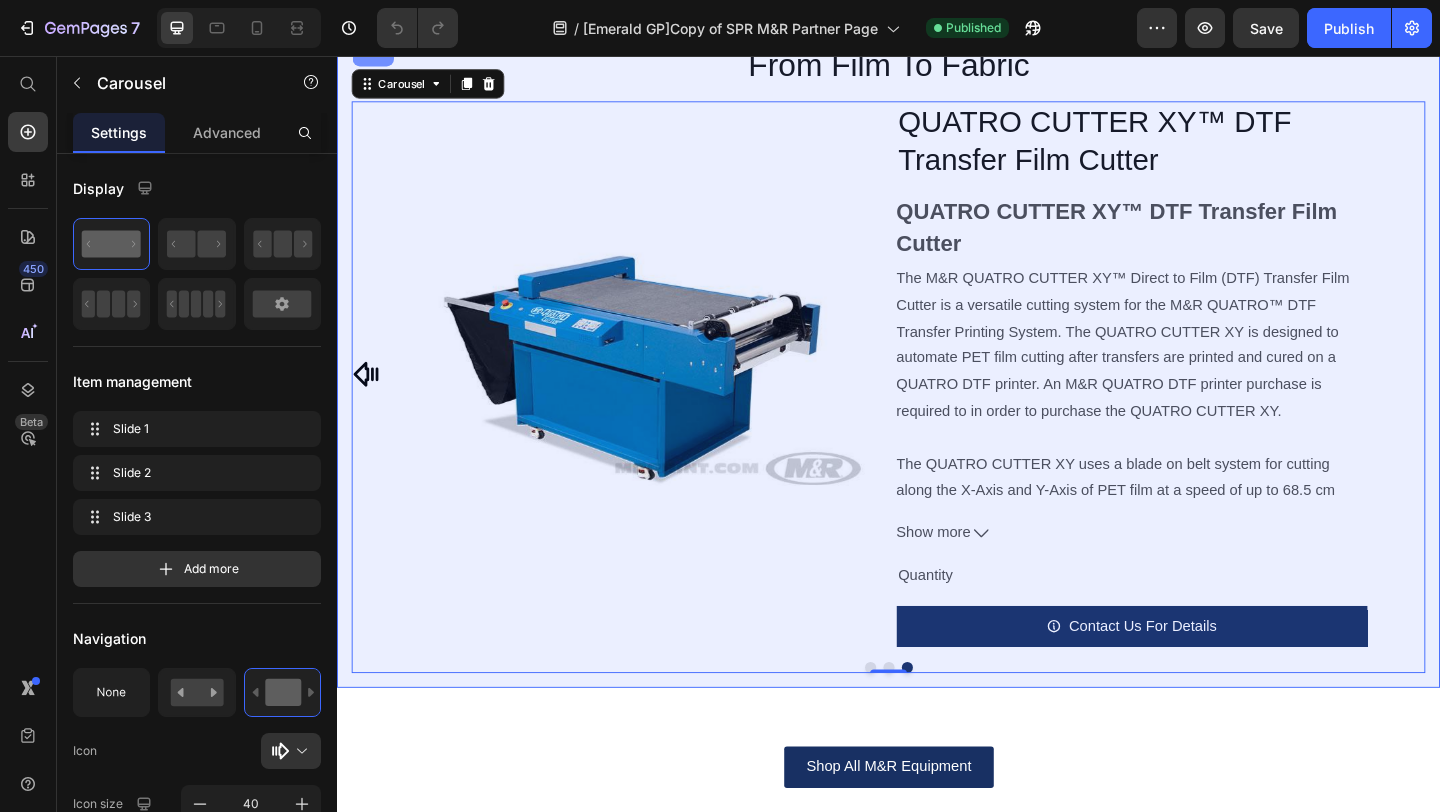 click on "Tab" at bounding box center (376, 51) 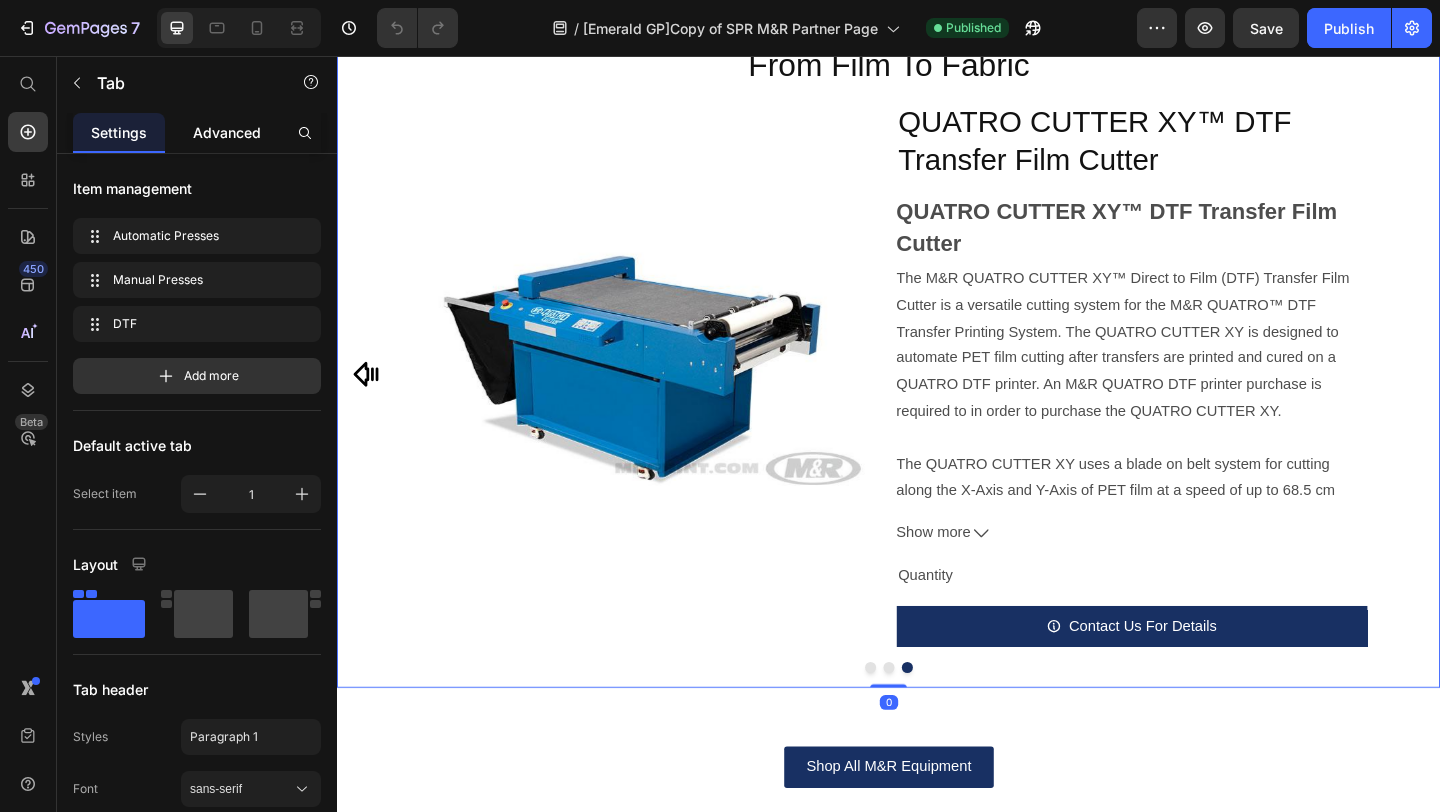 click on "Advanced" 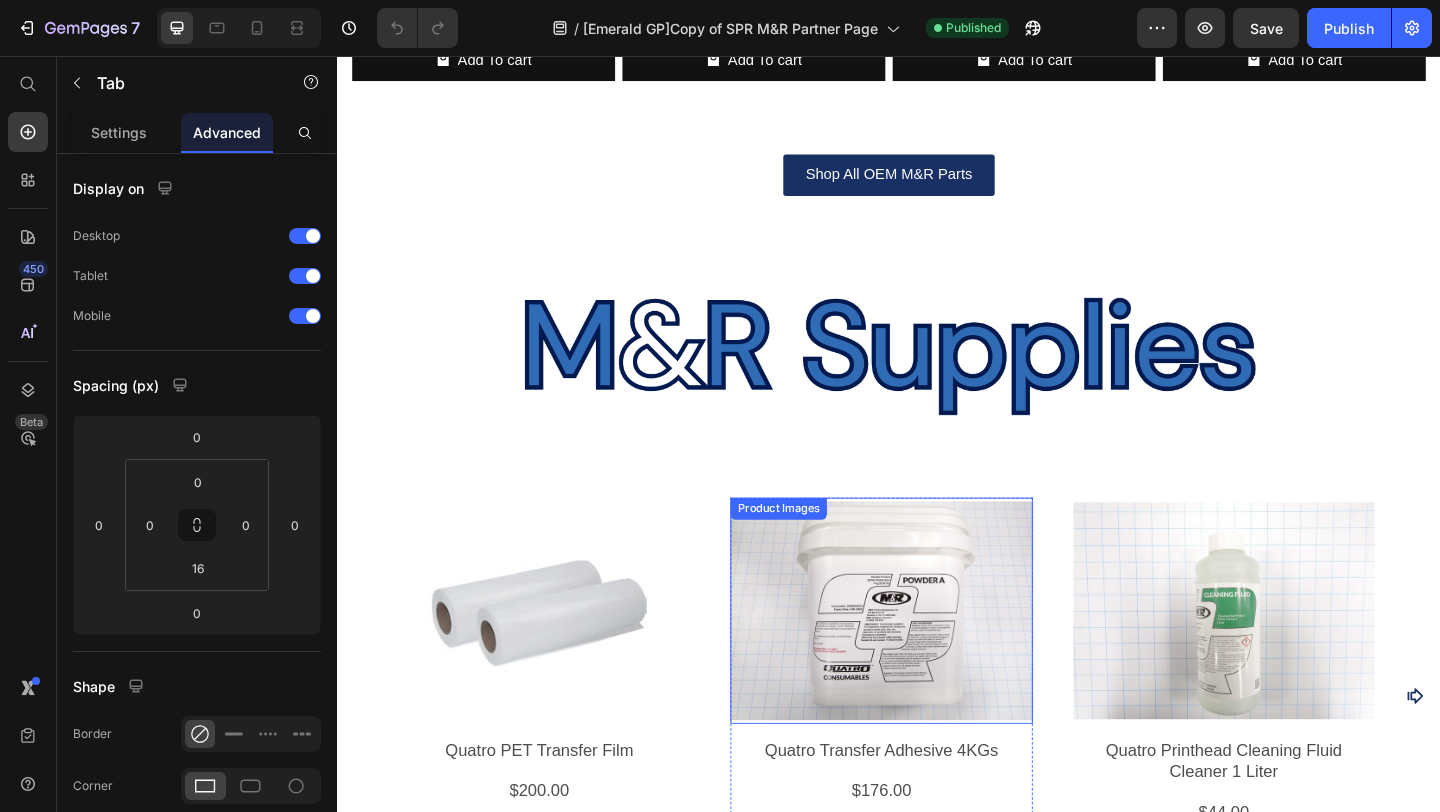 scroll, scrollTop: 3292, scrollLeft: 0, axis: vertical 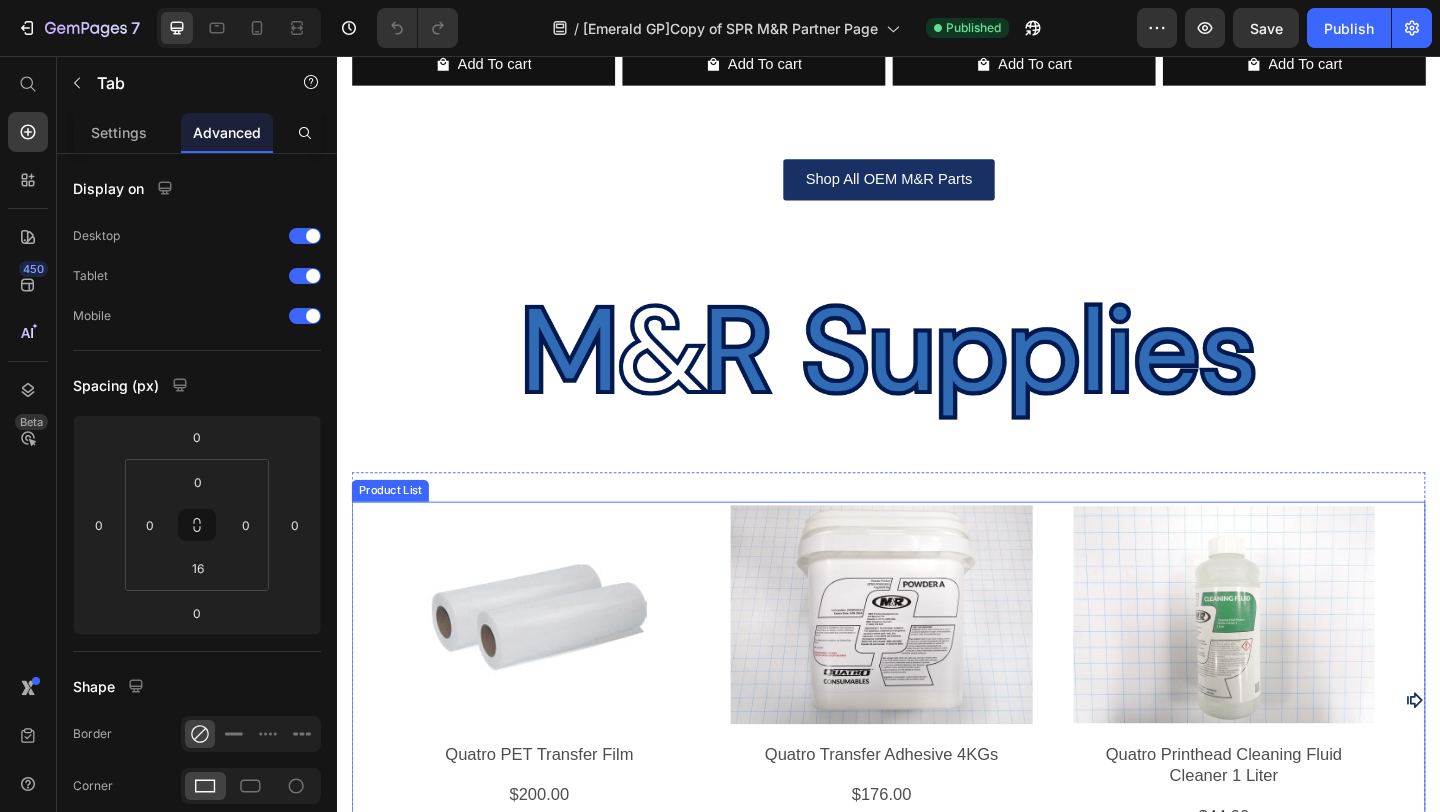 click on "Product Images Quatro PET Transfer Film Product Title $200.00 Product Price Row Add To cart Product Cart Button Row Product Images Quatro Transfer Adhesive 4KGs Product Title $176.00 Product Price Row Add To cart Product Cart Button Row Product Images Quatro Printhead Cleaning Fluid Cleaner 1 Liter Product Title $44.00 Product Price Row Add To cart Product Cart Button Row Product Images Quatro White Ink 1 Liter Product Title $88.00 Product Price Row Add To cart Product Cart Button Row Product Images Quatro Black Ink 1 Liter Product Title $88.00 Product Price Row Add To cart Product Cart Button Row Product Images Quatro Cyan Ink 1 Liter Product Title $88.00 Product Price Row Add To cart Product Cart Button Row Product Images Quatro Magenta Ink 1 Liter Product Title $88.00 Product Price Row Add To cart Product Cart Button Row Product Images Quatro Yellow Ink 1 Liter Product Title $88.00 Product Price Row Add To cart Product Cart Button Row" at bounding box center [937, 757] 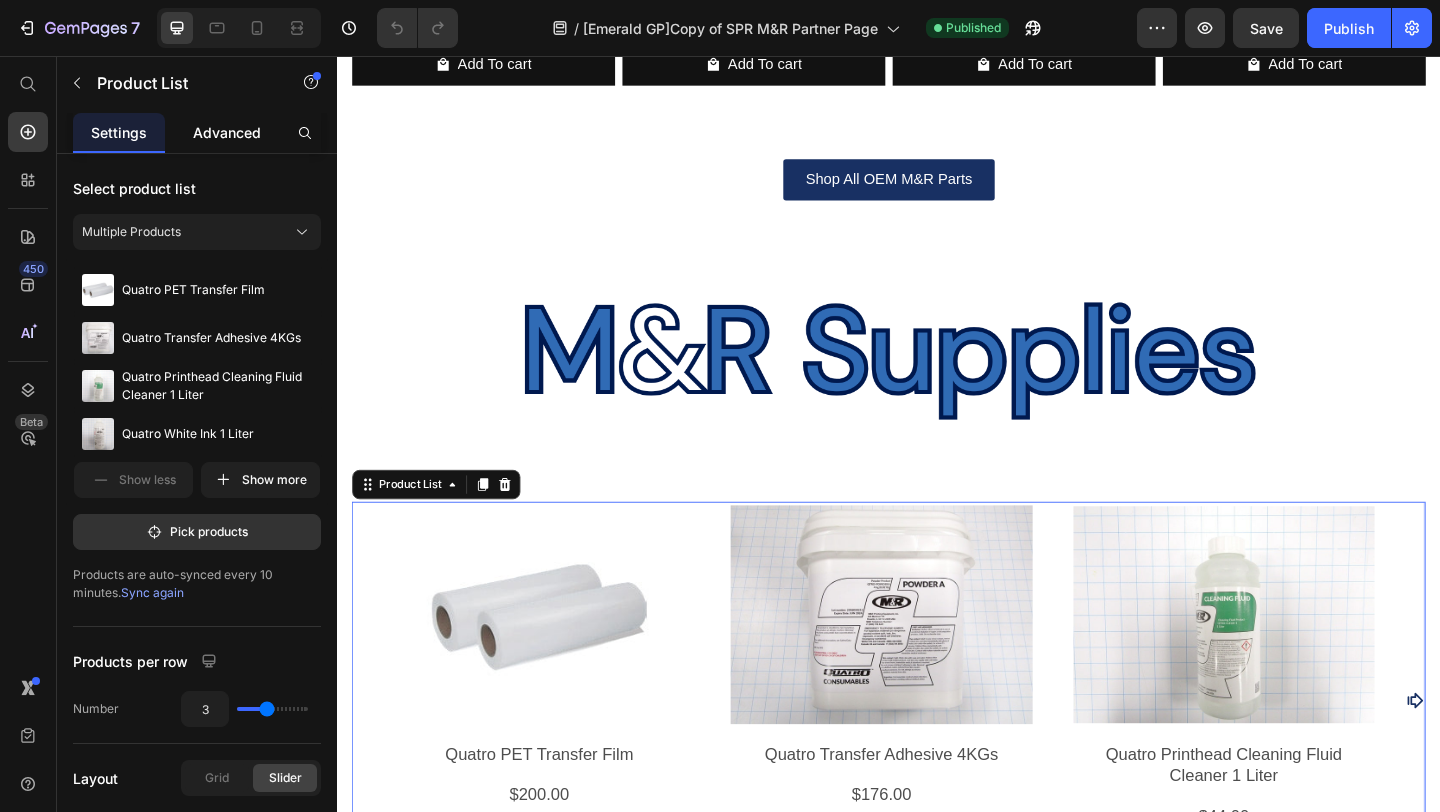 click on "Advanced" 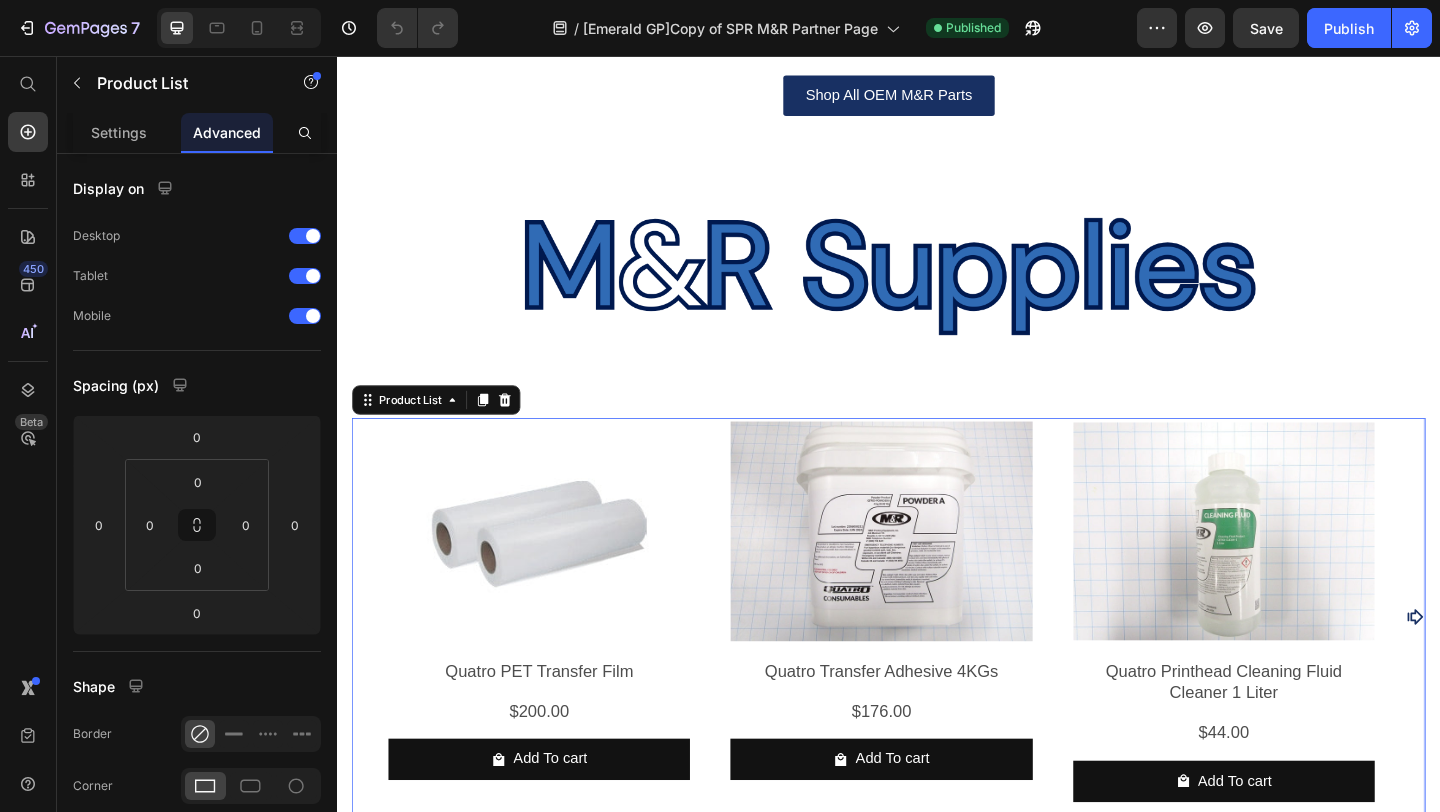 scroll, scrollTop: 2651, scrollLeft: 0, axis: vertical 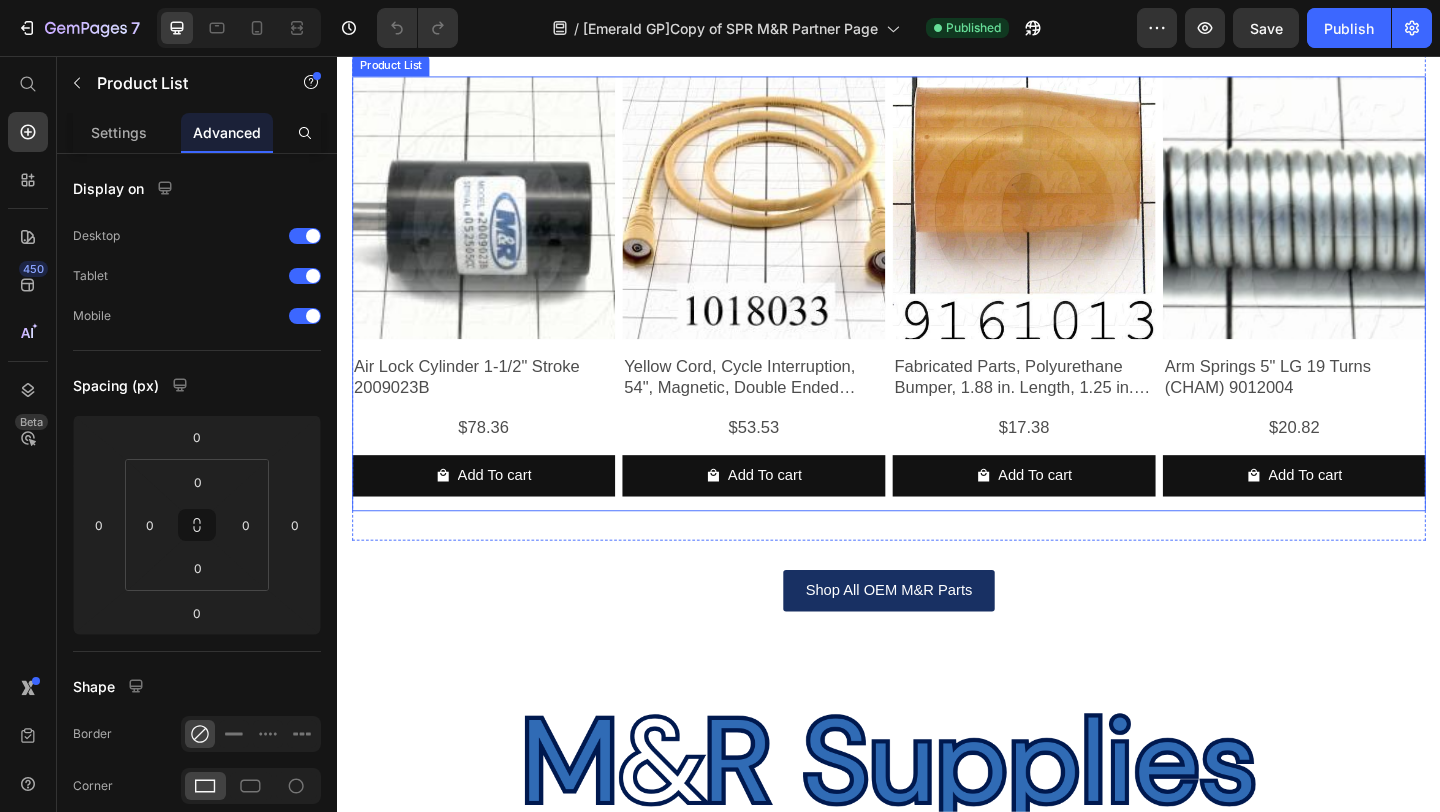 click on "Product Images Air Lock Cylinder 1-1/2" Stroke 2009023B Product Title $78.36 Product Price Row Add To cart Product Cart Button Row Product Images Yellow Cord, Cycle Interruption, 54", Magnetic, Double Ended Connection 1018033 Product Title $53.53 Product Price Row Add To cart Product Cart Button Row Product Images Fabricated Parts, Polyurethane Bumper, 1.88 in. Length, 1.25 in. Diameter 9161013 Product Title $17.38 Product Price Row Add To cart Product Cart Button Row Product Images Arm Springs 5" LG 19 Turns (CHAM) 9012004 Product Title $20.82 Product Price Row Add To cart Product Cart Button Row" at bounding box center (937, 314) 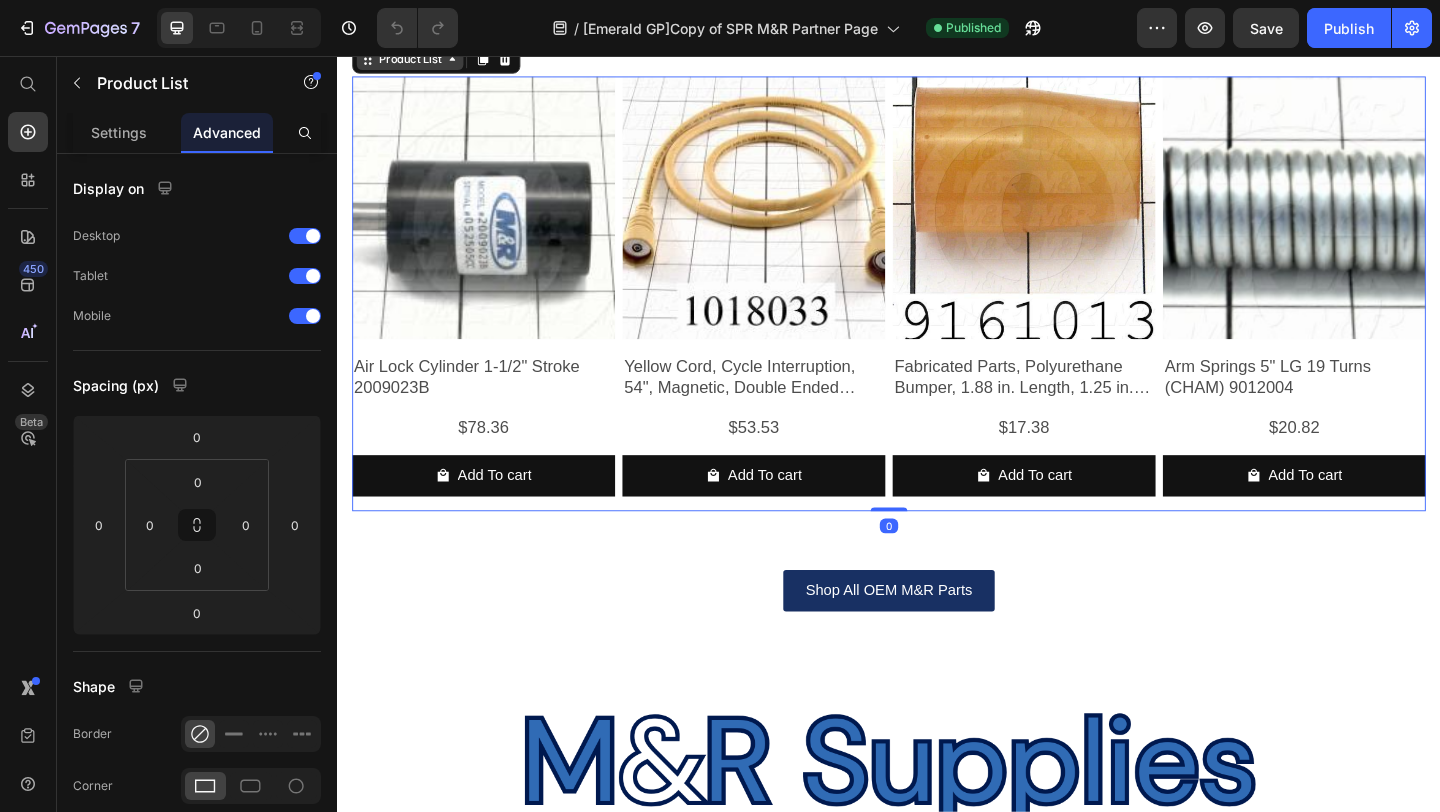 click on "Product List" at bounding box center (416, 59) 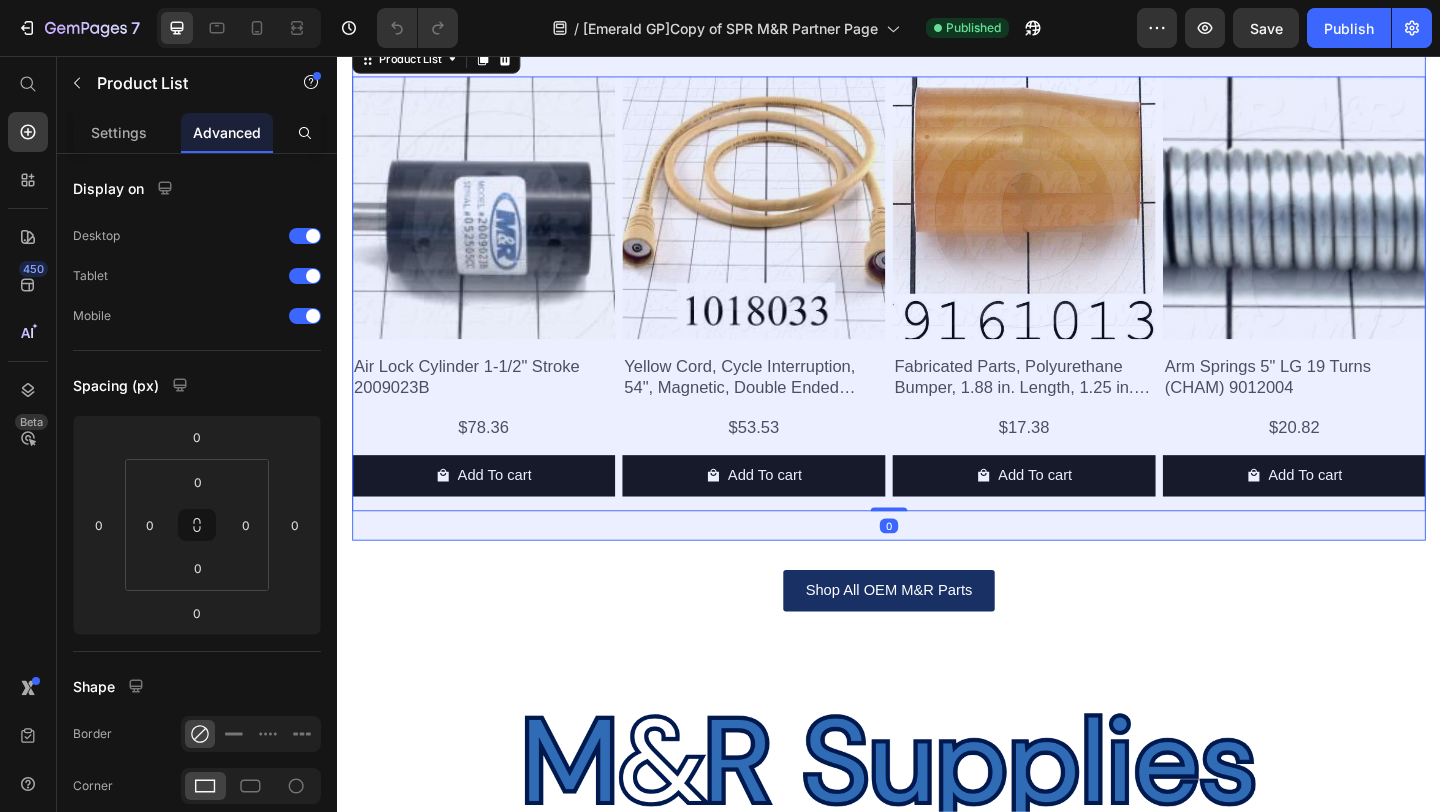 click on "Section" at bounding box center (387, 24) 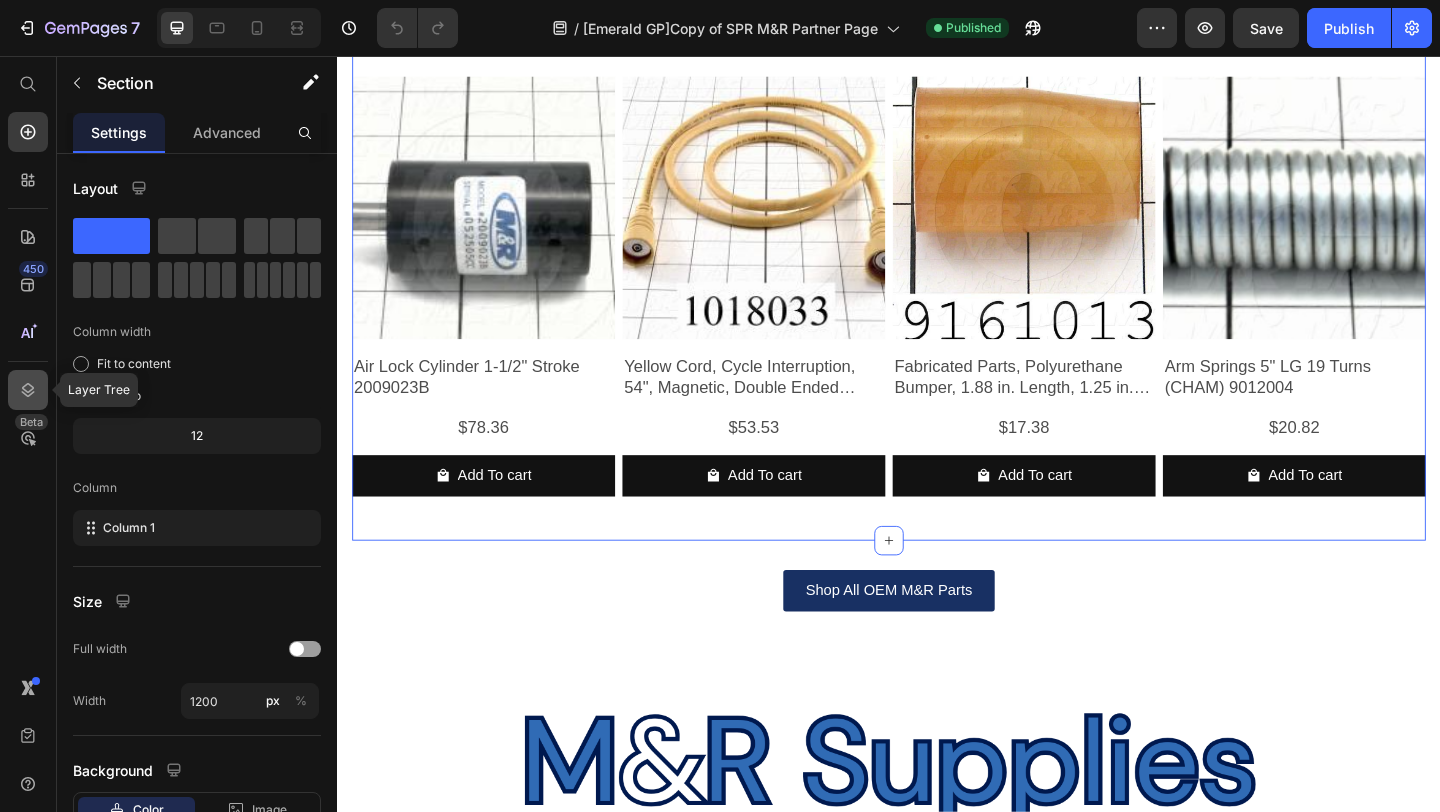 click 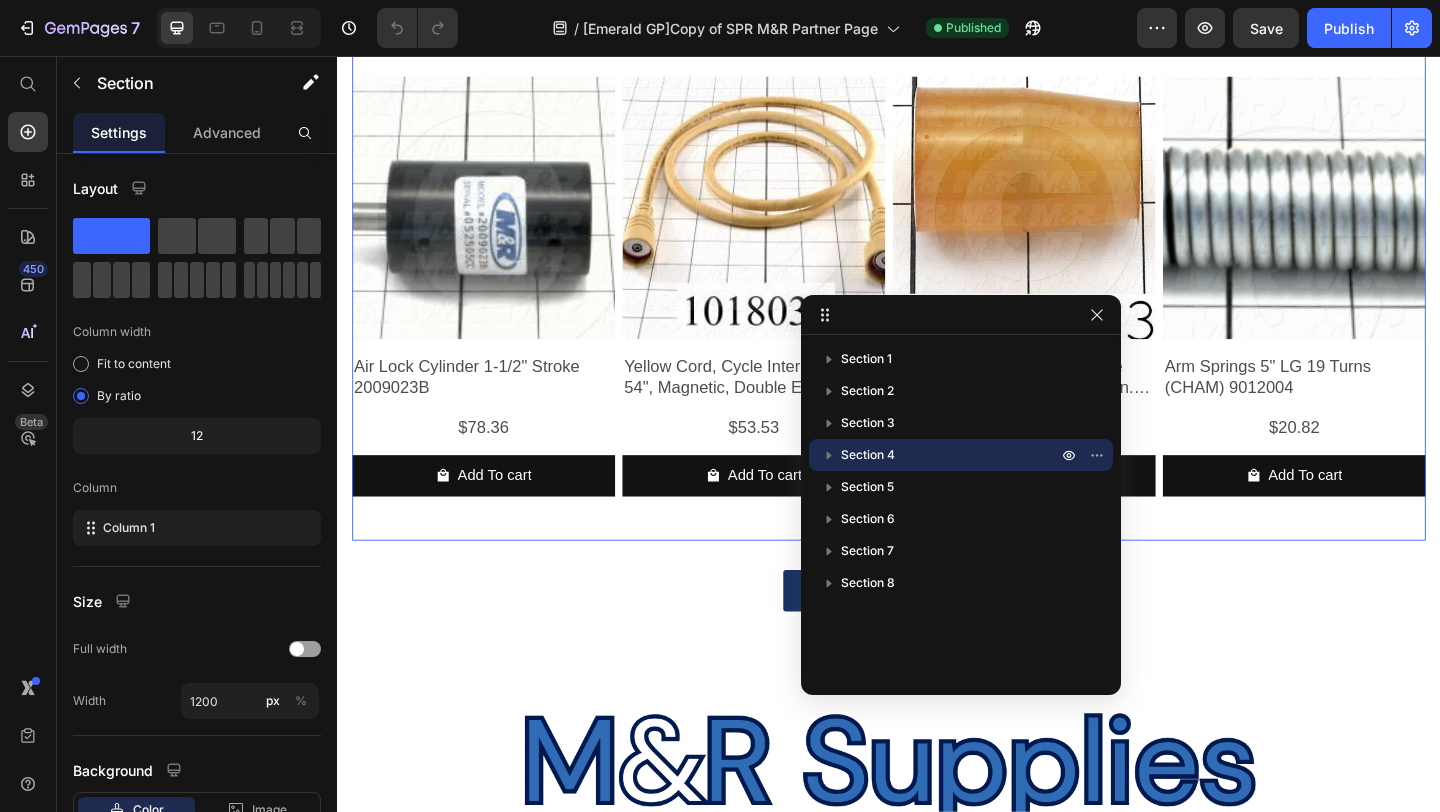drag, startPoint x: 1432, startPoint y: 350, endPoint x: 1111, endPoint y: 313, distance: 323.12537 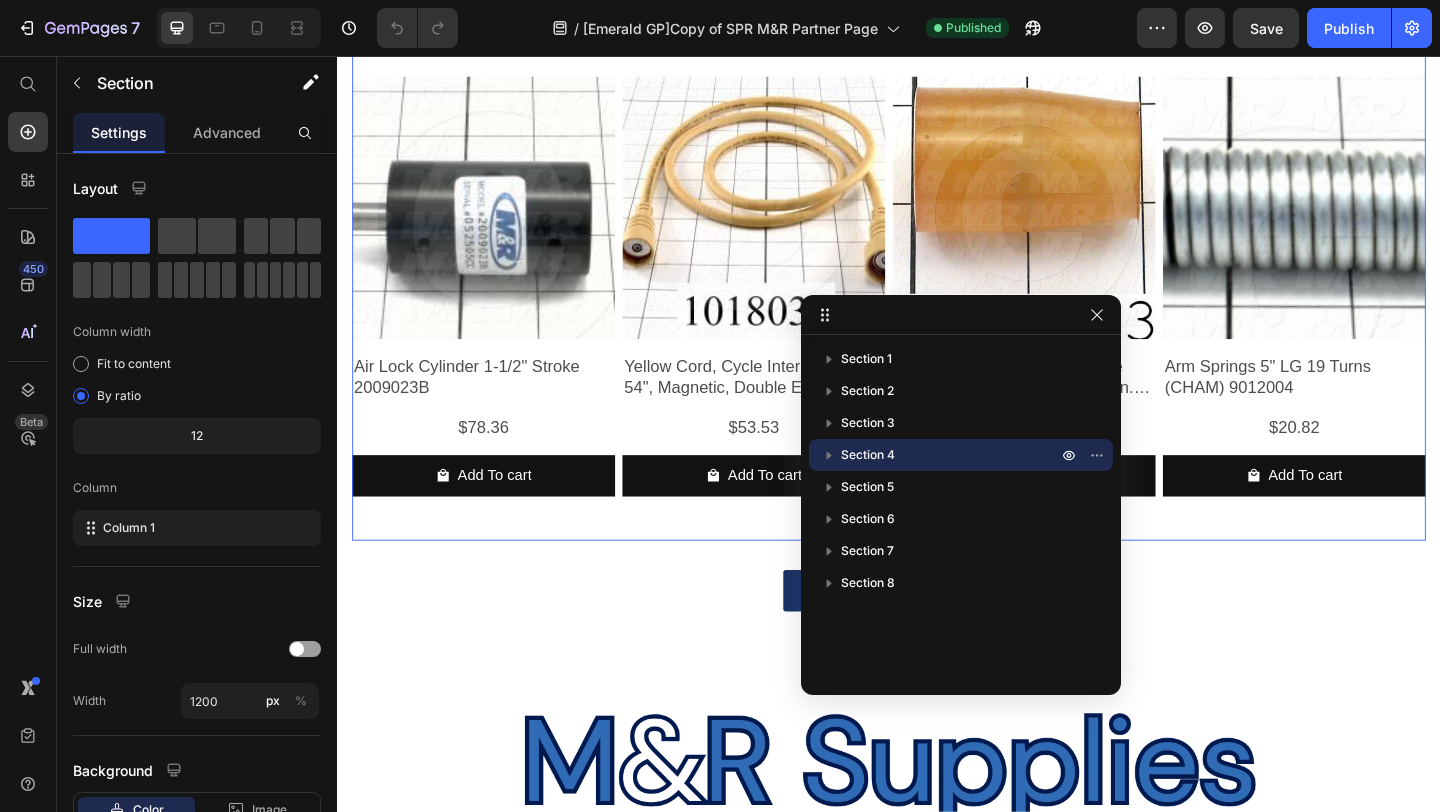 click 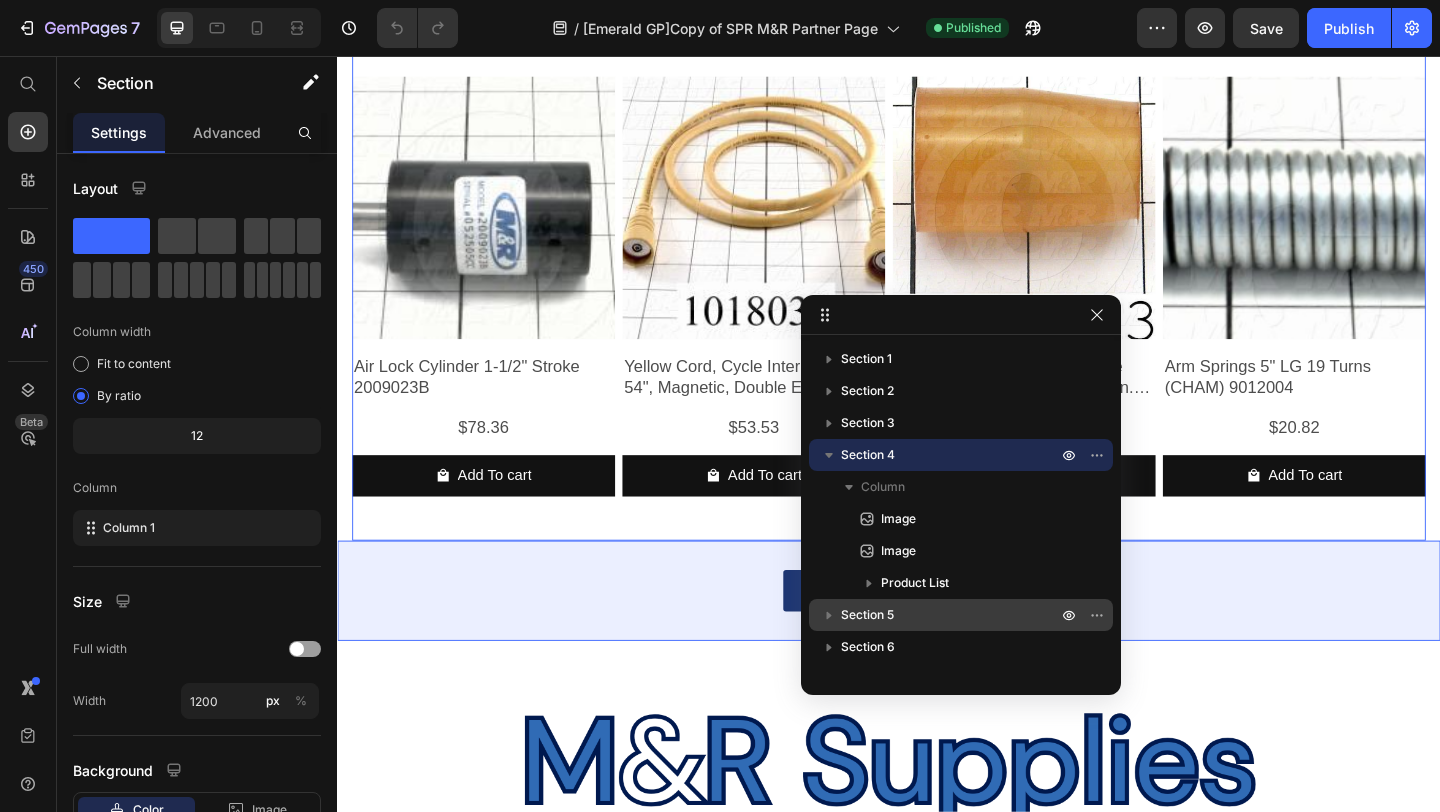 click 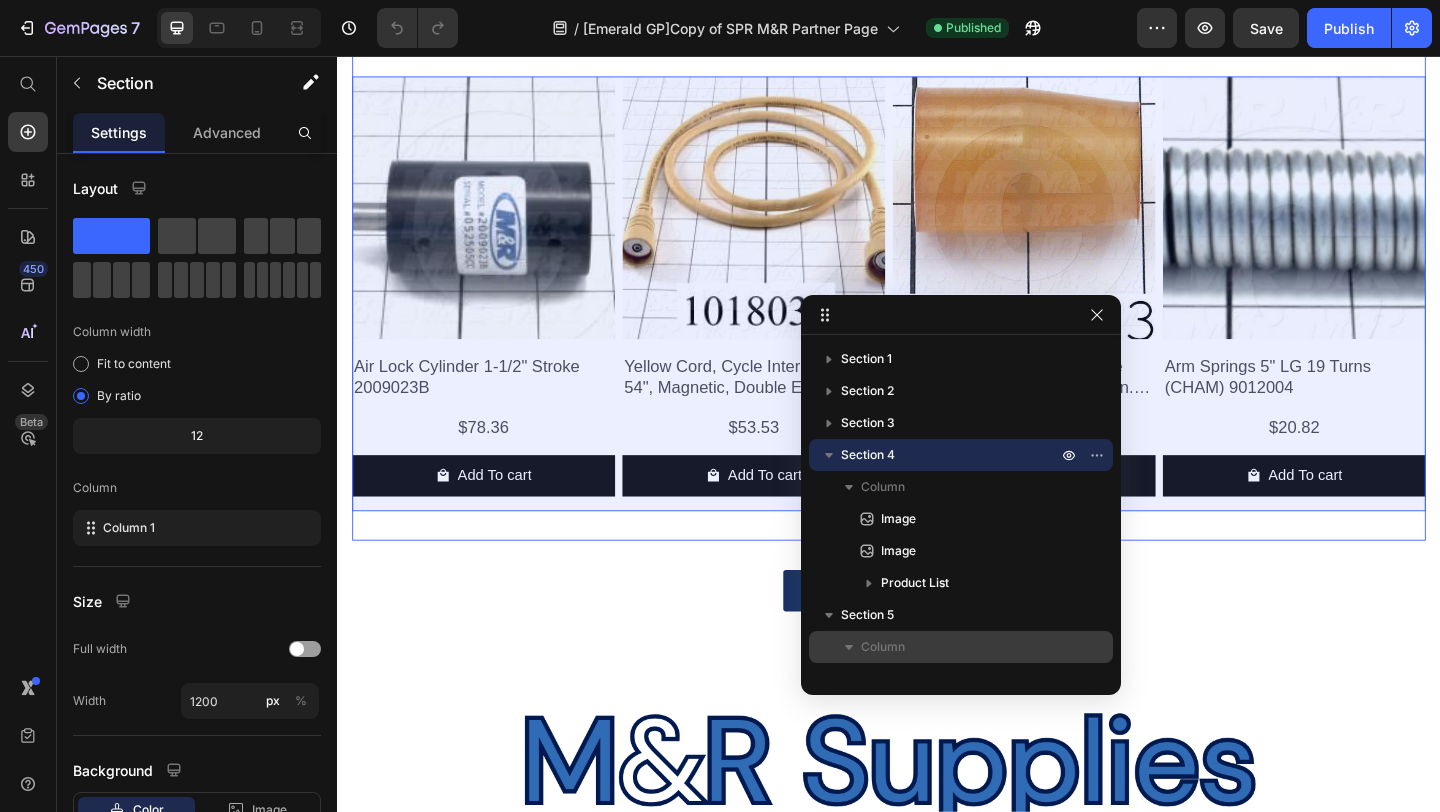 scroll, scrollTop: 118, scrollLeft: 0, axis: vertical 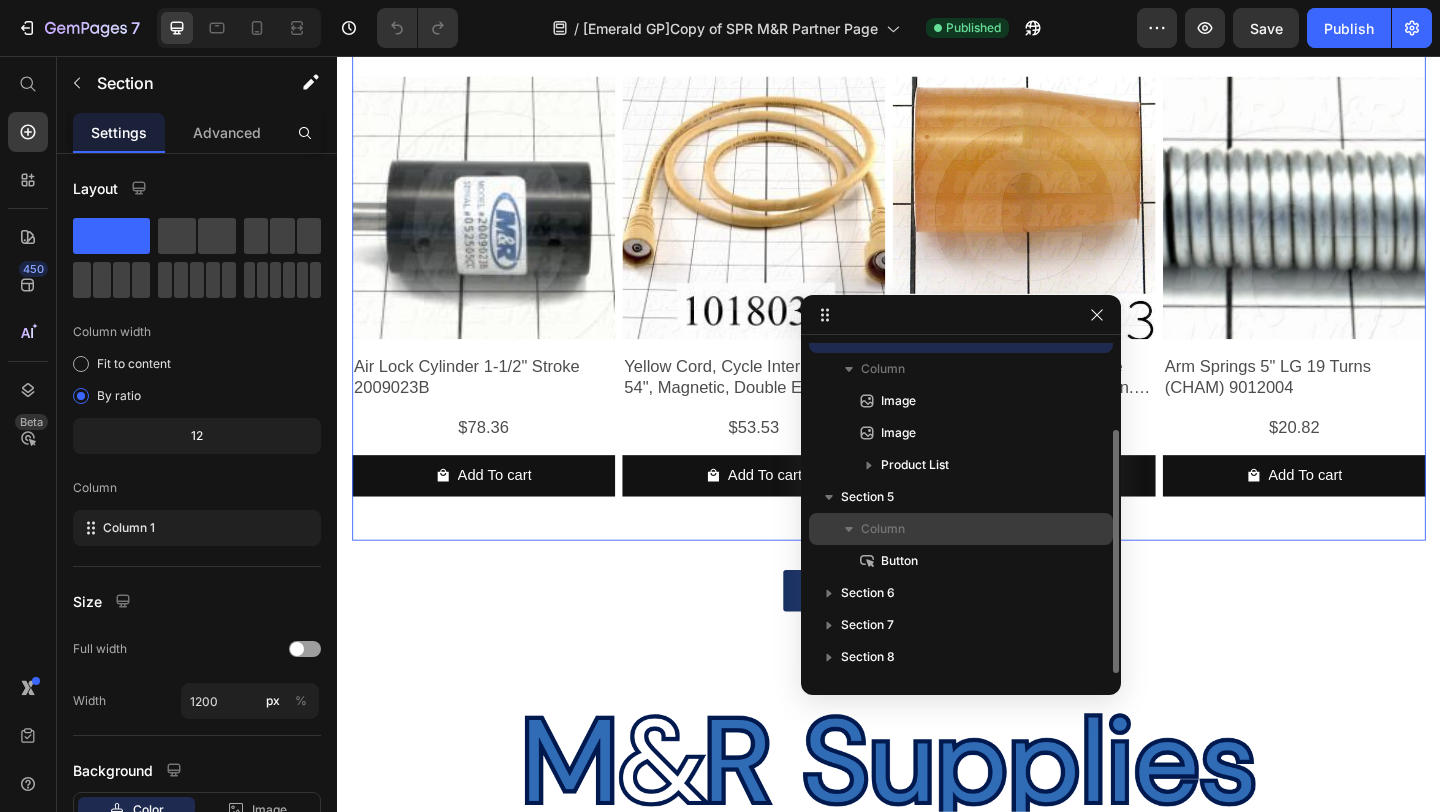 click on "Column" at bounding box center (883, 529) 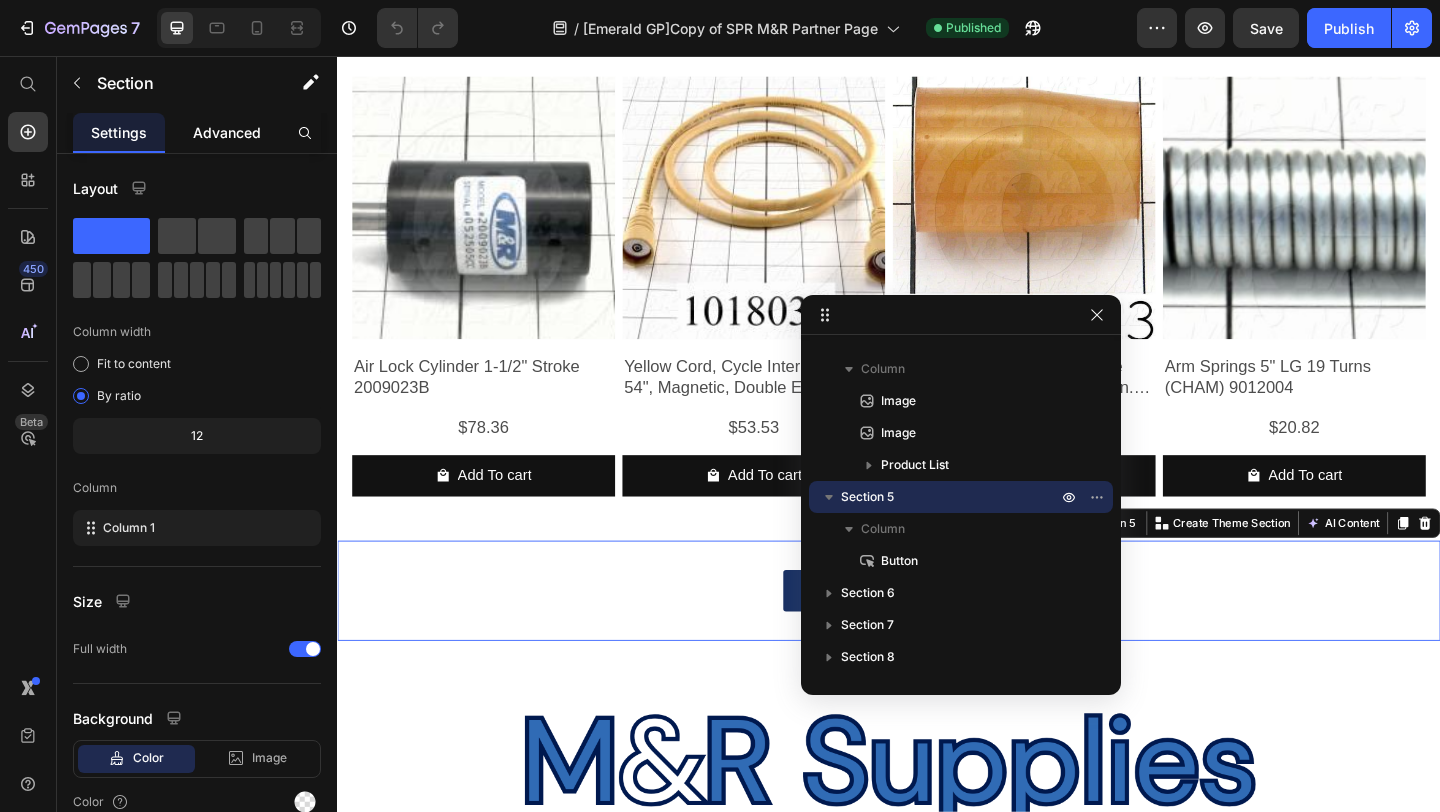 click on "Advanced" at bounding box center [227, 132] 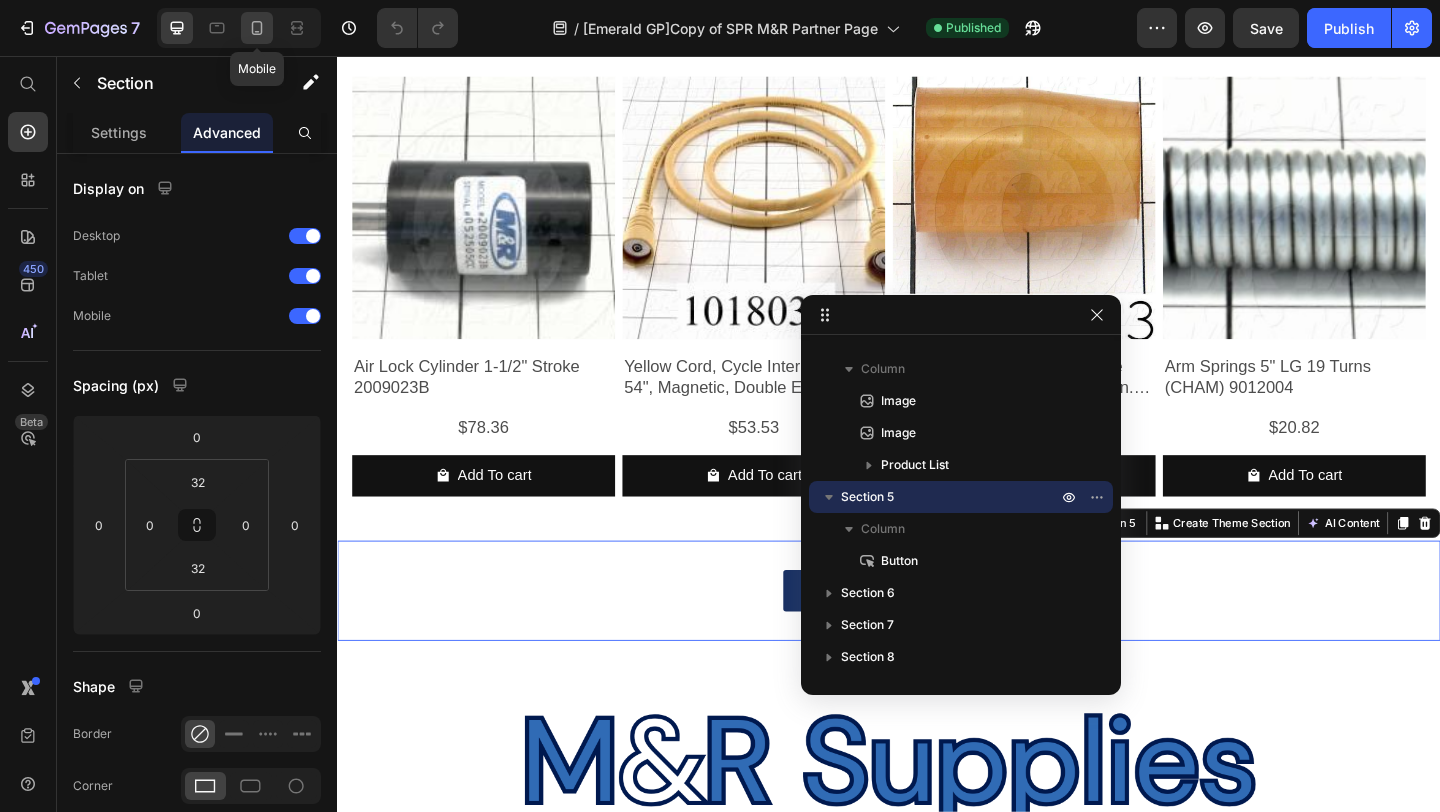 click 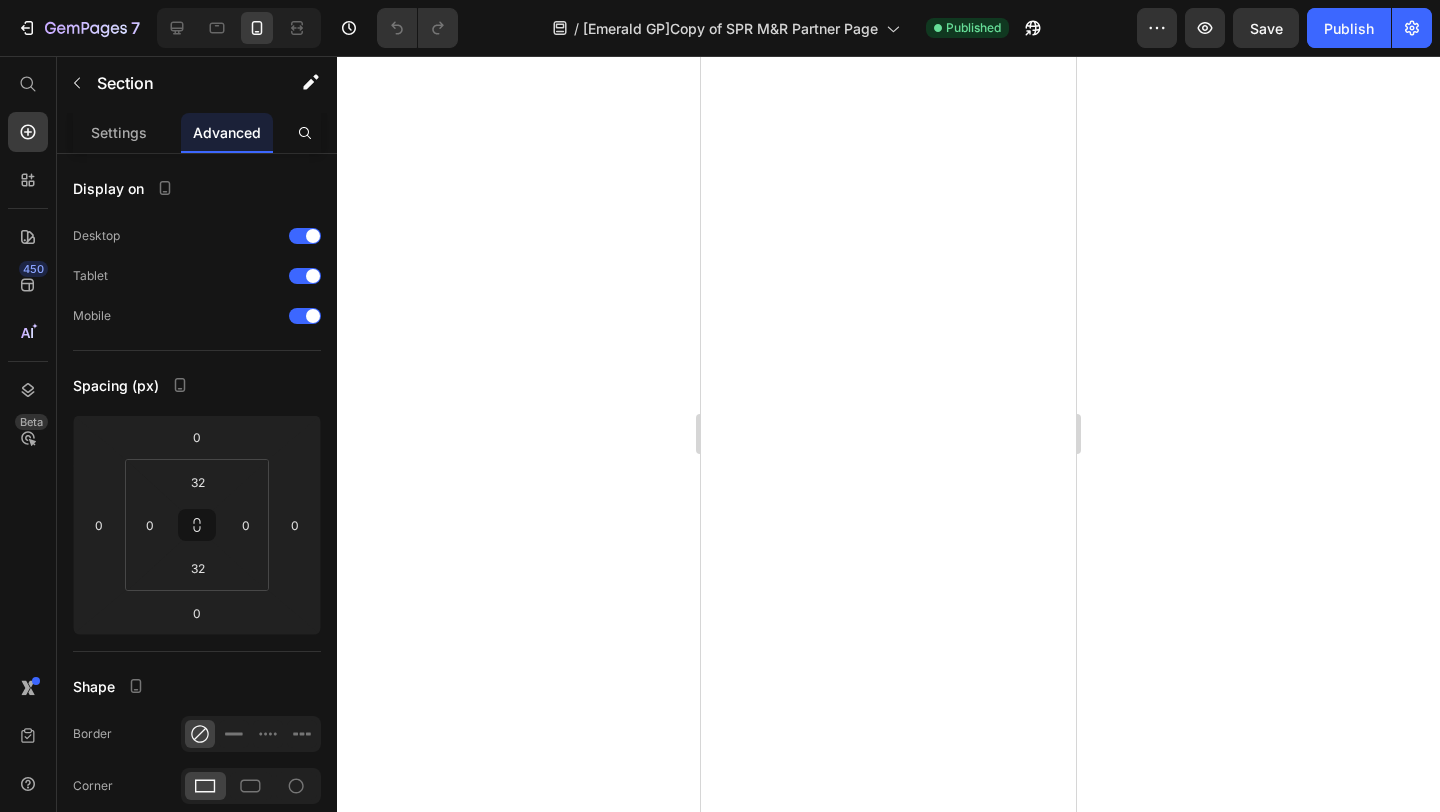 scroll, scrollTop: 0, scrollLeft: 0, axis: both 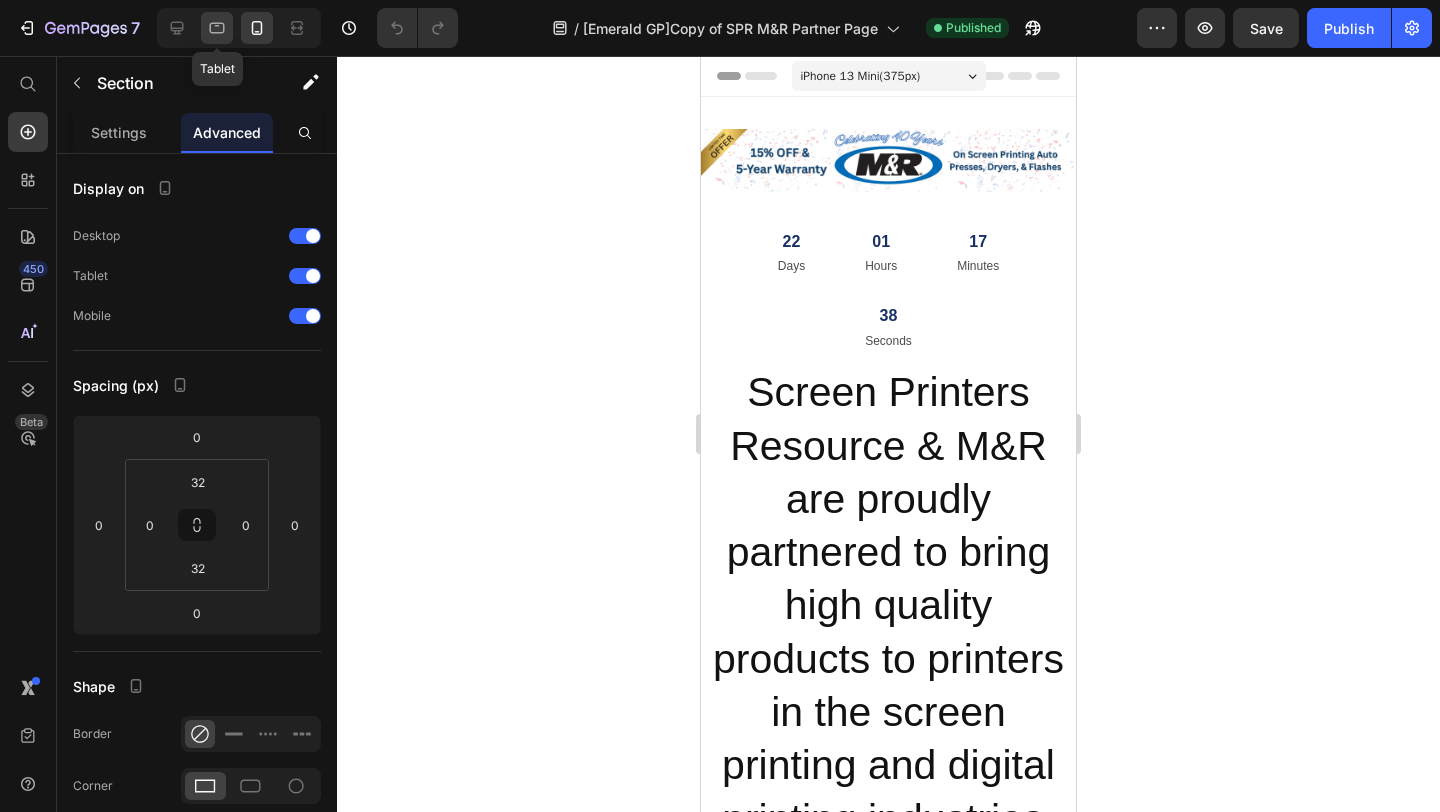 click 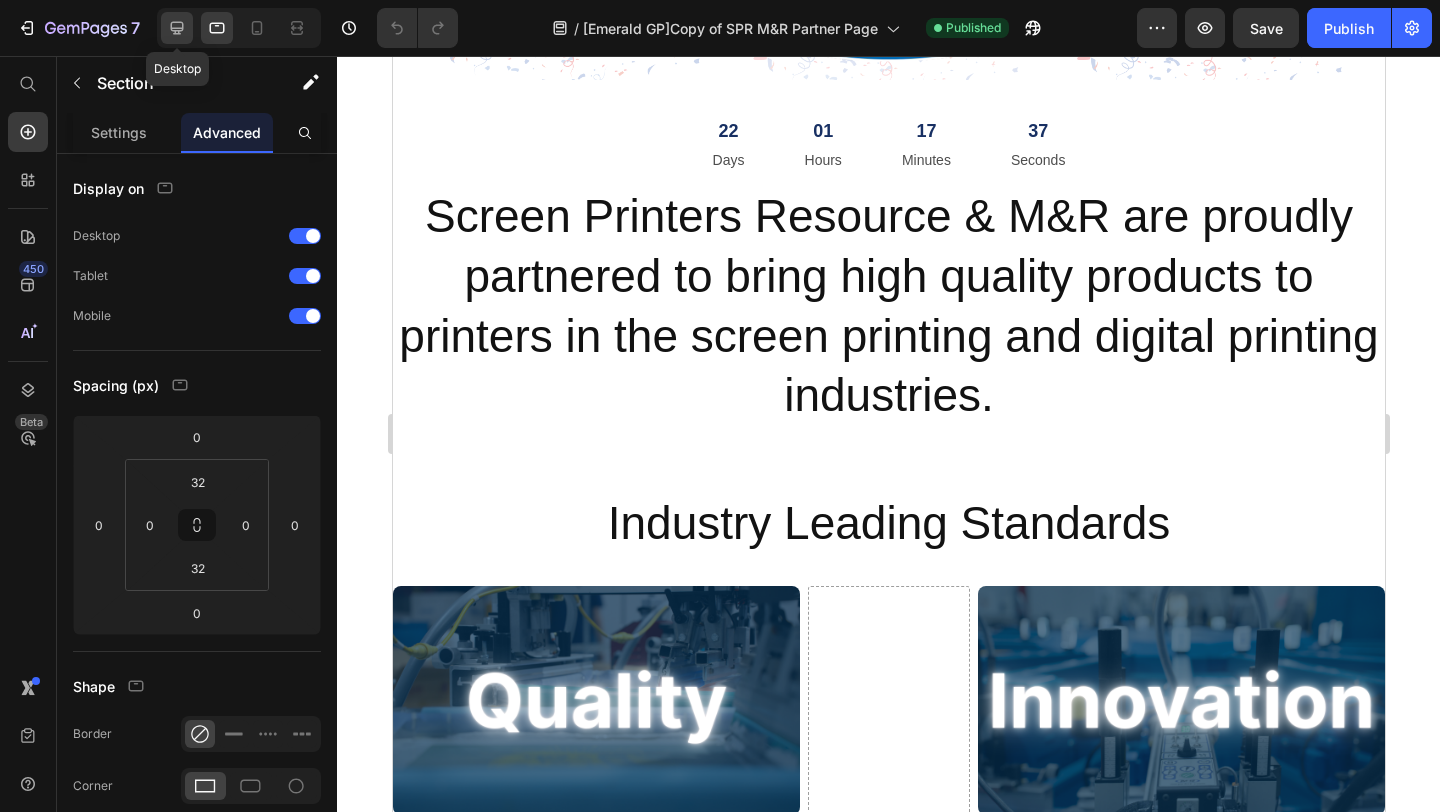 click 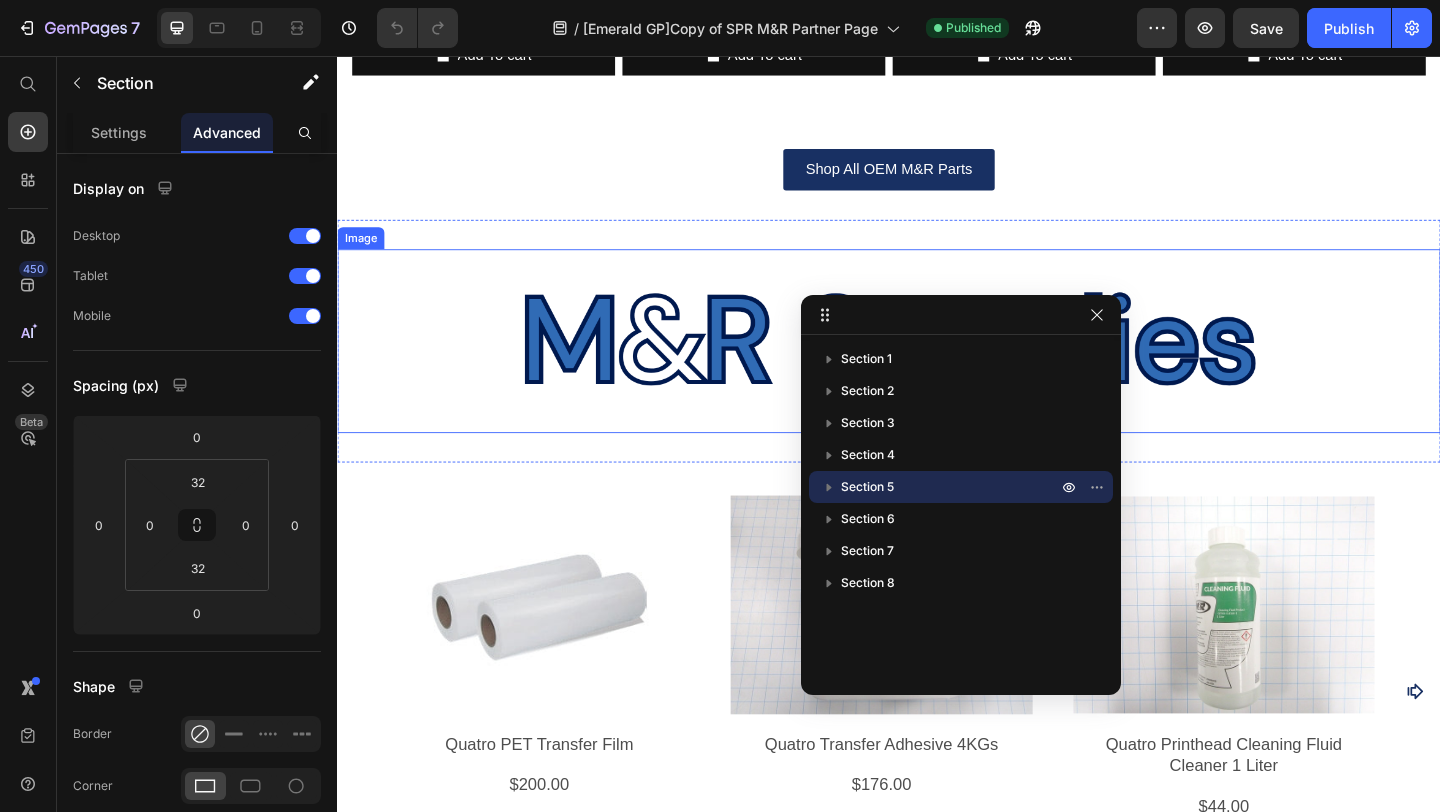 scroll, scrollTop: 3264, scrollLeft: 0, axis: vertical 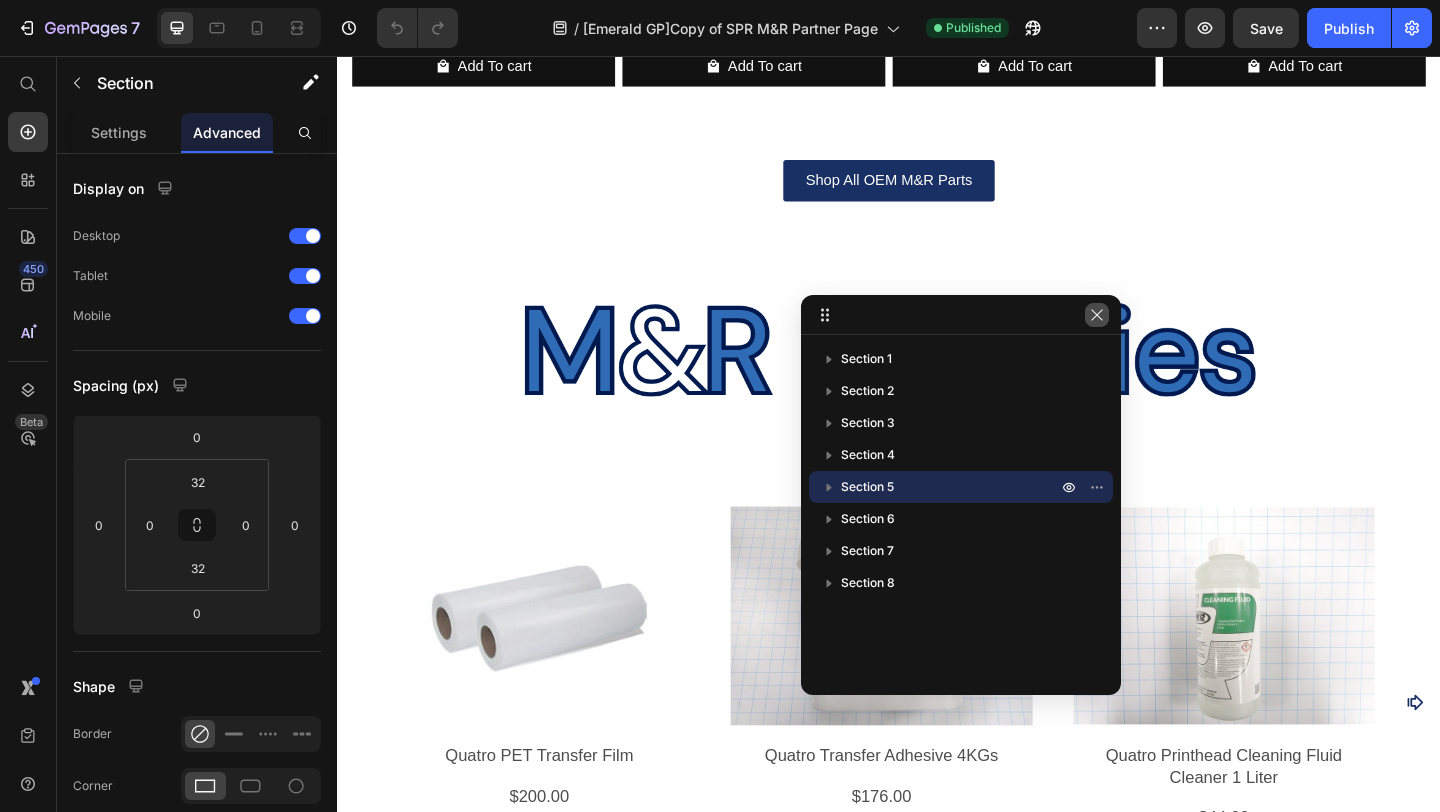 click 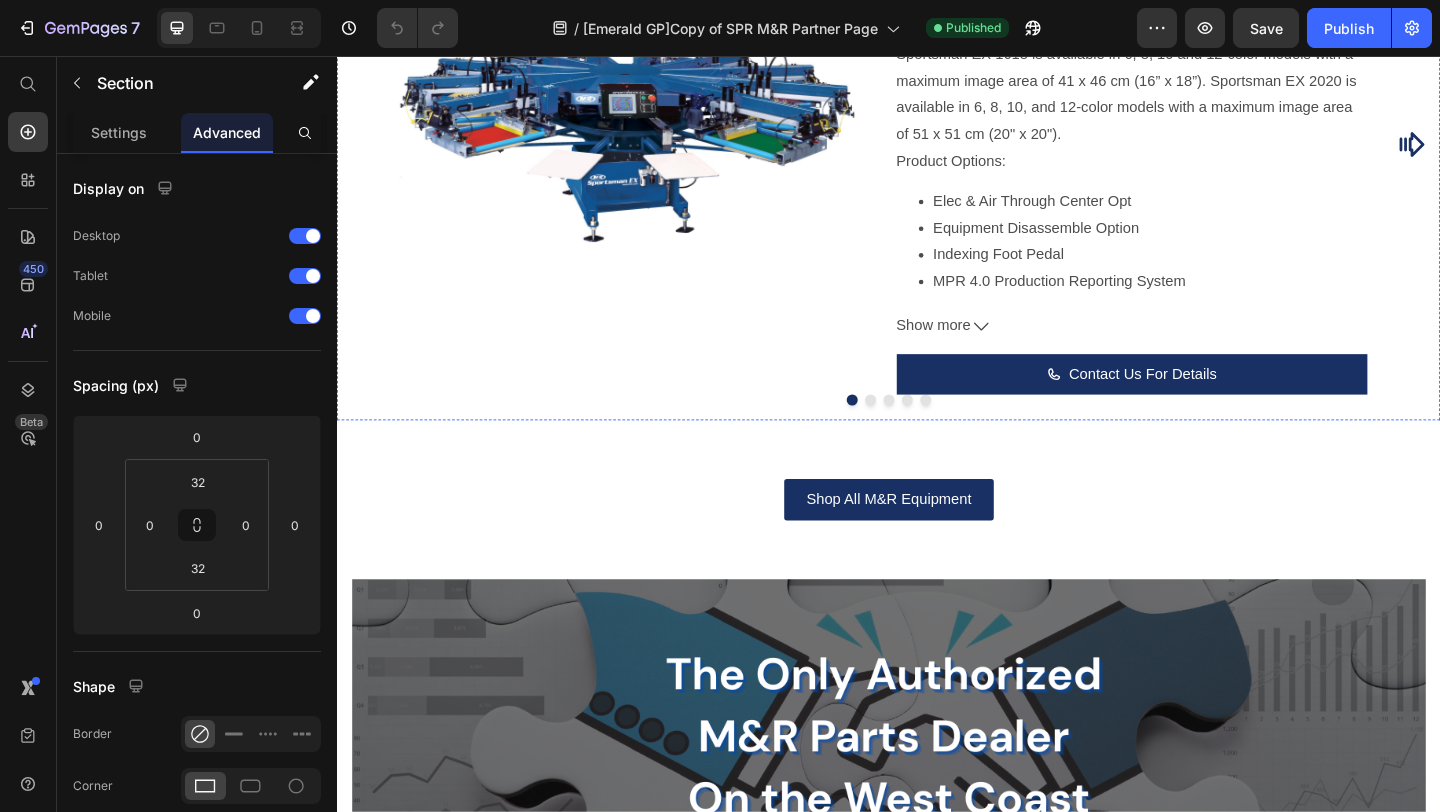 scroll, scrollTop: 1568, scrollLeft: 0, axis: vertical 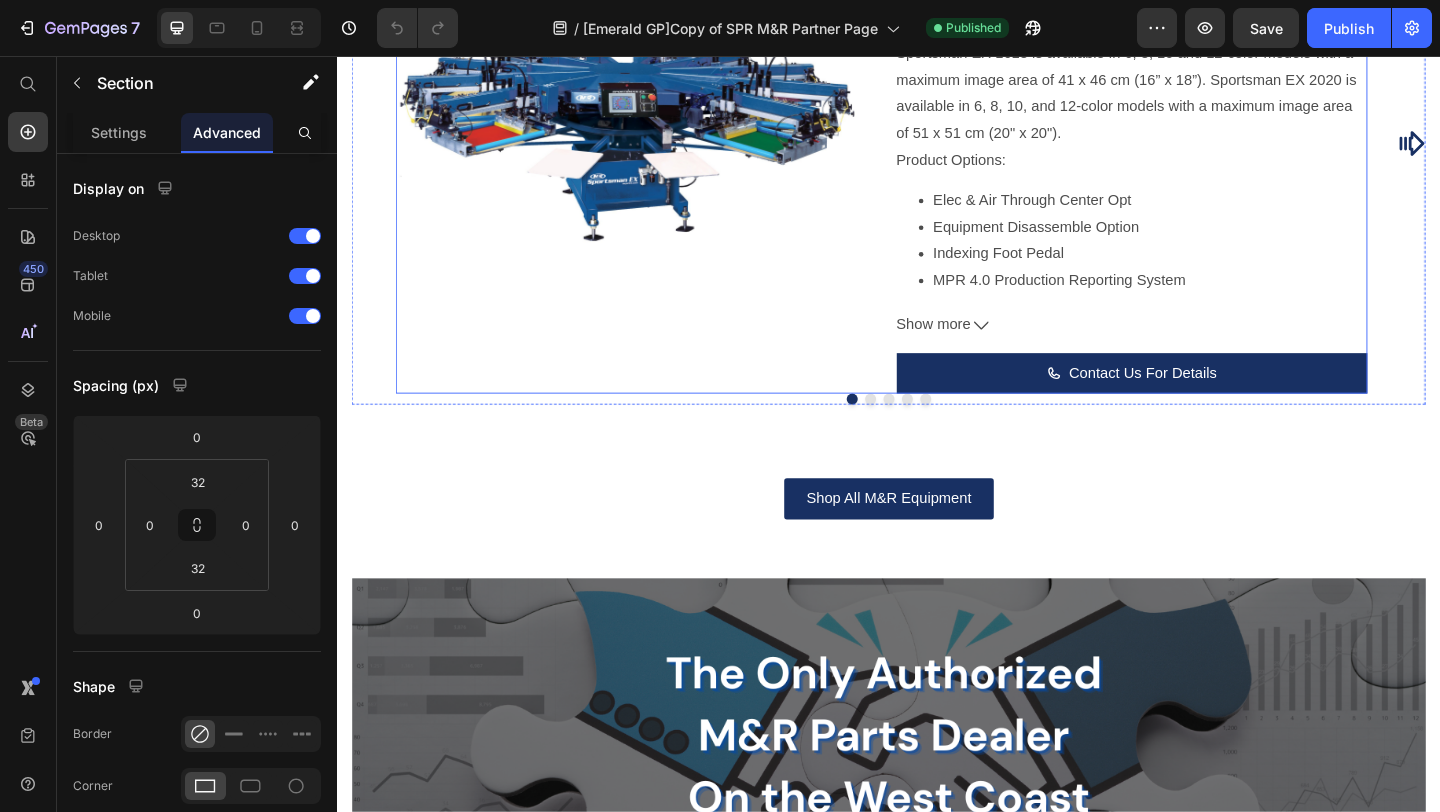 click on "Product Images SPORTSMAN® EX Automatic Screen Printing Press Product Title M&R’s Sportsman® EX automatic screen printing presses offer exceptional value and quality at an amazingly affordable price. Sportsman EX 1618 is available in 6, 8, 10 and 12-color models with a maximum image area of 41 x 46 cm (16” x 18”). Sportsman EX 2020 is available in 6, 8, 10, and 12-color models with a maximum image area of 51 x 51 cm (20" x 20").
Product Options:
Elec & Air Through Center Opt
Equipment Disassemble Option
Indexing Foot Pedal
MPR 4.0 Production Reporting System
No-Shirt Foot Pedal
Optic No Shirt Detector W/ std
Sportsman EX 16"x18" Remove Print Head
View TDS
Show more Product Description
Contact Us For Details Add to Cart Product" at bounding box center (929, 151) 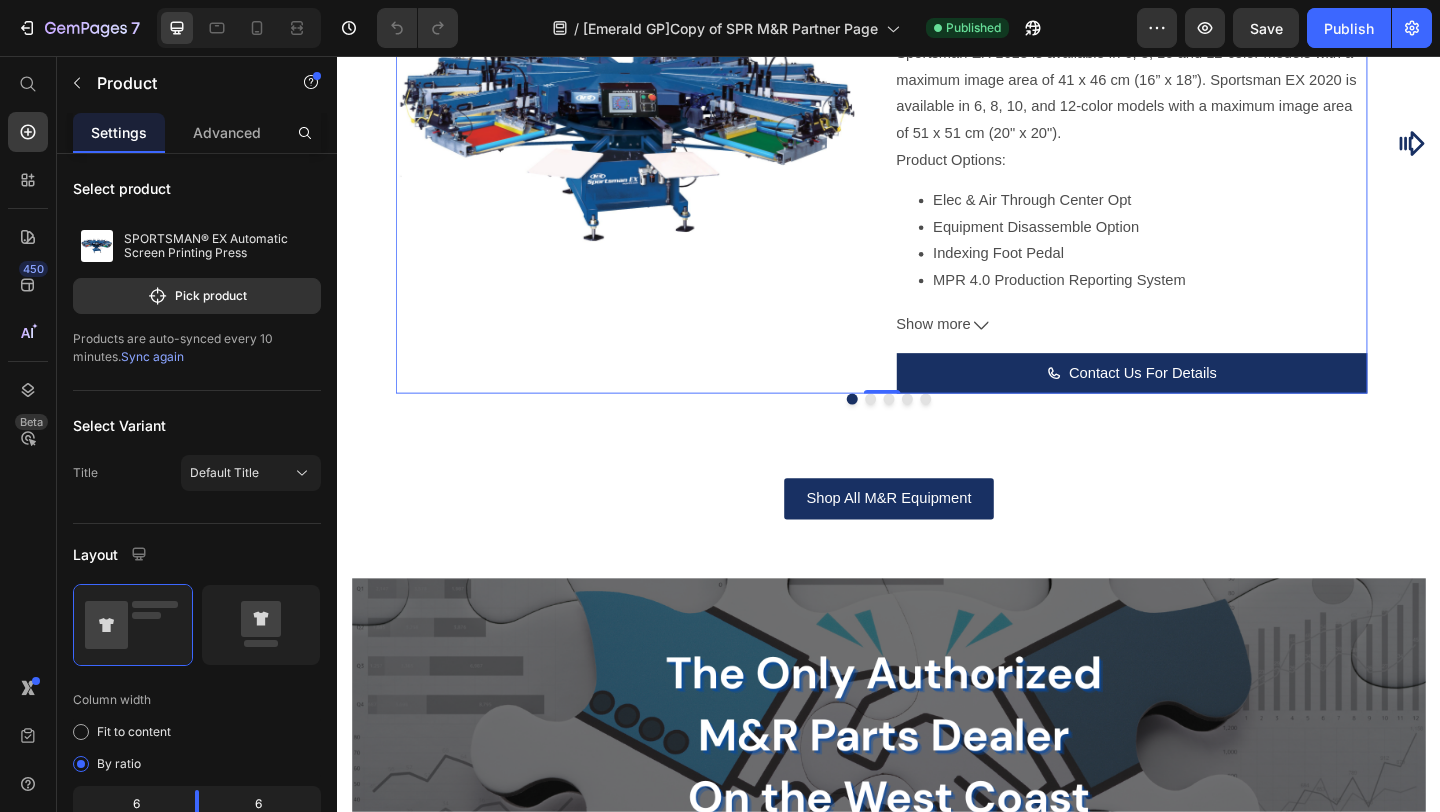 click on "Product" at bounding box center (452, -101) 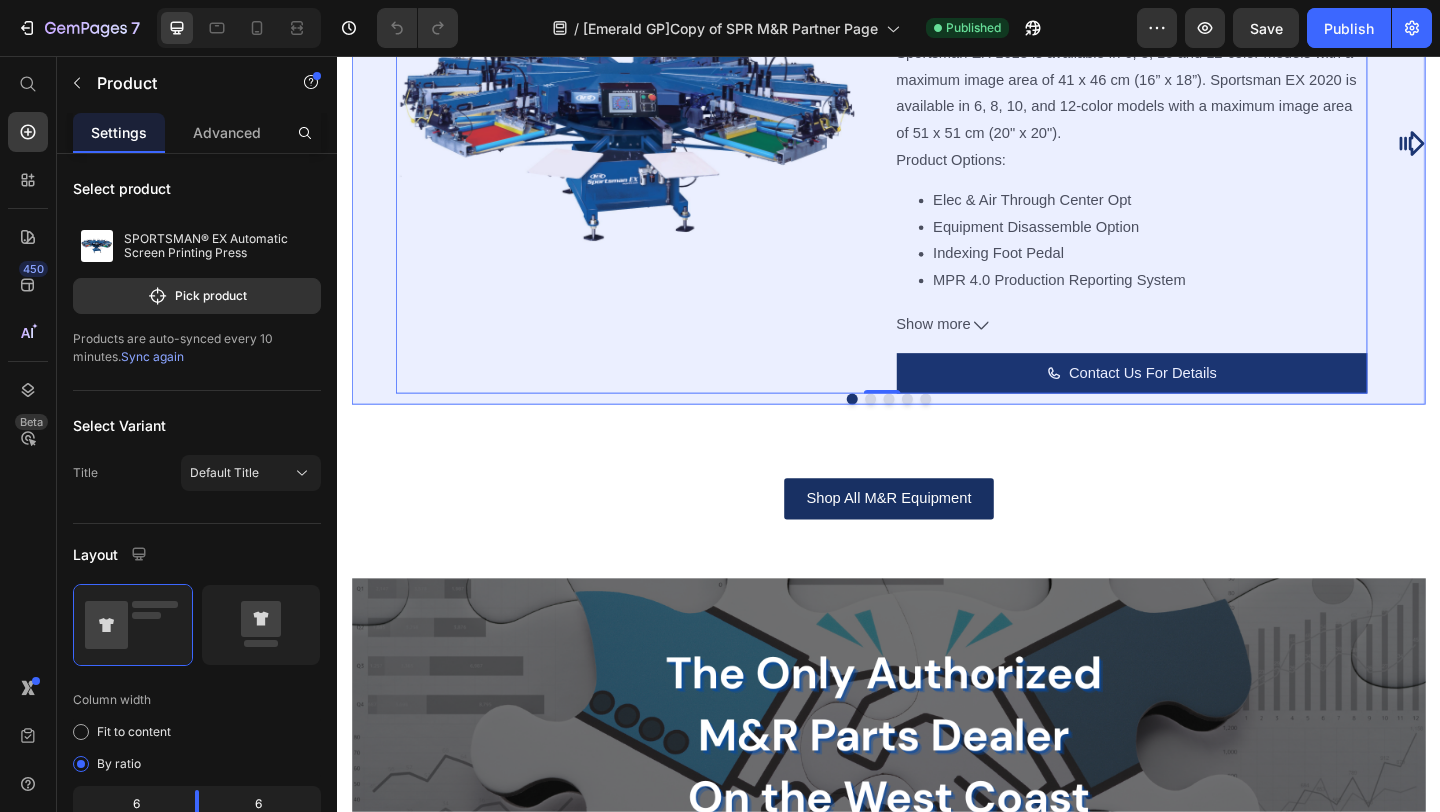click on "Carousel" at bounding box center [439, -64] 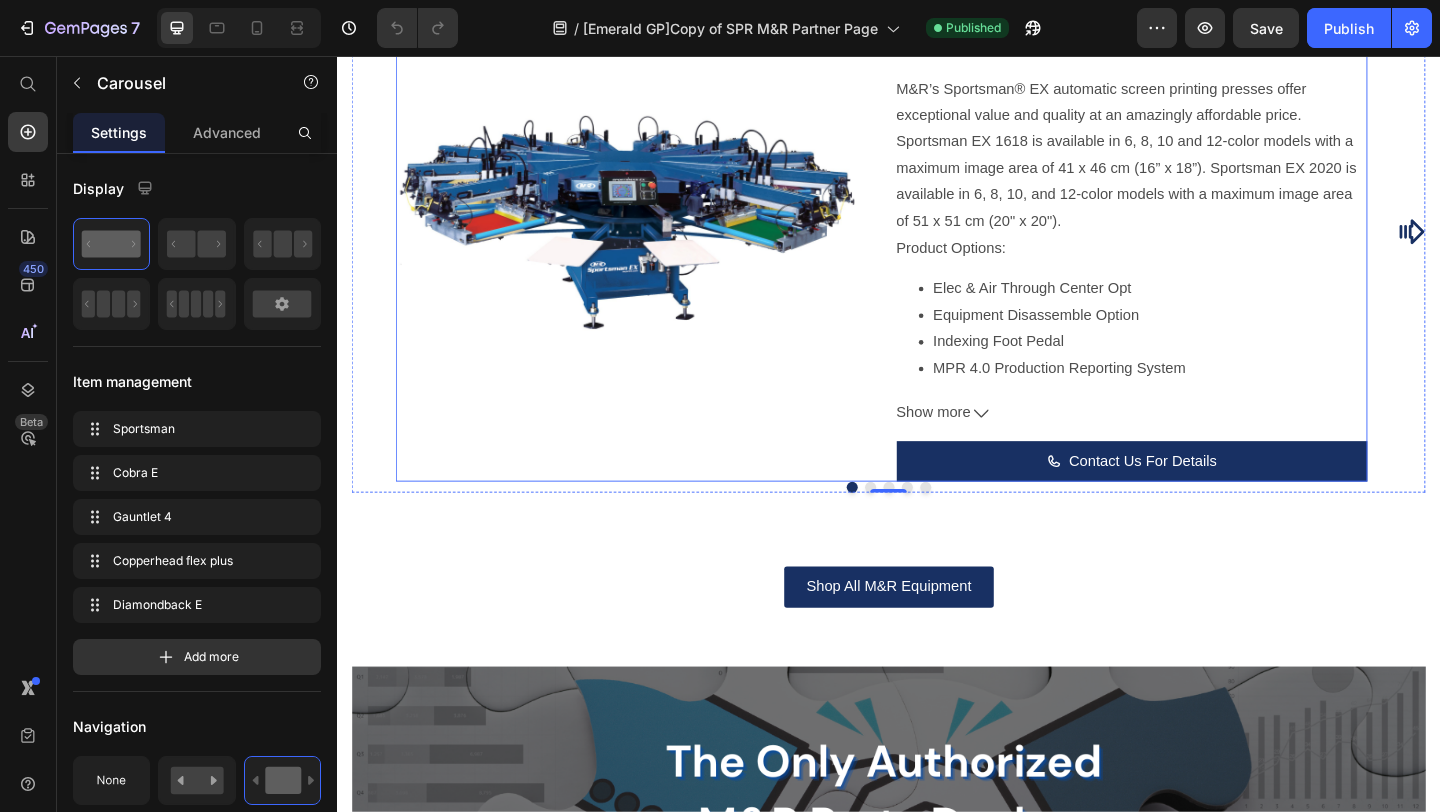 scroll, scrollTop: 1452, scrollLeft: 0, axis: vertical 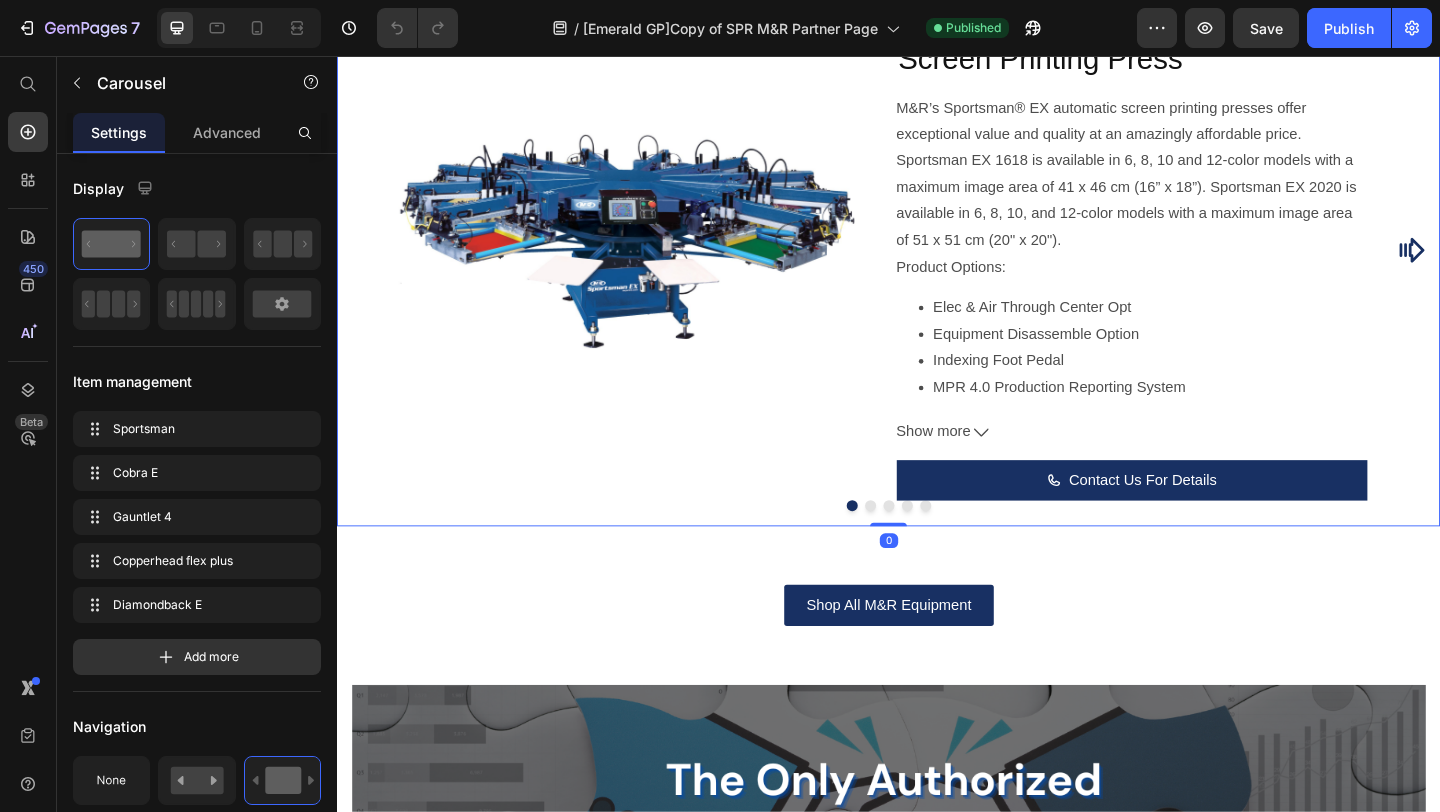 click on "Manual Presses" at bounding box center (987, -116) 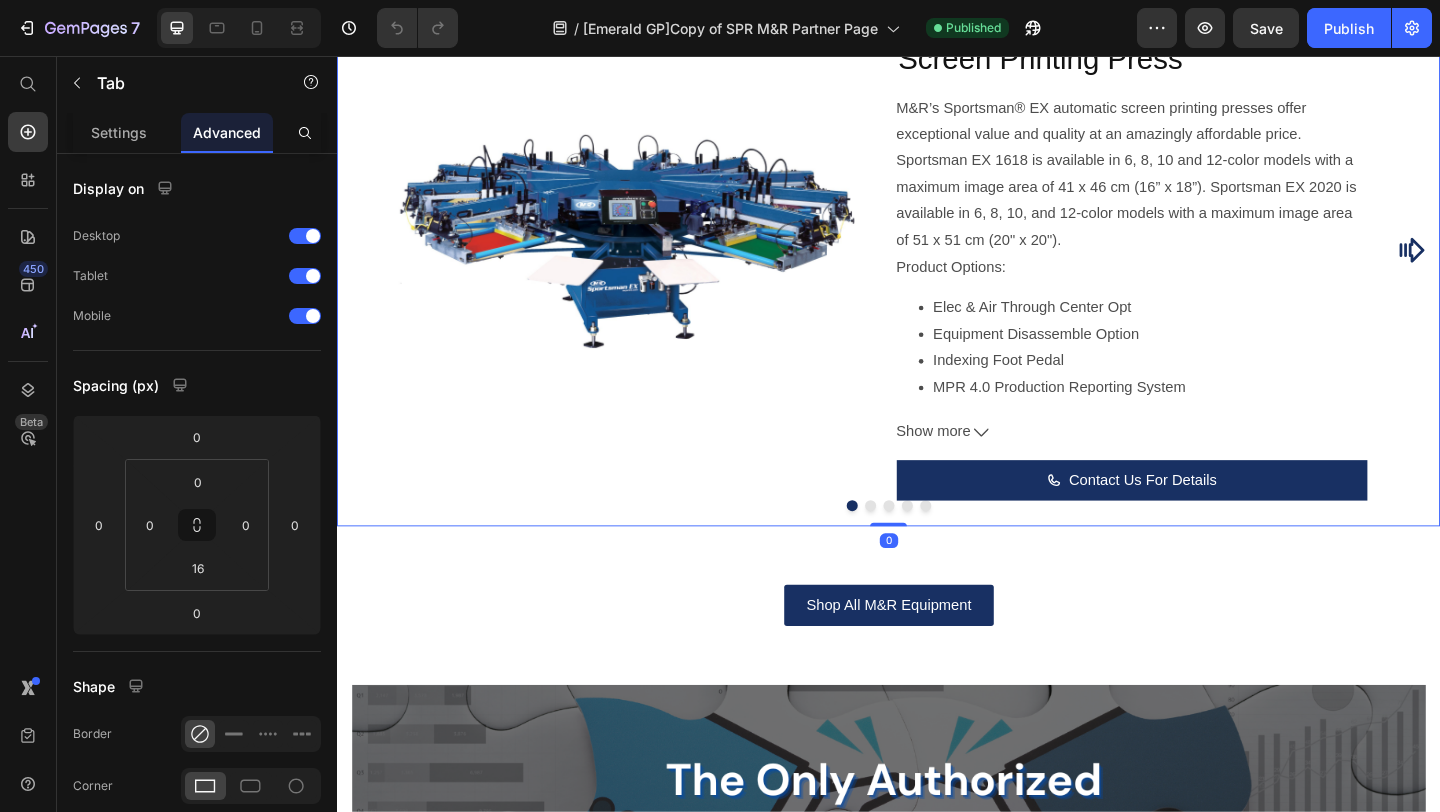 scroll, scrollTop: 1453, scrollLeft: 0, axis: vertical 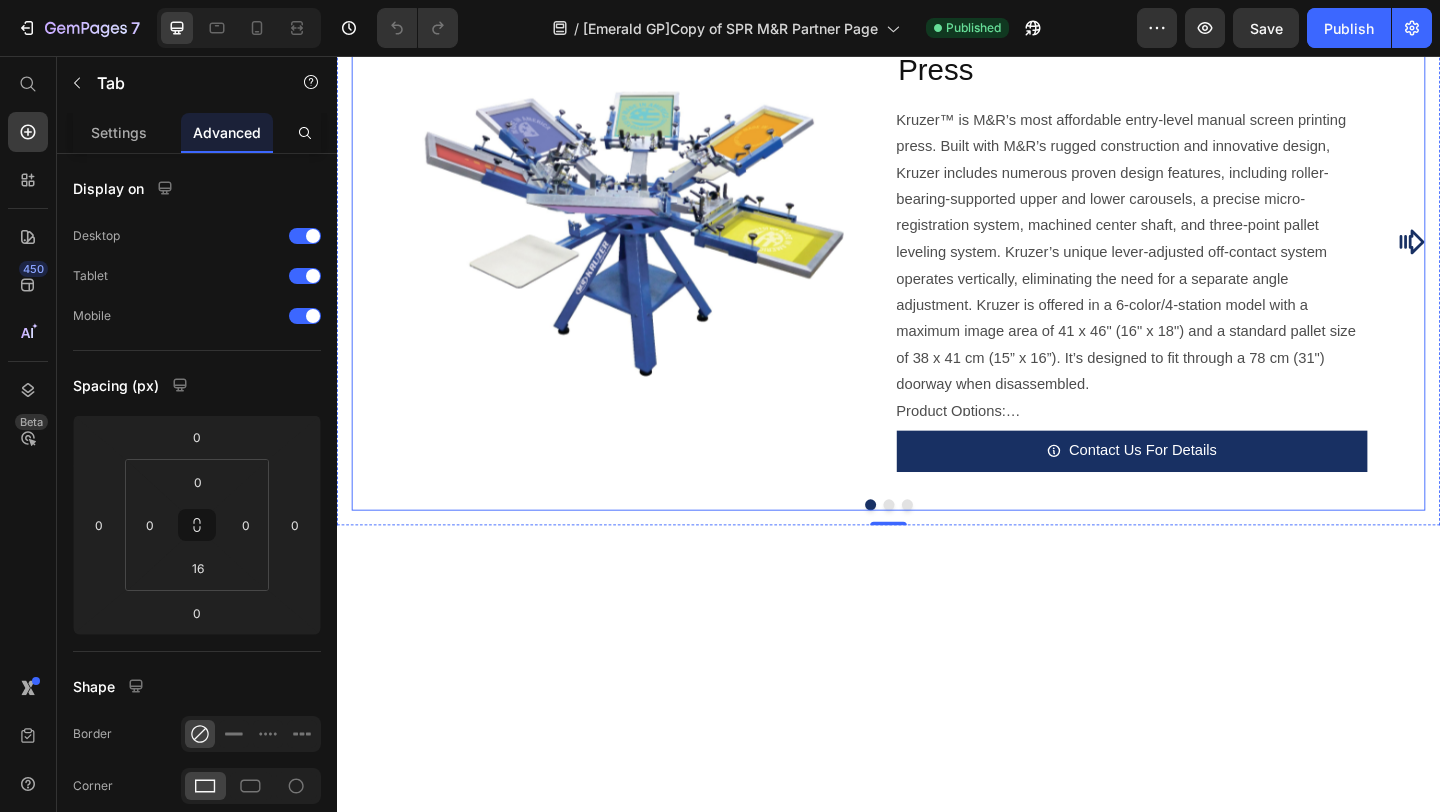 click on "Product Images KRUZER™ Manual Screen Printing Press Product Title Kruzer™ is M&R’s most affordable entry-level manual screen printing press. Built with M&R’s rugged construction and innovative design, Kruzer includes numerous proven design features, including roller-bearing-supported upper and lower carousels, a precise micro-registration system, machined center shaft, and three-point pallet leveling system. Kruzer’s unique lever-adjusted off-contact system operates vertically, eliminating the need for a separate angle adjustment. Kruzer is offered in a 6-color/4-station model with a maximum image area of 41 x 46" (16" x 18") and a standard pallet size of 38 x 41 cm (15” x 16”). It’s designed to fit through a 78 cm (31") doorway when disassembled.
Product Options:
Aluminum Squeegee Handles / Inch
Jacked Hold Down 16"x16"
View TDS
Product Description
Contact Us For Details Add to Cart Product Product Images Product Title
Product Options:" at bounding box center (937, 258) 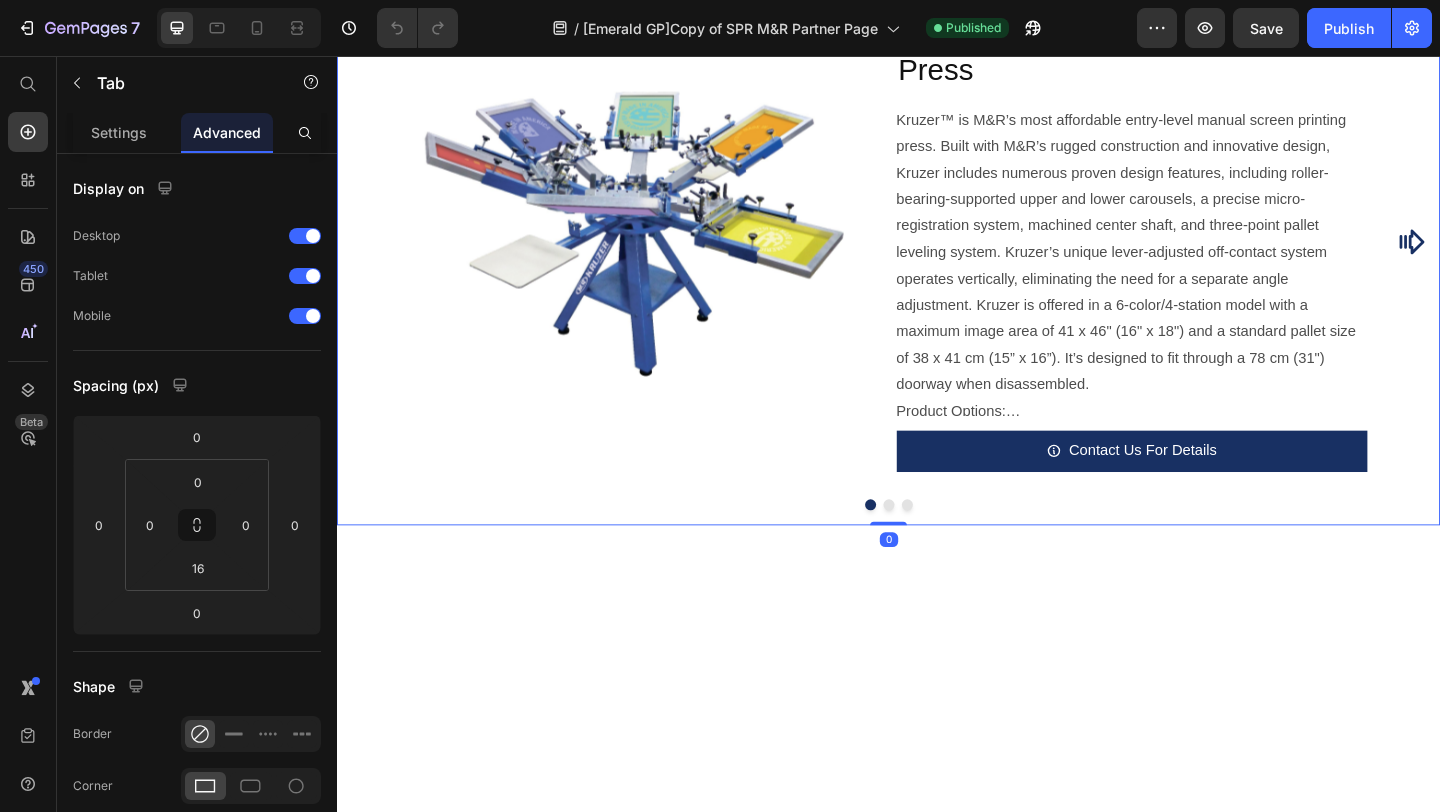 click on "DTF" at bounding box center [1100, -117] 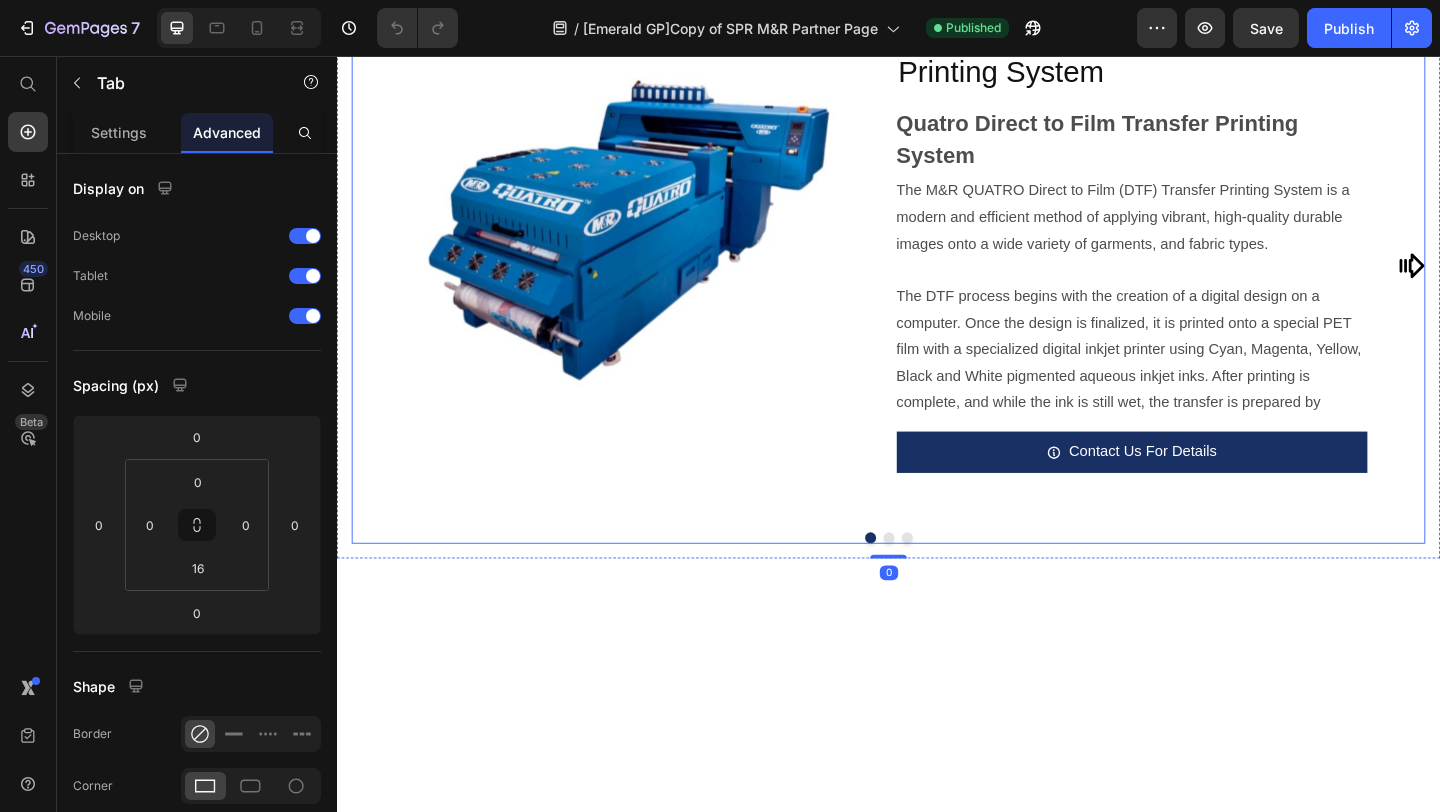 click on "Product Images Quatro Direct to Film Transfer Printing System Product Title Quatro Direct to Film Transfer Printing System
The M&R QUATRO Direct to Film (DTF) Transfer Printing System is a modern and efficient method of applying vibrant, high-quality durable images onto a wide variety of garments, and fabric types. The DTF process begins with the creation of a digital design on a computer. Once the design is finalized, it is printed onto a special PET film with a specialized digital inkjet printer using Cyan, Magenta, Yellow, Black and White pigmented aqueous inkjet inks. After printing is complete, and while the ink is still wet, the transfer is prepared by applying a layer of adhesive to the print area.
Product Options:
Quatro Cleaning Fluid
Quatro Film (2 Rolls 23.8"W x 328'L Each)
Quatro Ink - Black 1L
Quatro Ink - Cyan 1L
Quatro Ink - Green 1L (For 6H Only)
Quatro Ink - Magenta 1L
Quatro Ink - Orange 1L (For 6H Only)
Quatro Ink - Red 1L (For 6H Only)" at bounding box center [937, 283] 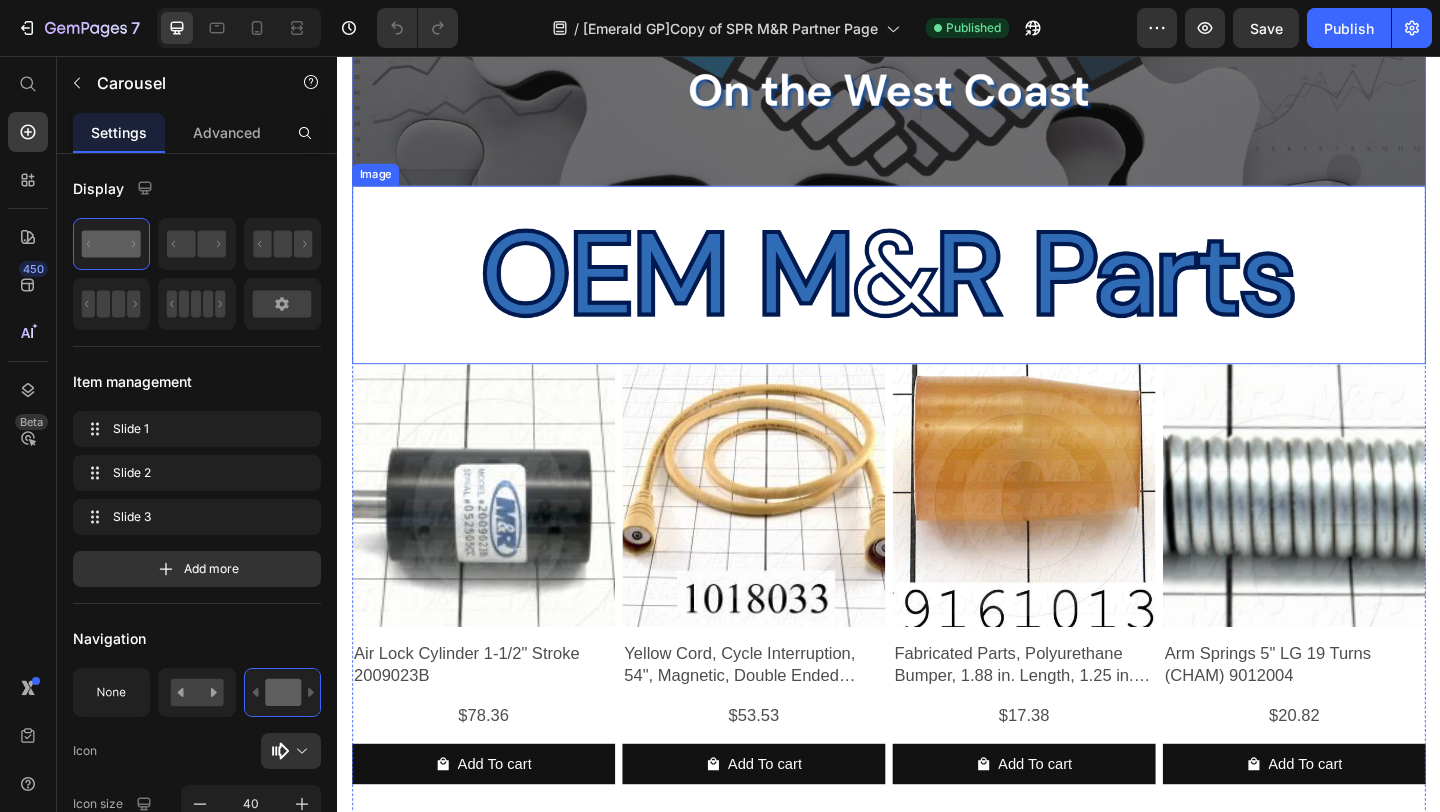 scroll, scrollTop: 2685, scrollLeft: 0, axis: vertical 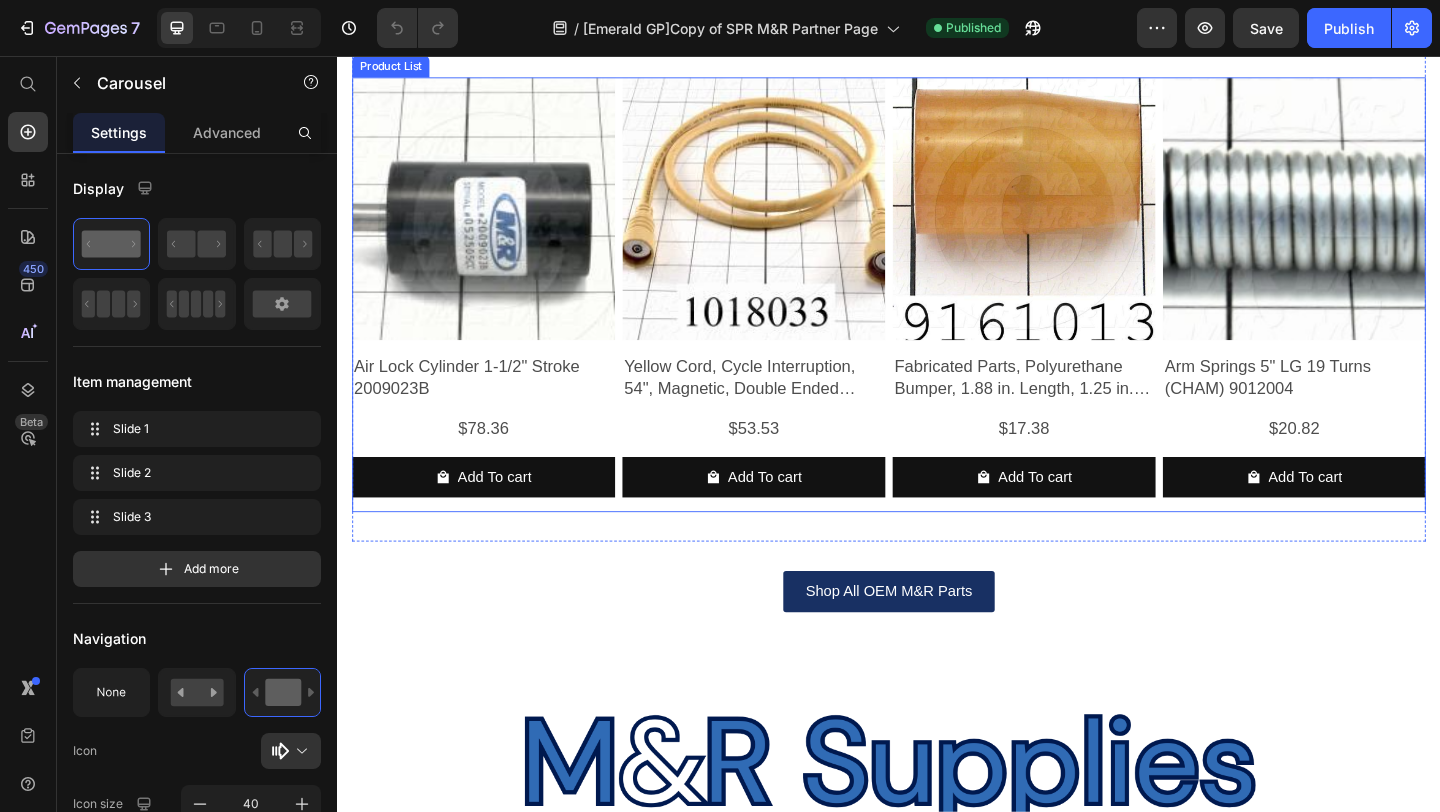 click on "Product Images Air Lock Cylinder 1-1/2" Stroke 2009023B Product Title $78.36 Product Price Row Add To cart Product Cart Button Row Product Images Yellow Cord, Cycle Interruption, 54", Magnetic, Double Ended Connection 1018033 Product Title $53.53 Product Price Row Add To cart Product Cart Button Row Product Images Fabricated Parts, Polyurethane Bumper, 1.88 in. Length, 1.25 in. Diameter 9161013 Product Title $17.38 Product Price Row Add To cart Product Cart Button Row Product Images Arm Springs 5" LG 19 Turns (CHAM) 9012004 Product Title $20.82 Product Price Row Add To cart Product Cart Button Row" at bounding box center (937, 315) 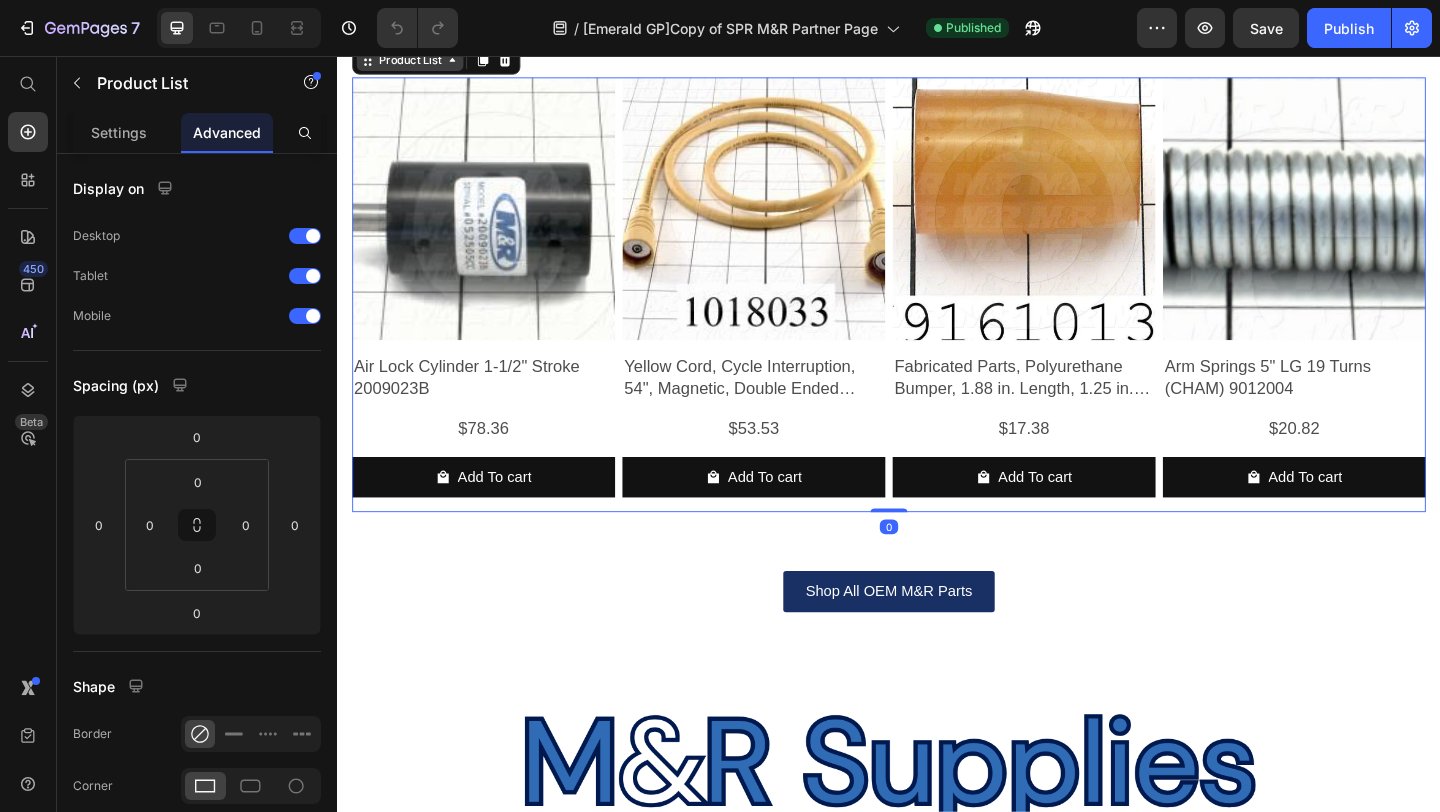 click on "Product List" at bounding box center [416, 60] 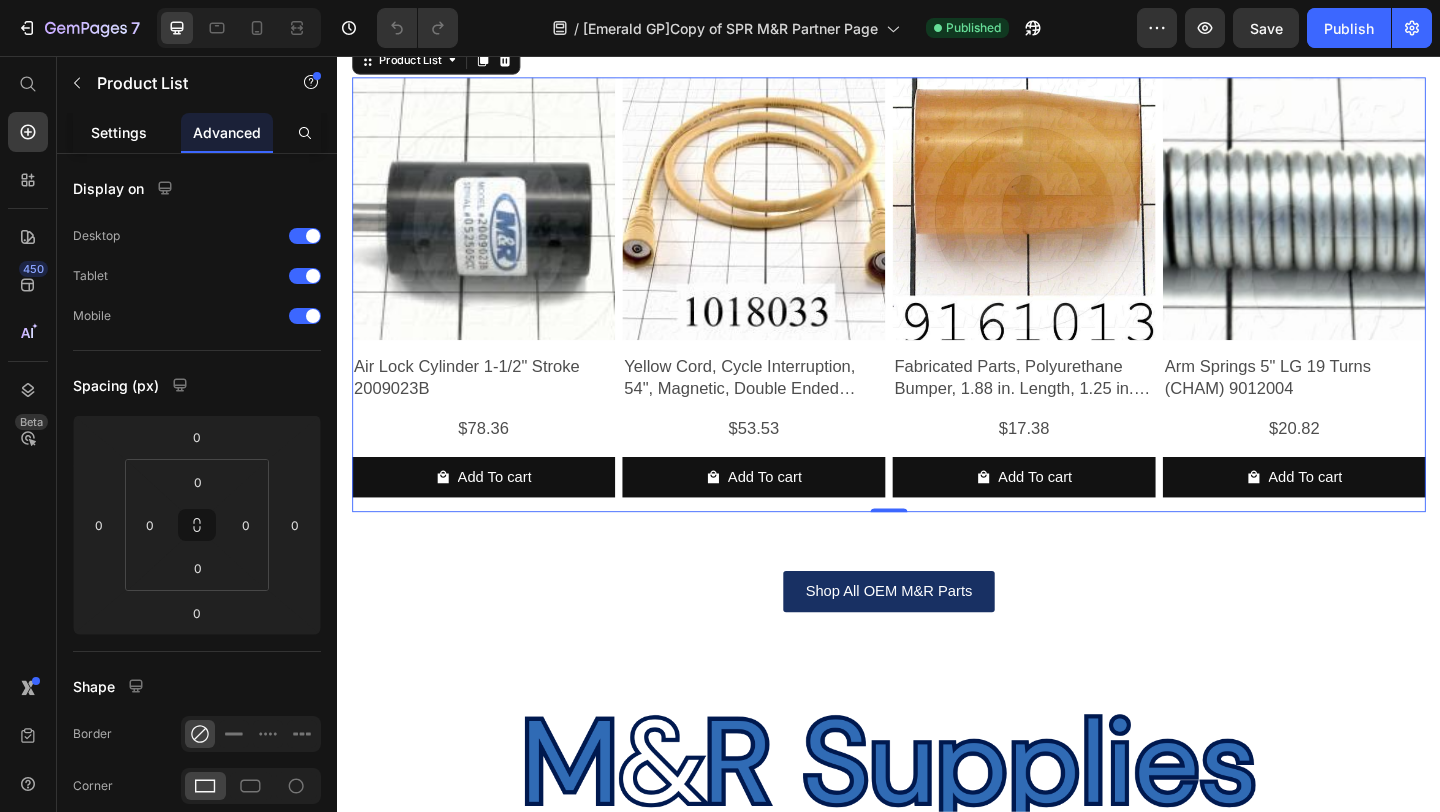 click on "Settings" at bounding box center [119, 132] 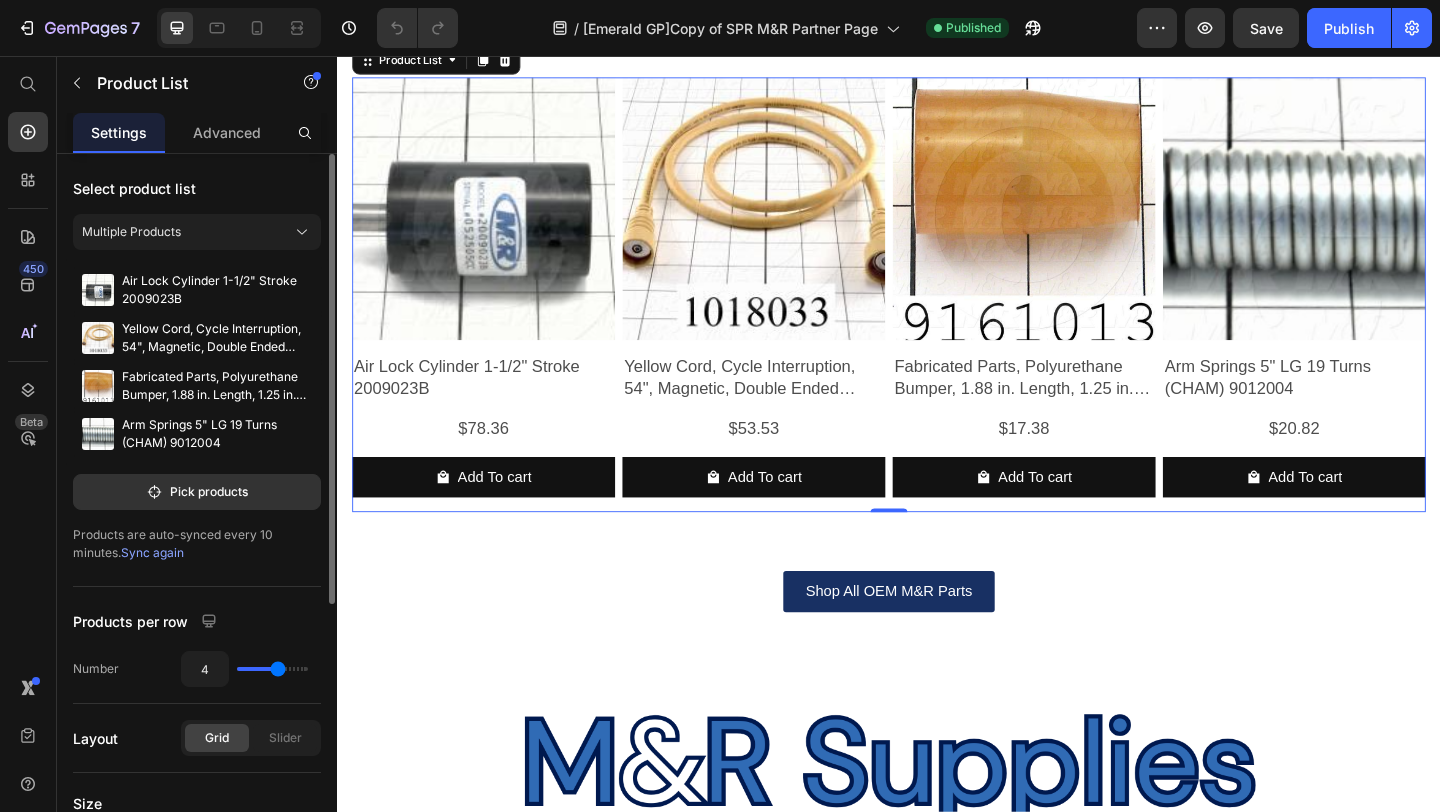 scroll, scrollTop: 146, scrollLeft: 0, axis: vertical 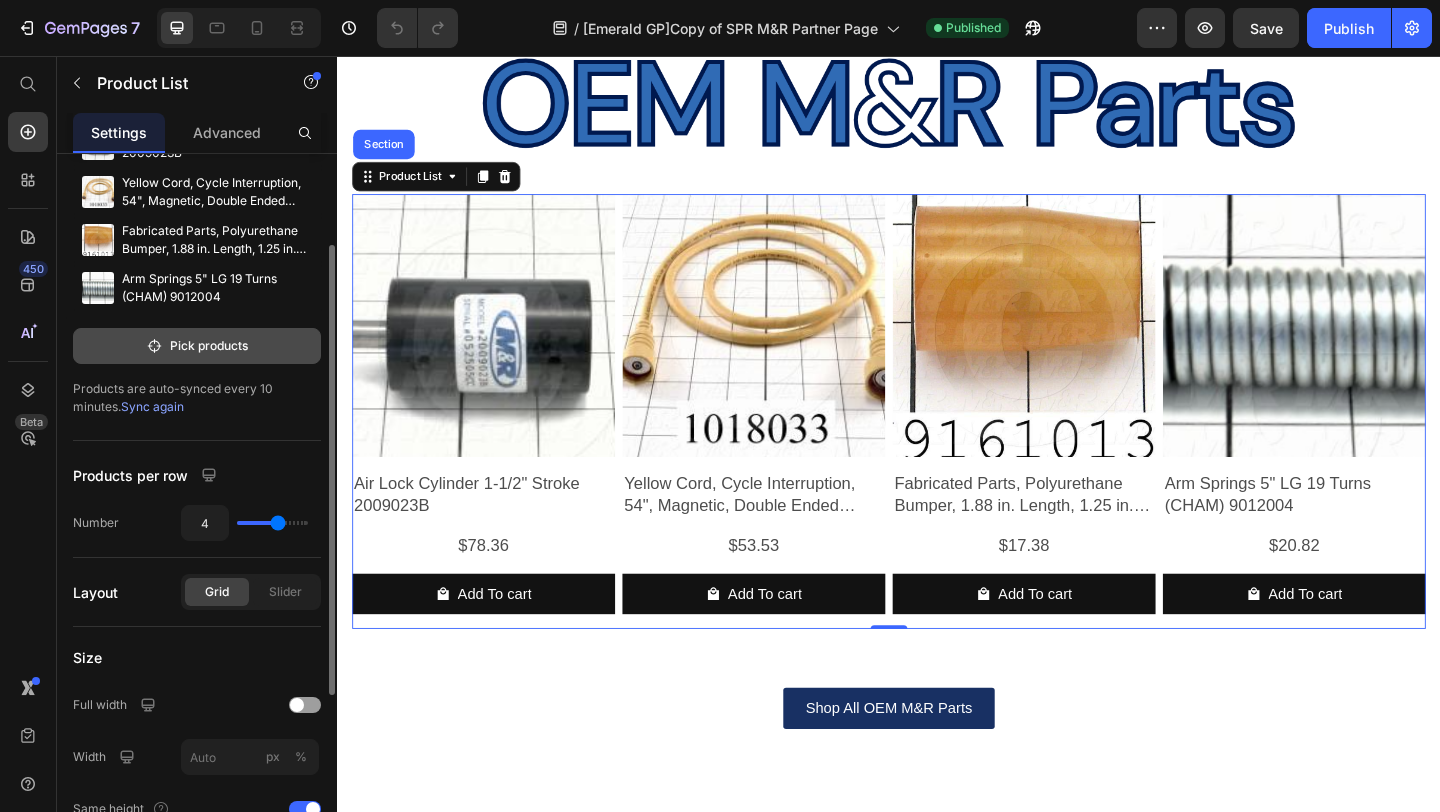 click on "Pick products" at bounding box center [197, 346] 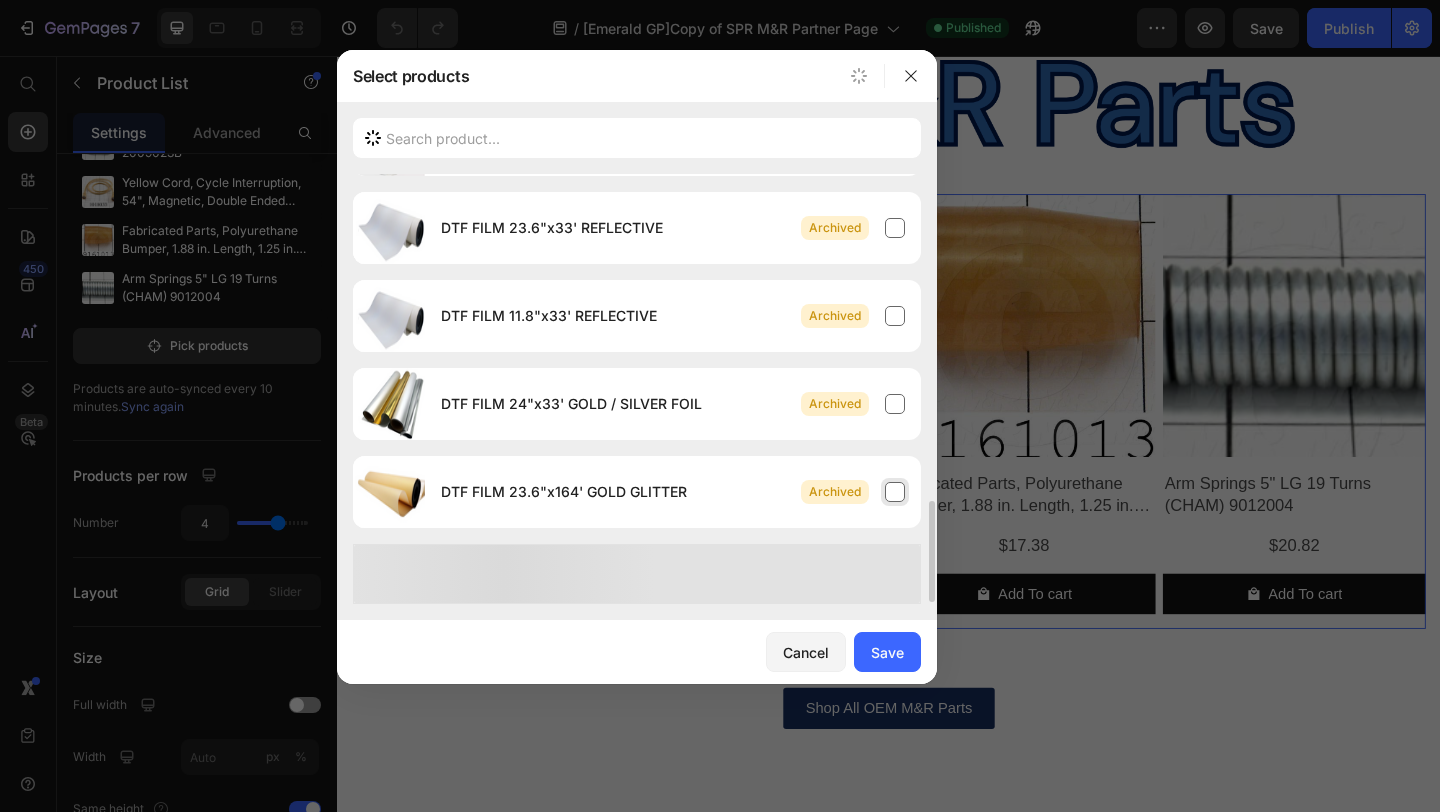 scroll, scrollTop: 1661, scrollLeft: 0, axis: vertical 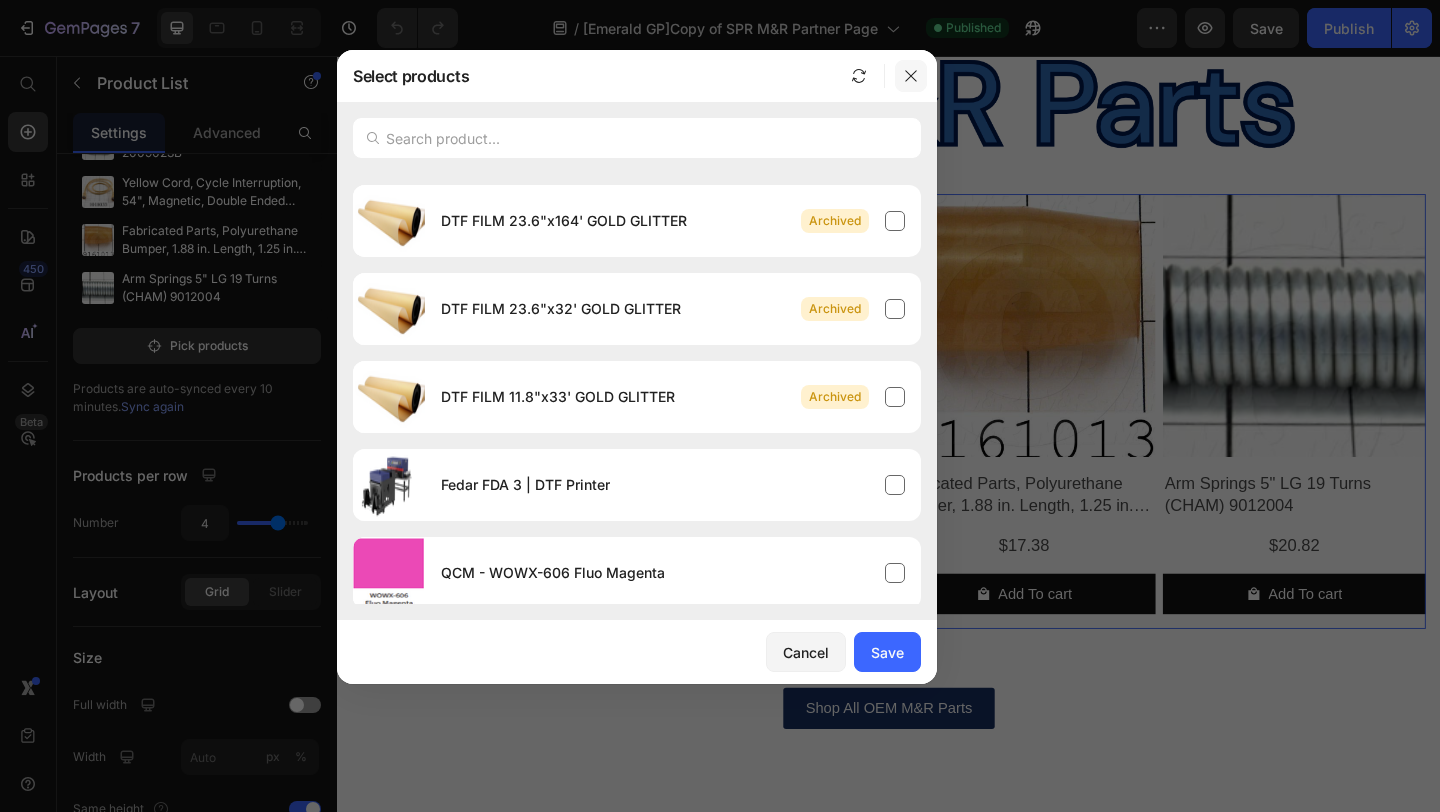 click 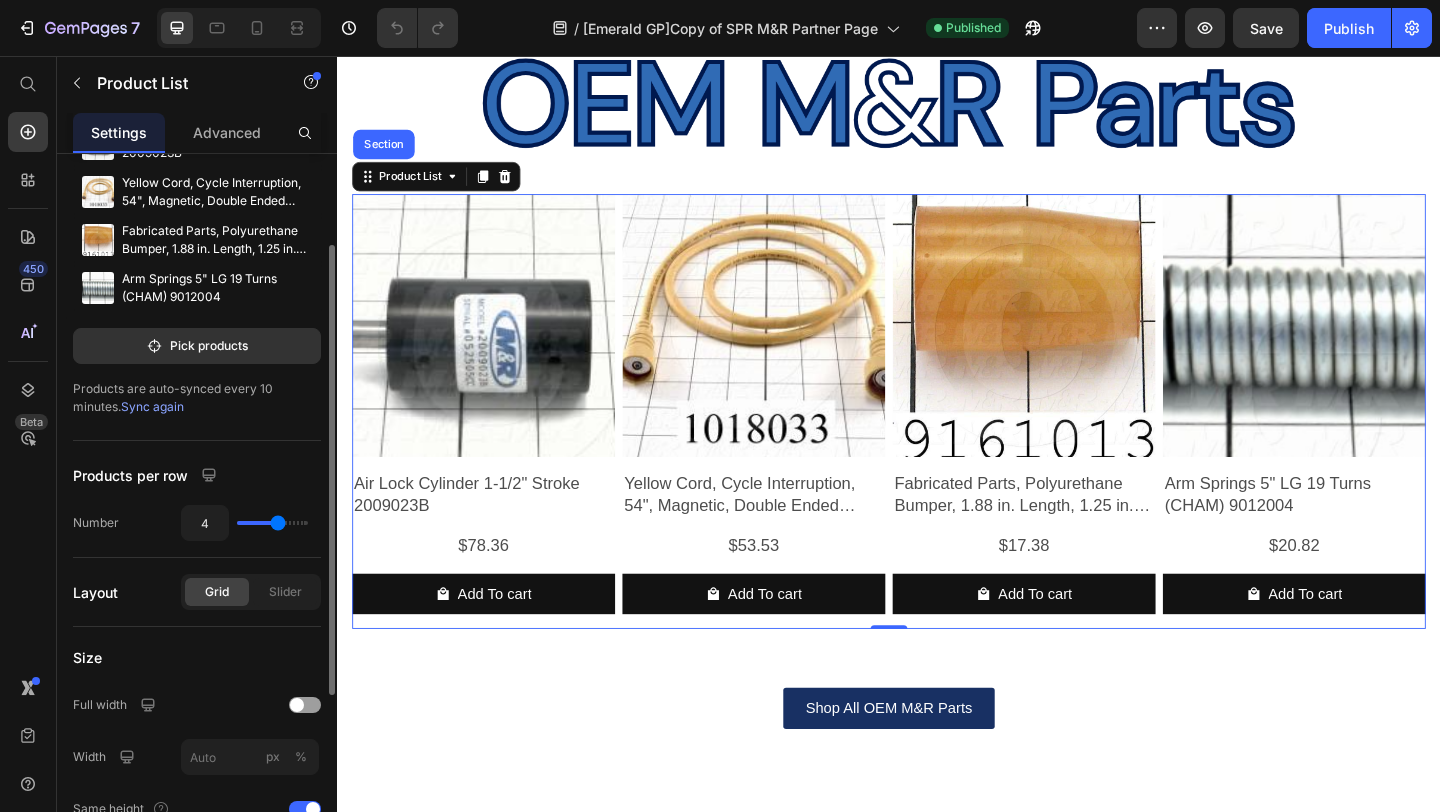 type on "5" 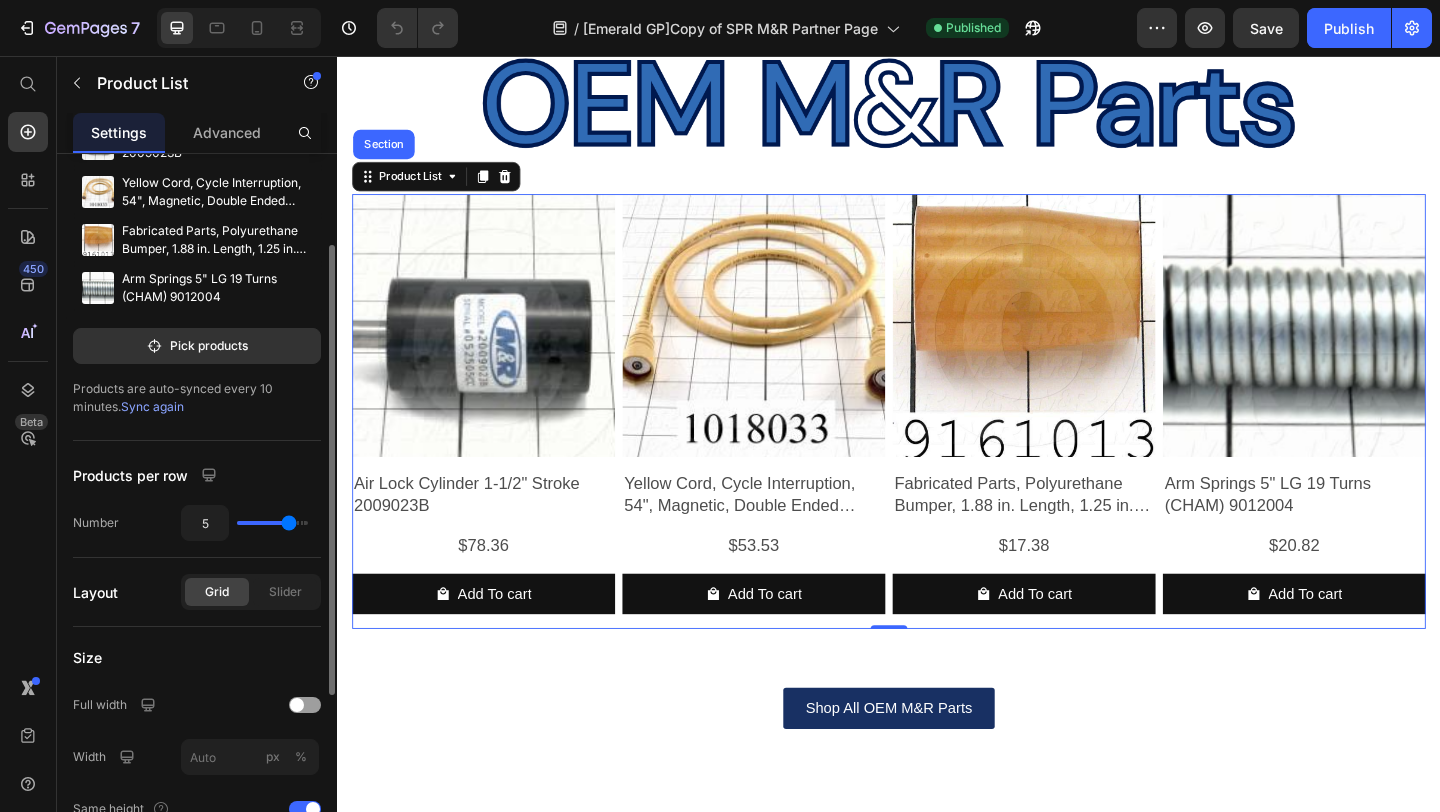 type on "6" 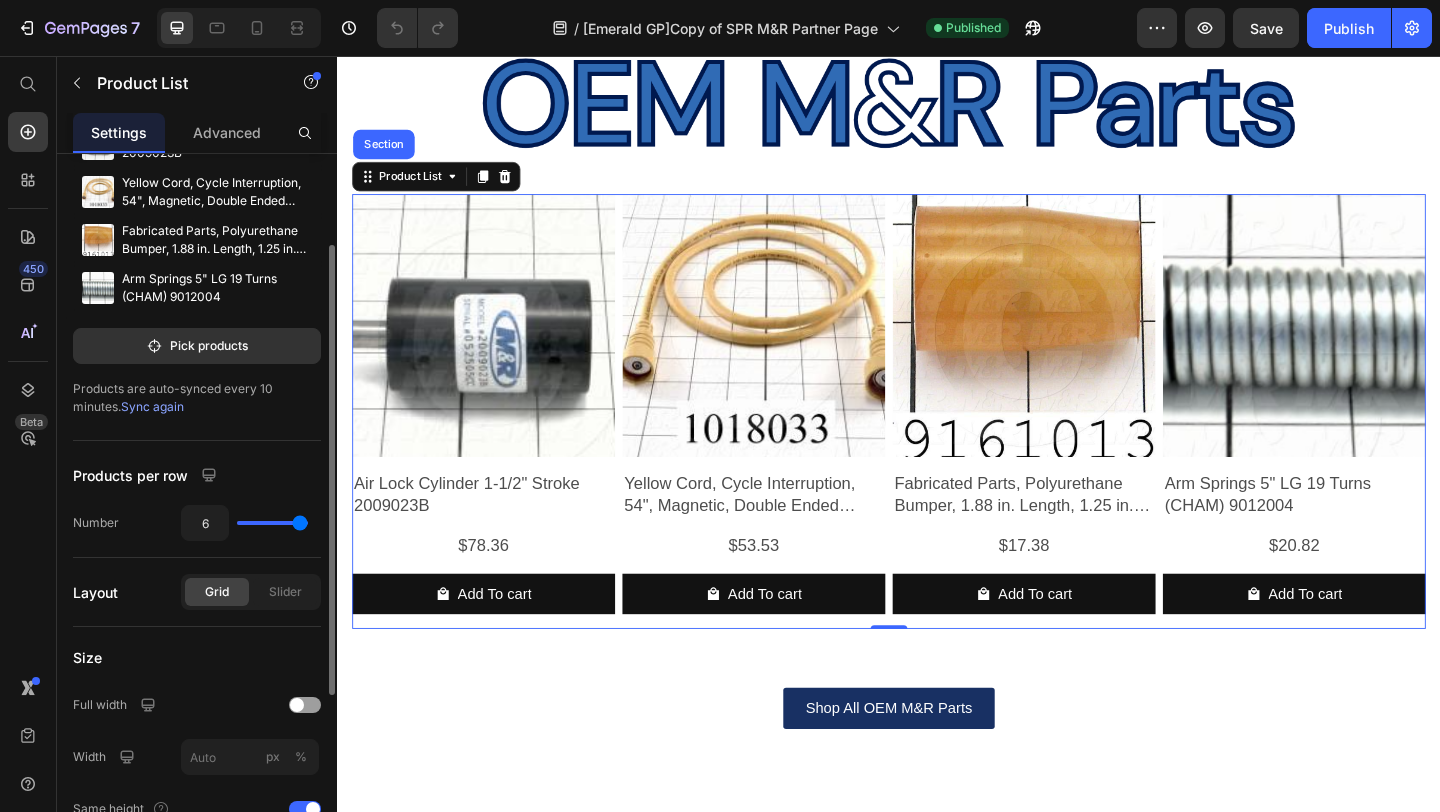 drag, startPoint x: 275, startPoint y: 520, endPoint x: 301, endPoint y: 515, distance: 26.476404 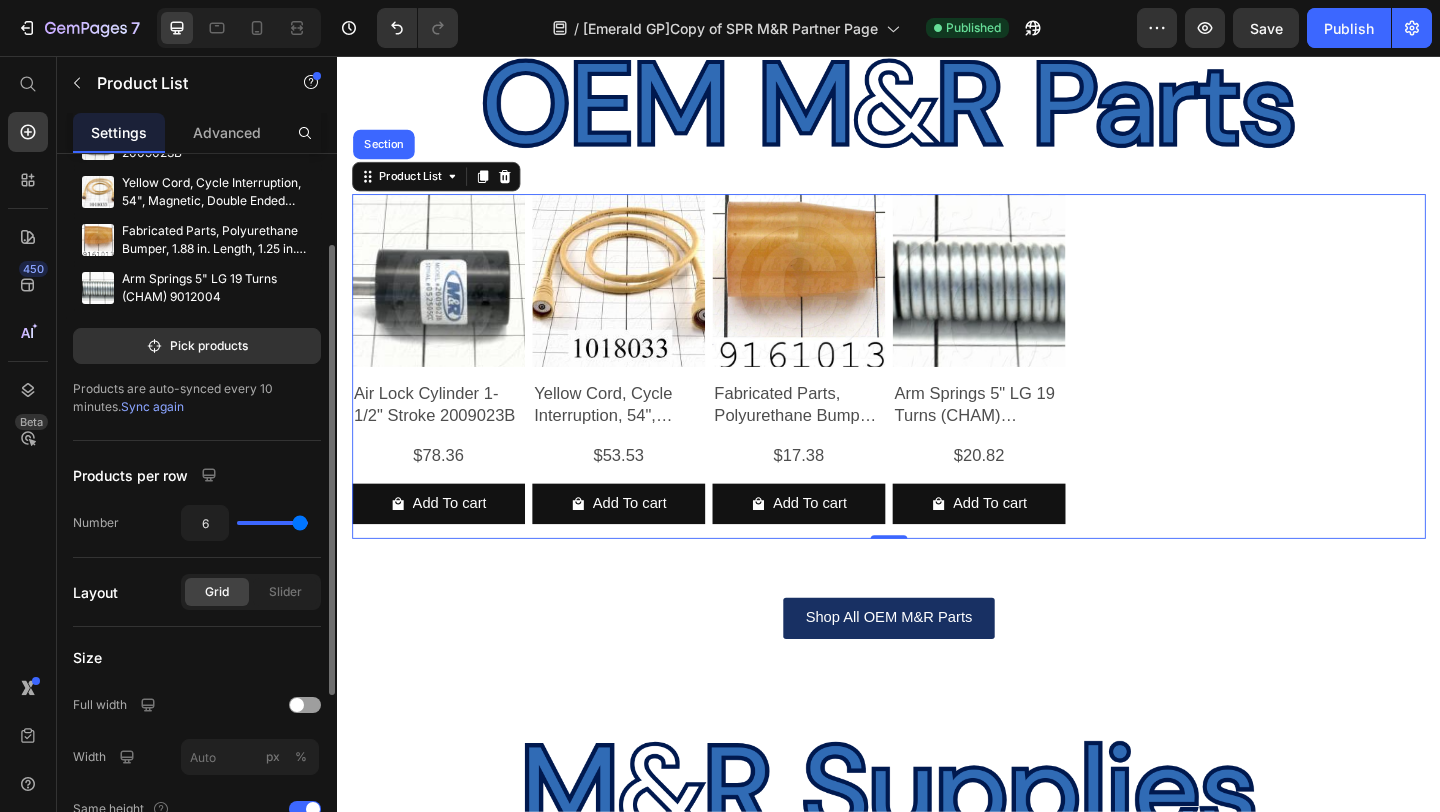 type on "5" 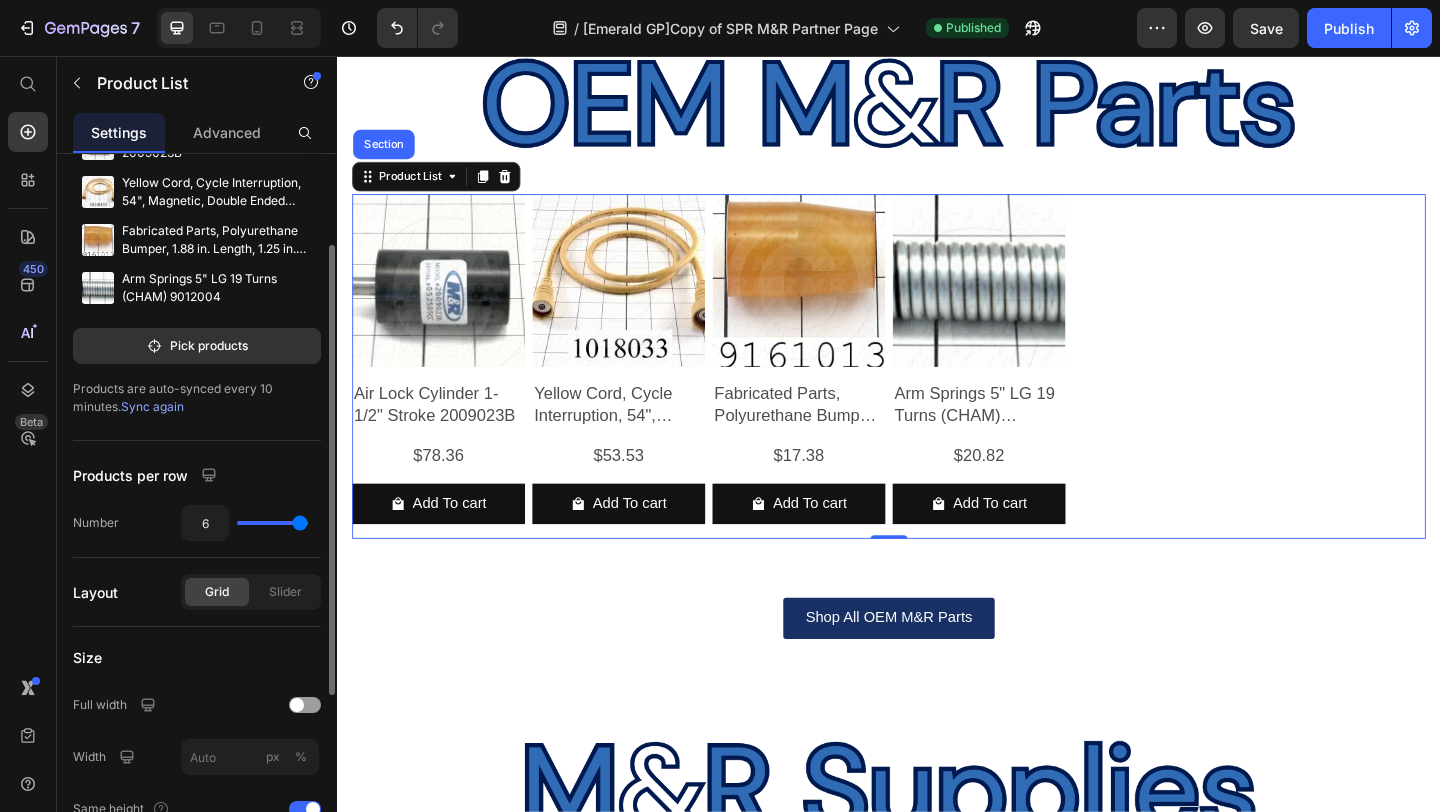 type on "5" 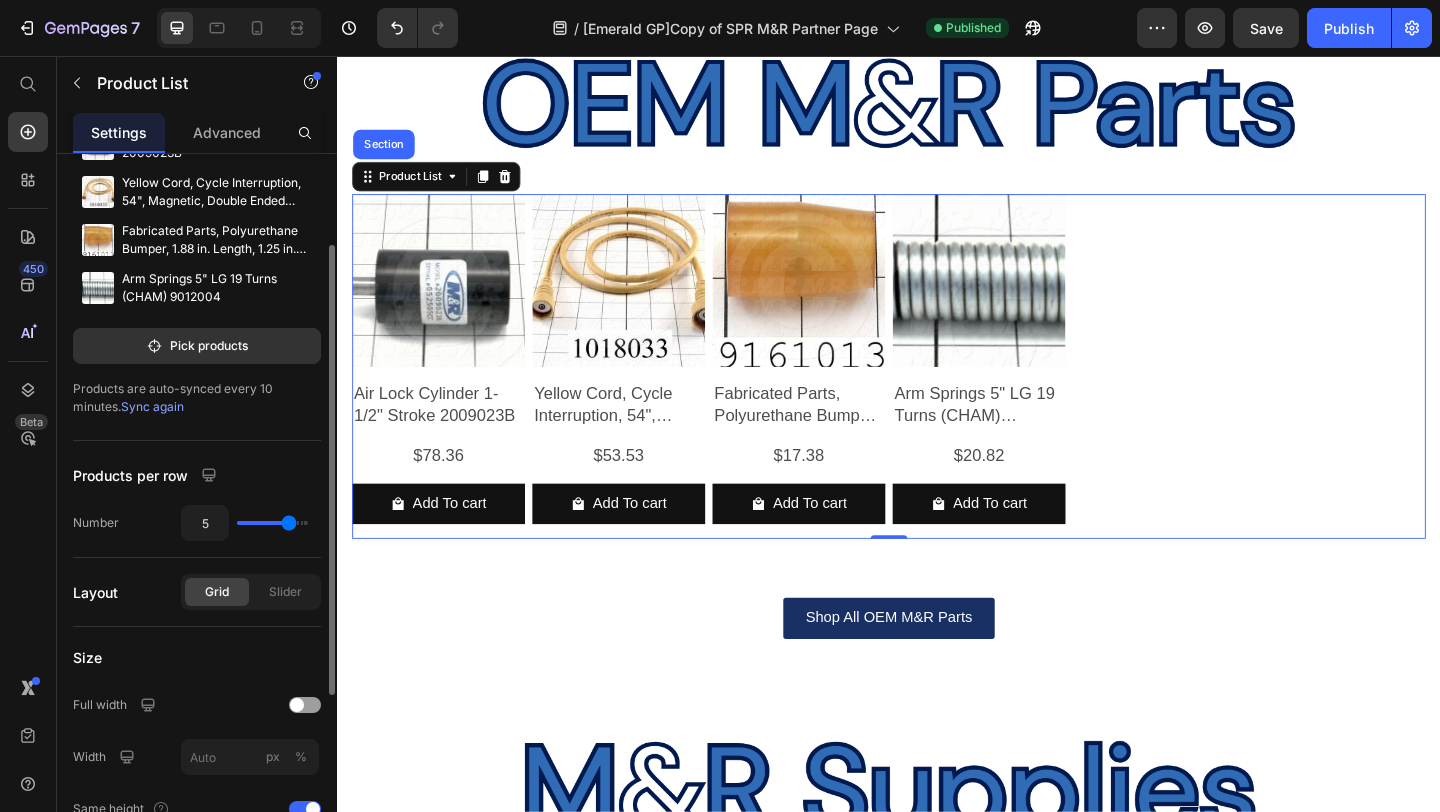 type on "4" 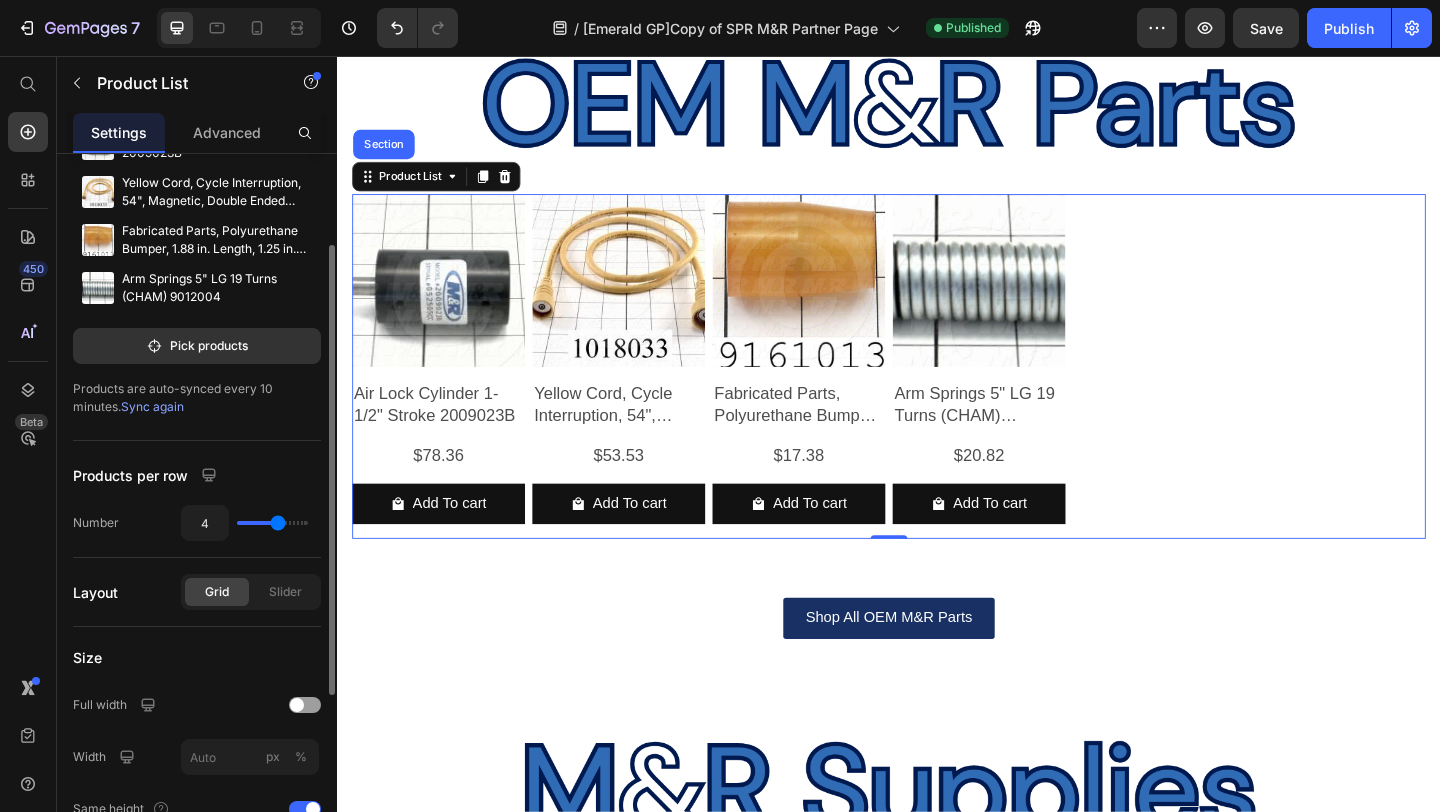 drag, startPoint x: 298, startPoint y: 518, endPoint x: 278, endPoint y: 521, distance: 20.22375 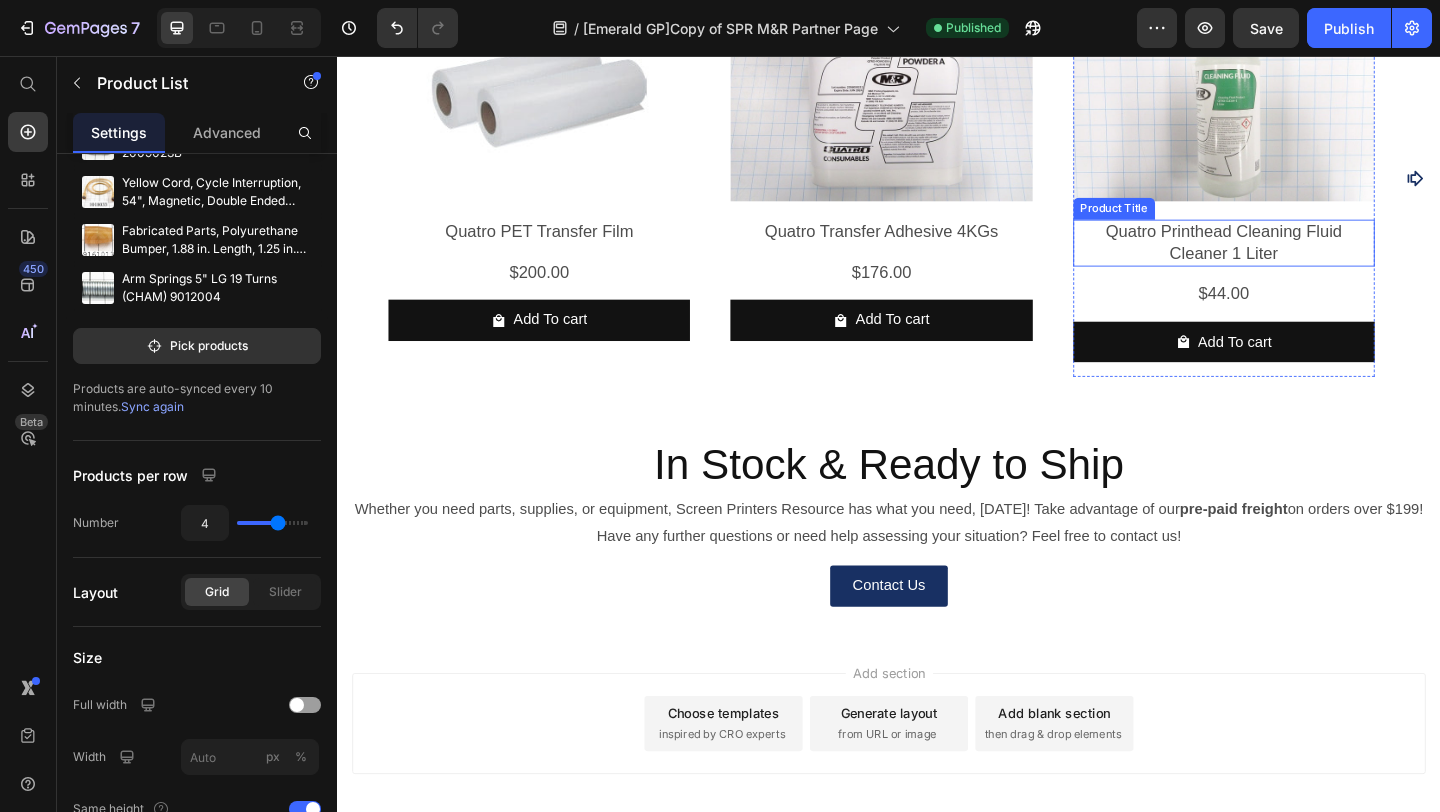 scroll, scrollTop: 3822, scrollLeft: 0, axis: vertical 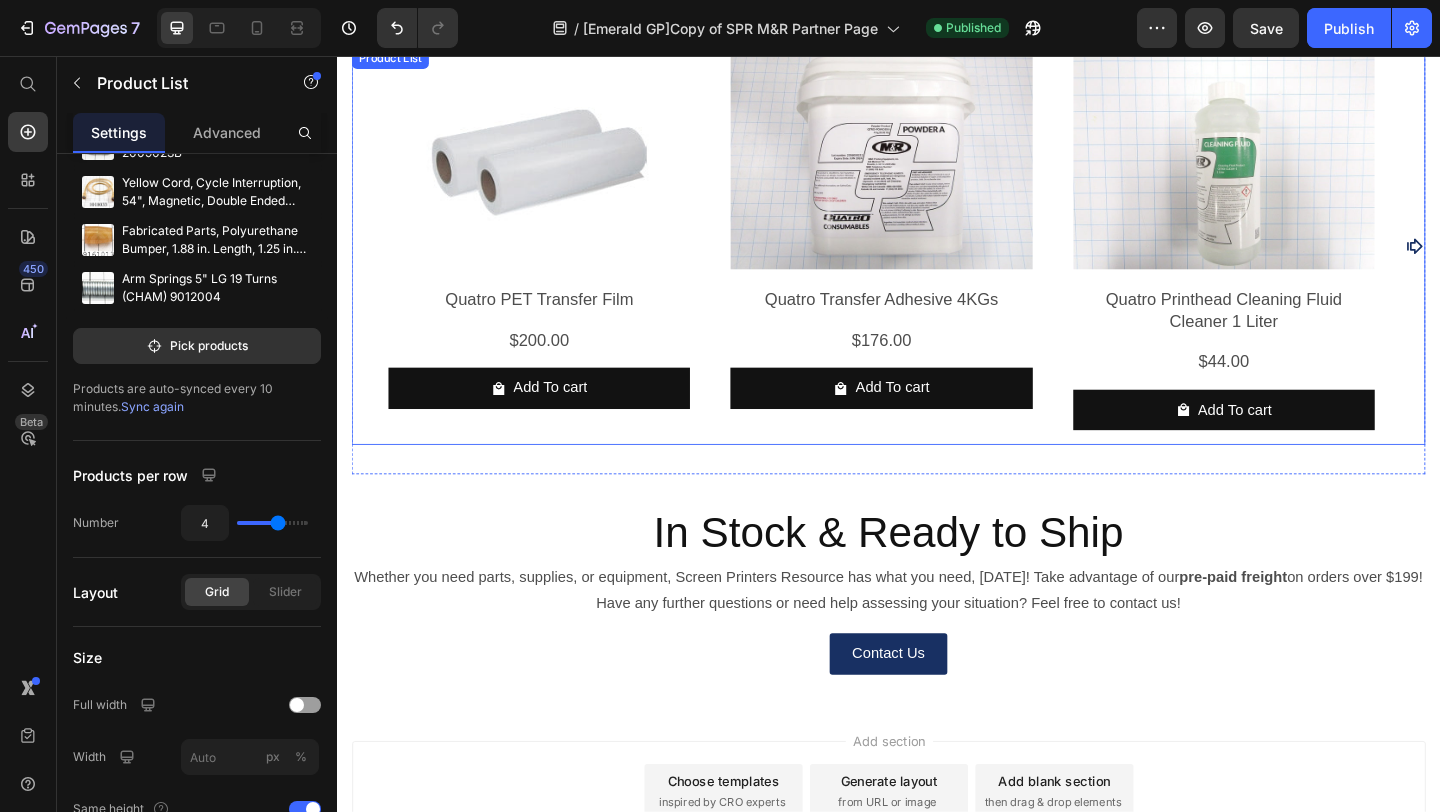 click on "Product Images Quatro PET Transfer Film Product Title $200.00 Product Price Row Add To cart Product Cart Button Row Product Images Quatro Transfer Adhesive 4KGs Product Title $176.00 Product Price Row Add To cart Product Cart Button Row Product Images Quatro Printhead Cleaning Fluid Cleaner 1 Liter Product Title $44.00 Product Price Row Add To cart Product Cart Button Row Product Images Quatro White Ink 1 Liter Product Title $88.00 Product Price Row Add To cart Product Cart Button Row Product Images Quatro Black Ink 1 Liter Product Title $88.00 Product Price Row Add To cart Product Cart Button Row Product Images Quatro Cyan Ink 1 Liter Product Title $88.00 Product Price Row Add To cart Product Cart Button Row Product Images Quatro Magenta Ink 1 Liter Product Title $88.00 Product Price Row Add To cart Product Cart Button Row Product Images Quatro Yellow Ink 1 Liter Product Title $88.00 Product Price Row Add To cart Product Cart Button Row" at bounding box center (937, 262) 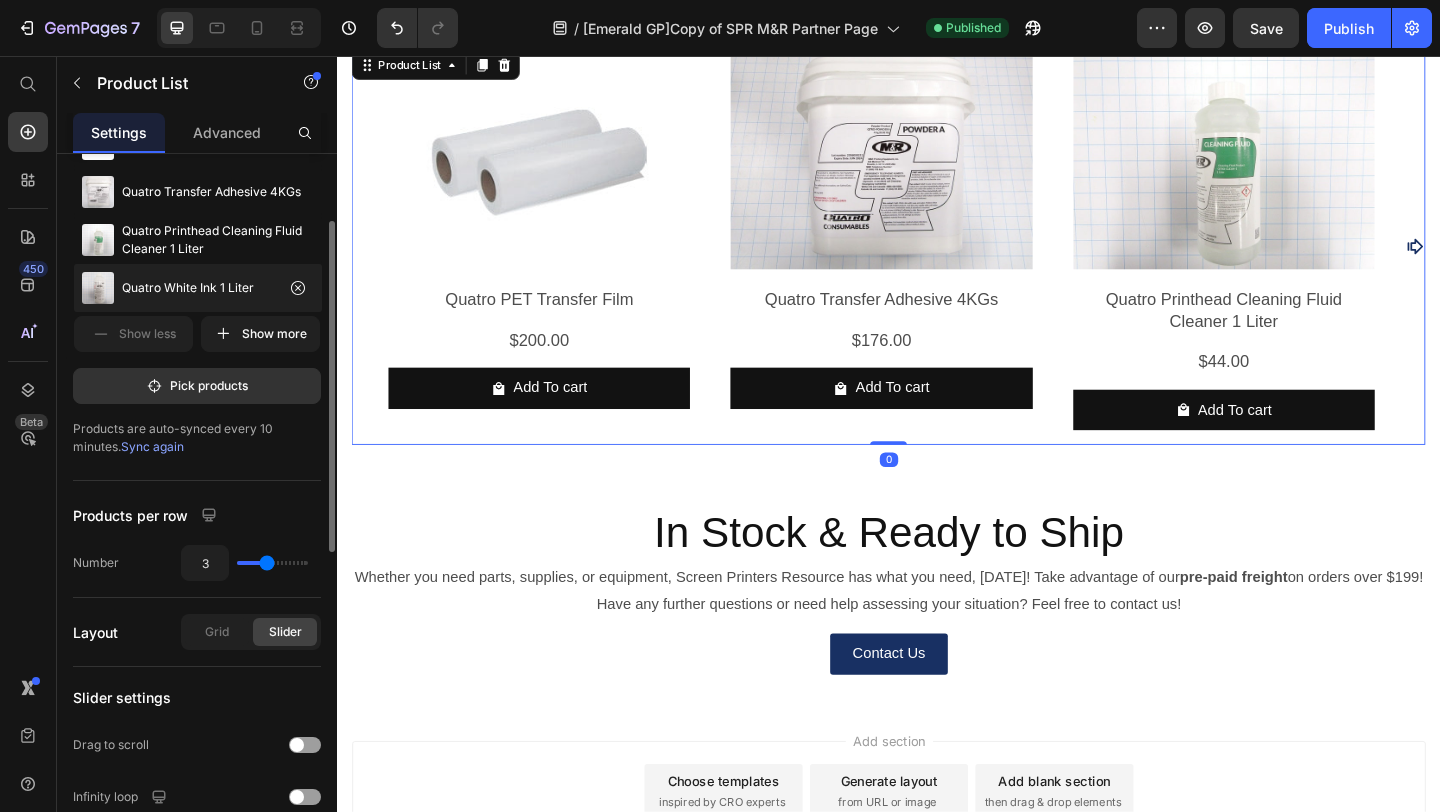 scroll, scrollTop: 0, scrollLeft: 0, axis: both 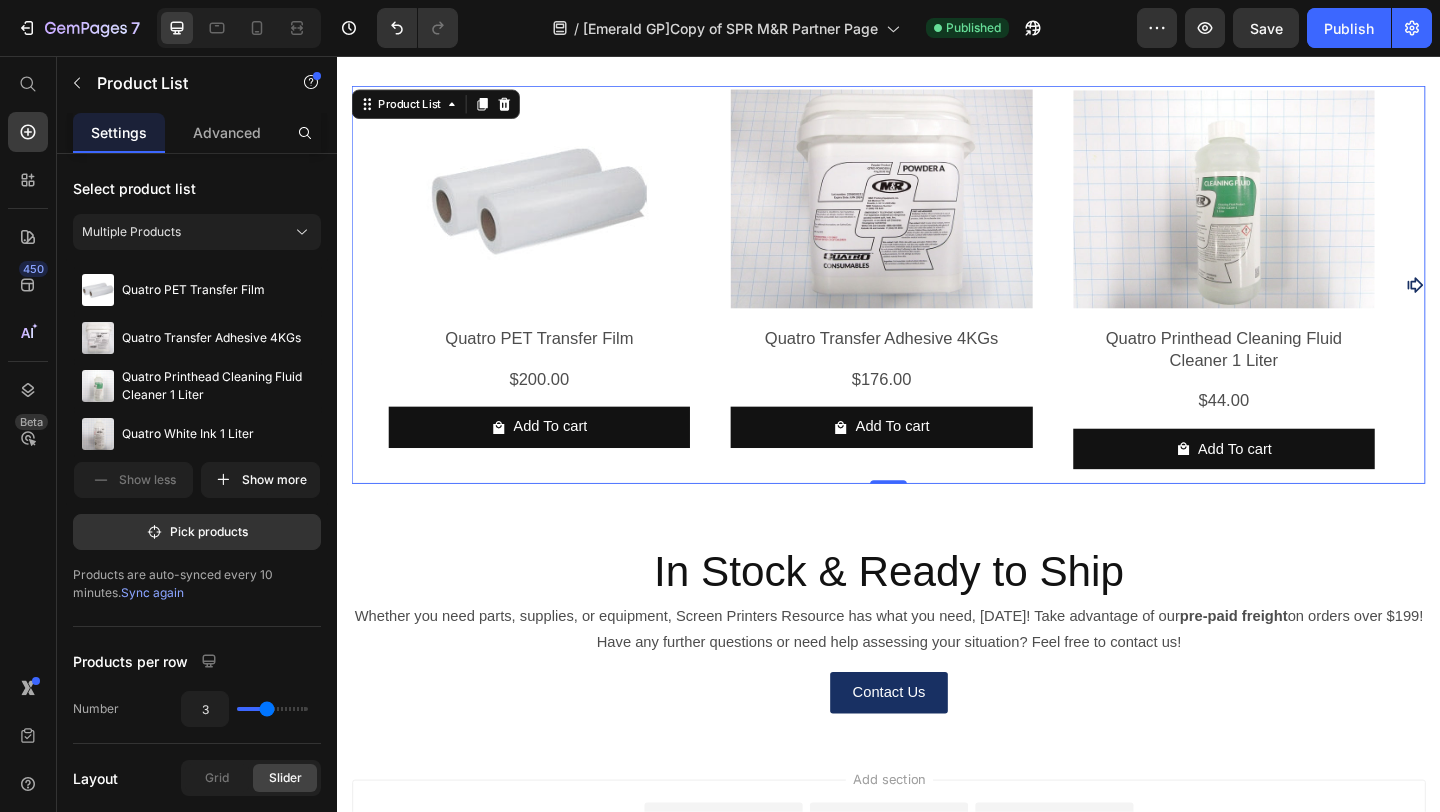 click 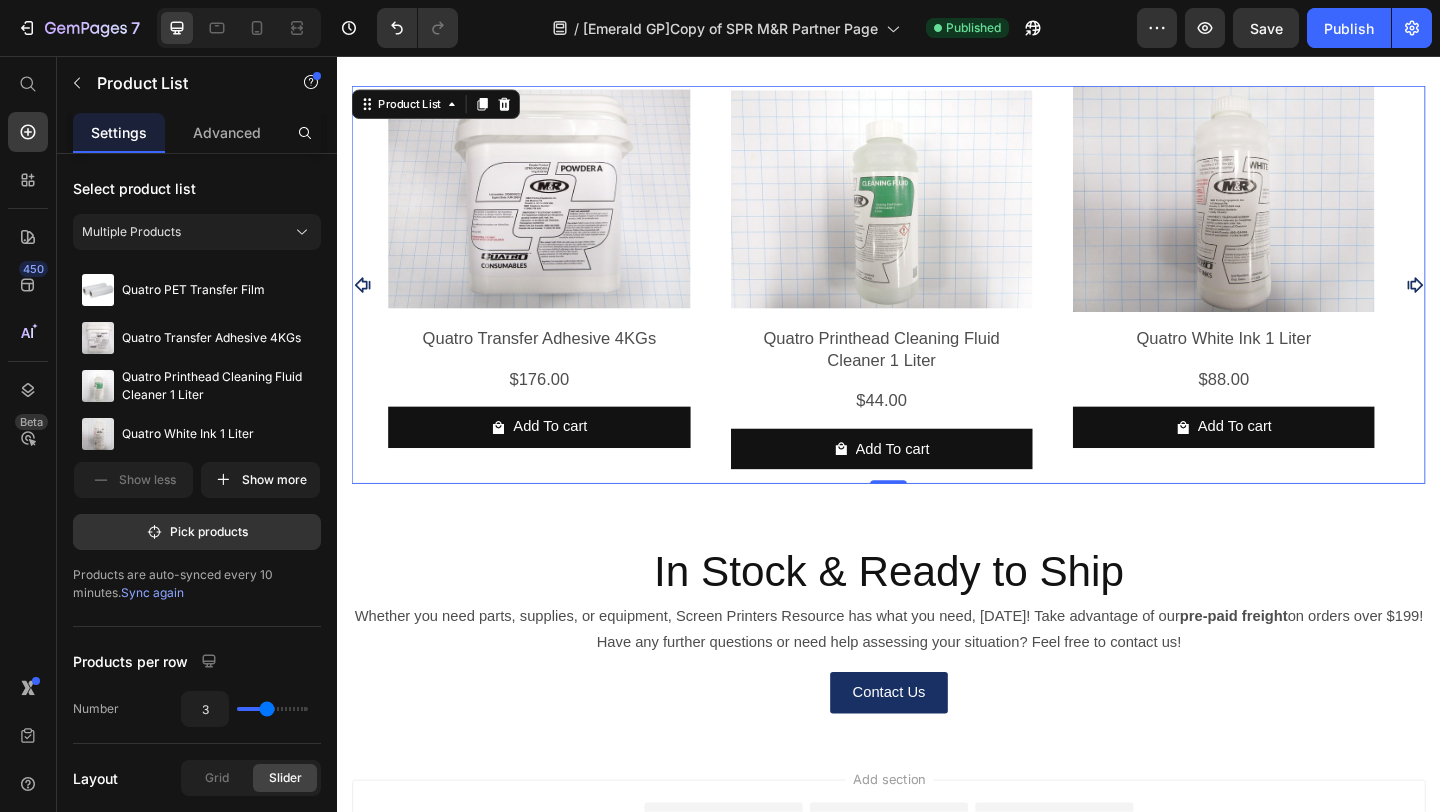 click 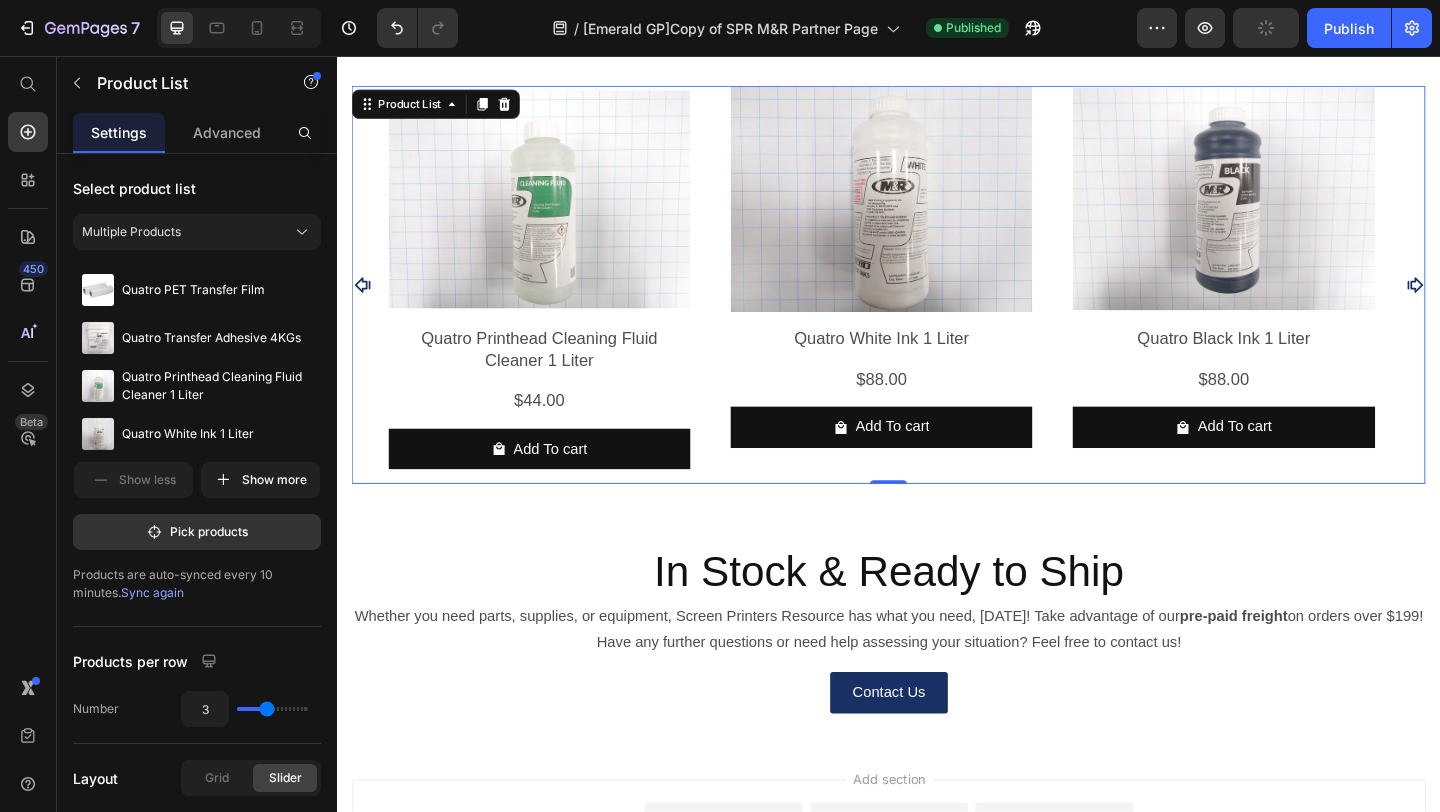click 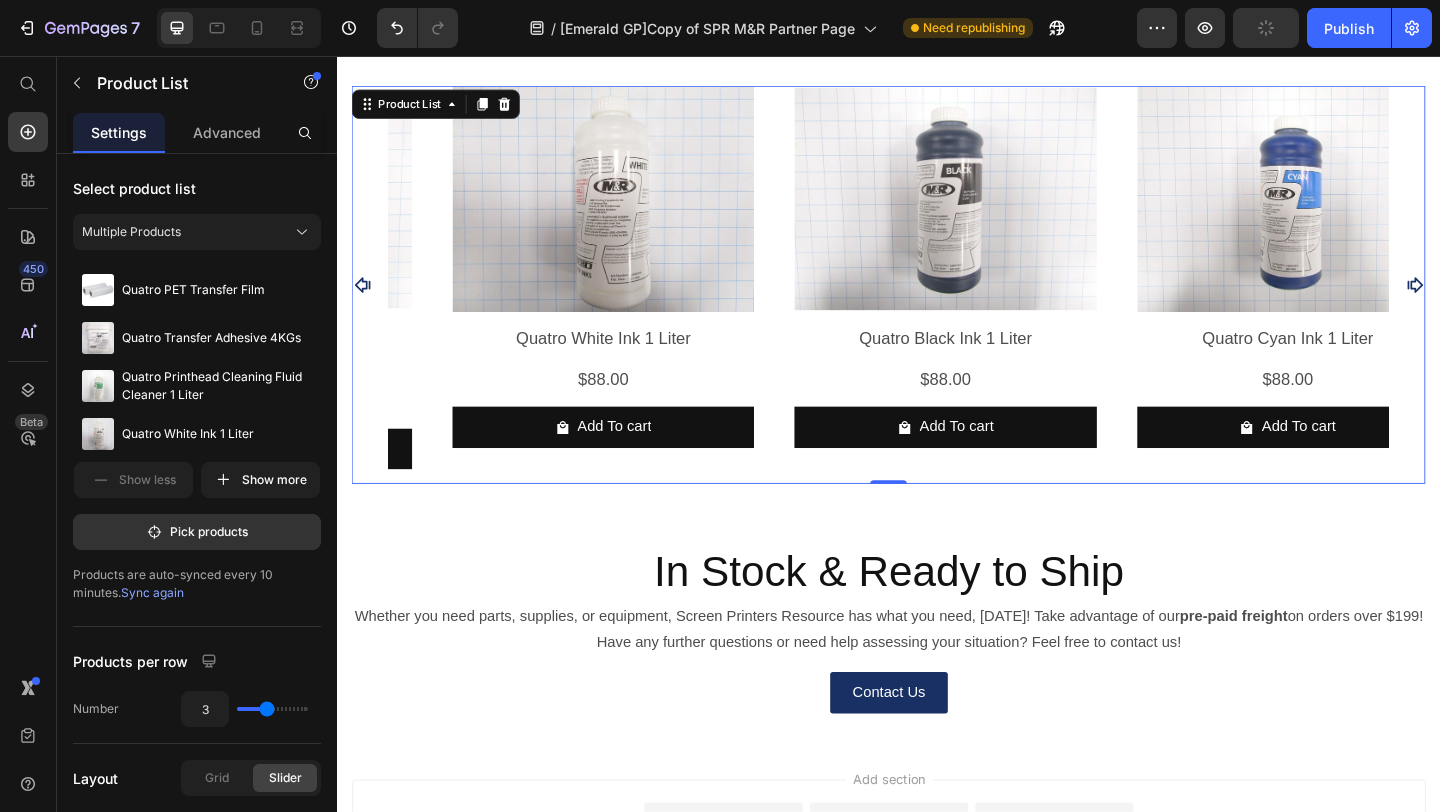 click 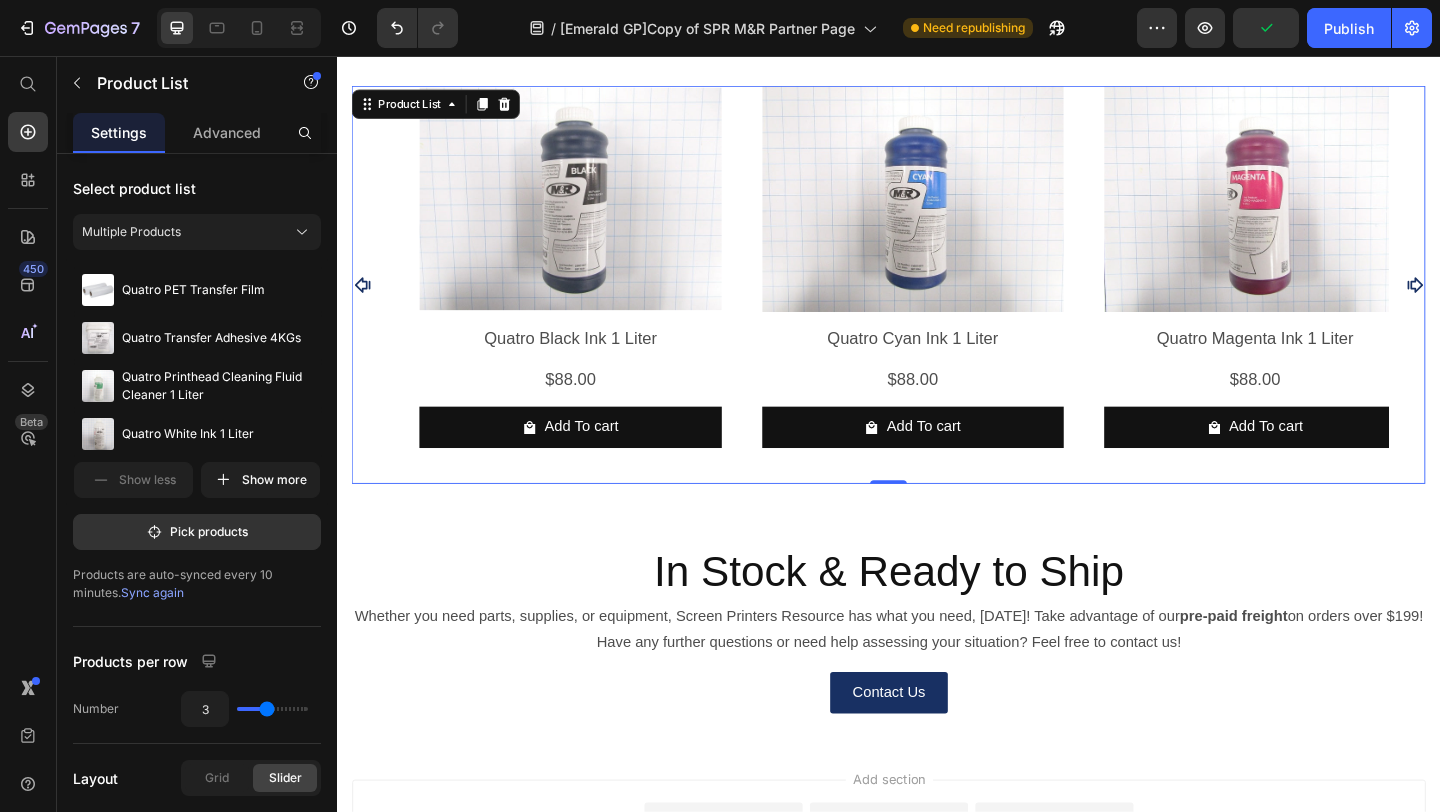 click 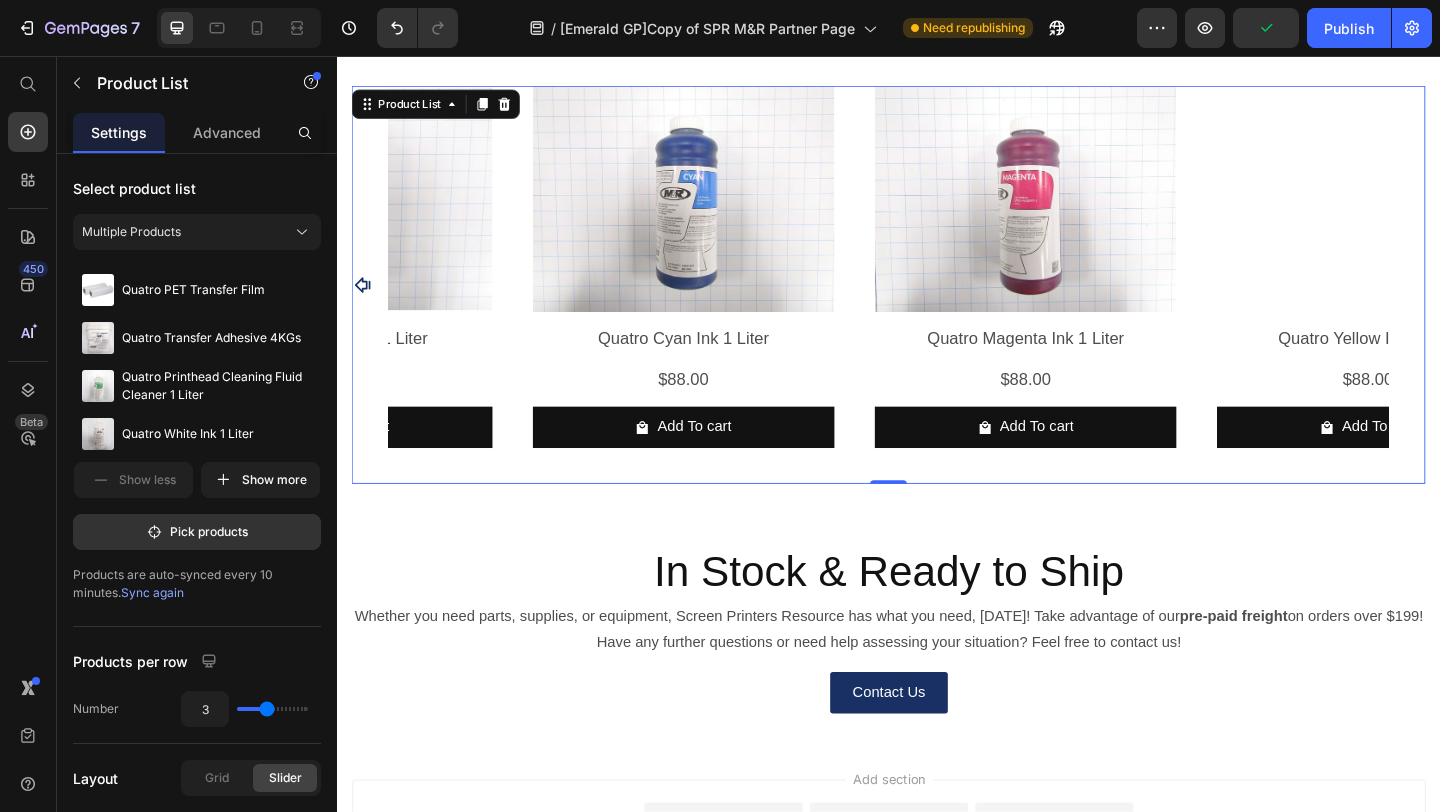 click on "Product Images Quatro PET Transfer Film Product Title $200.00 Product Price Row Add To cart Product Cart Button Row Product Images Quatro Transfer Adhesive 4KGs Product Title $176.00 Product Price Row Add To cart Product Cart Button Row Product Images Quatro Printhead Cleaning Fluid Cleaner 1 Liter Product Title $44.00 Product Price Row Add To cart Product Cart Button Row Product Images Quatro White Ink 1 Liter Product Title $88.00 Product Price Row Add To cart Product Cart Button Row Product Images Quatro Black Ink 1 Liter Product Title $88.00 Product Price Row Add To cart Product Cart Button Row Product Images Quatro Cyan Ink 1 Liter Product Title $88.00 Product Price Row Add To cart Product Cart Button Row Product Images Quatro Magenta Ink 1 Liter Product Title $88.00 Product Price Row Add To cart Product Cart Button Row Product Images Quatro Yellow Ink 1 Liter Product Title $88.00 Product Price Row Add To cart Product Cart Button Row" at bounding box center [937, 304] 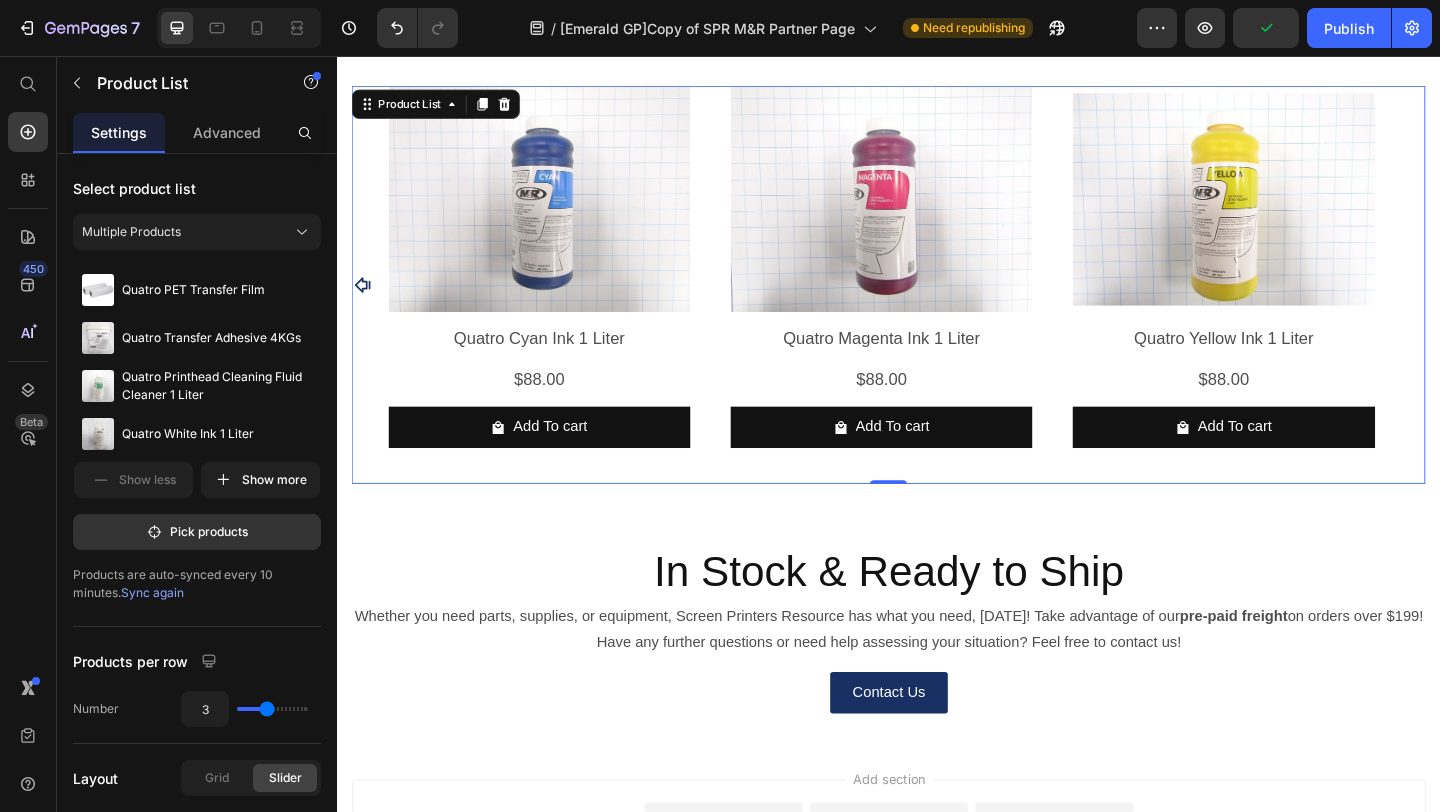 click on "Product Images Quatro PET Transfer Film Product Title $200.00 Product Price Row Add To cart Product Cart Button Row Product Images Quatro Transfer Adhesive 4KGs Product Title $176.00 Product Price Row Add To cart Product Cart Button Row Product Images Quatro Printhead Cleaning Fluid Cleaner 1 Liter Product Title $44.00 Product Price Row Add To cart Product Cart Button Row Product Images Quatro White Ink 1 Liter Product Title $88.00 Product Price Row Add To cart Product Cart Button Row Product Images Quatro Black Ink 1 Liter Product Title $88.00 Product Price Row Add To cart Product Cart Button Row Product Images Quatro Cyan Ink 1 Liter Product Title $88.00 Product Price Row Add To cart Product Cart Button Row Product Images Quatro Magenta Ink 1 Liter Product Title $88.00 Product Price Row Add To cart Product Cart Button Row Product Images Quatro Yellow Ink 1 Liter Product Title $88.00 Product Price Row Add To cart Product Cart Button Row" at bounding box center [937, 304] 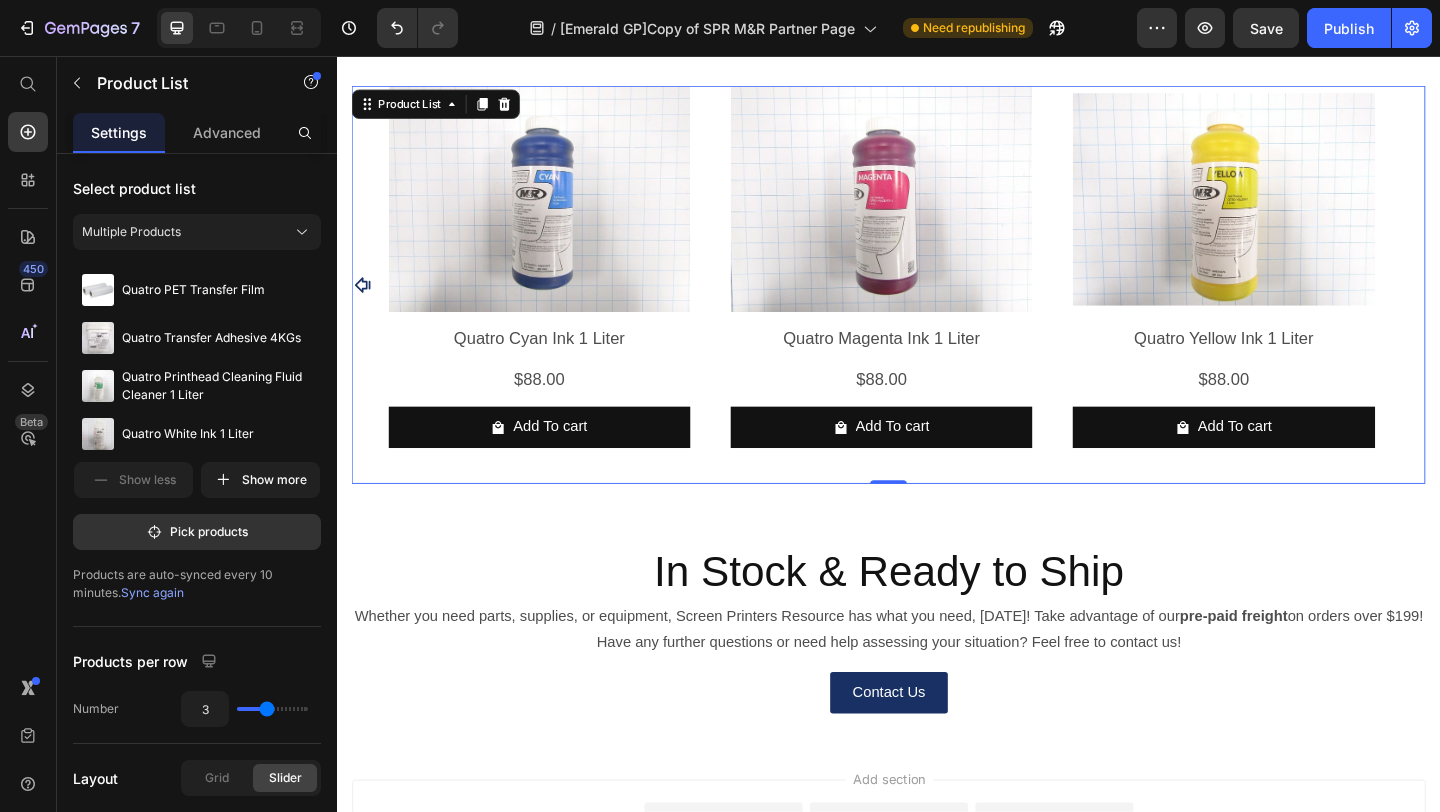 click 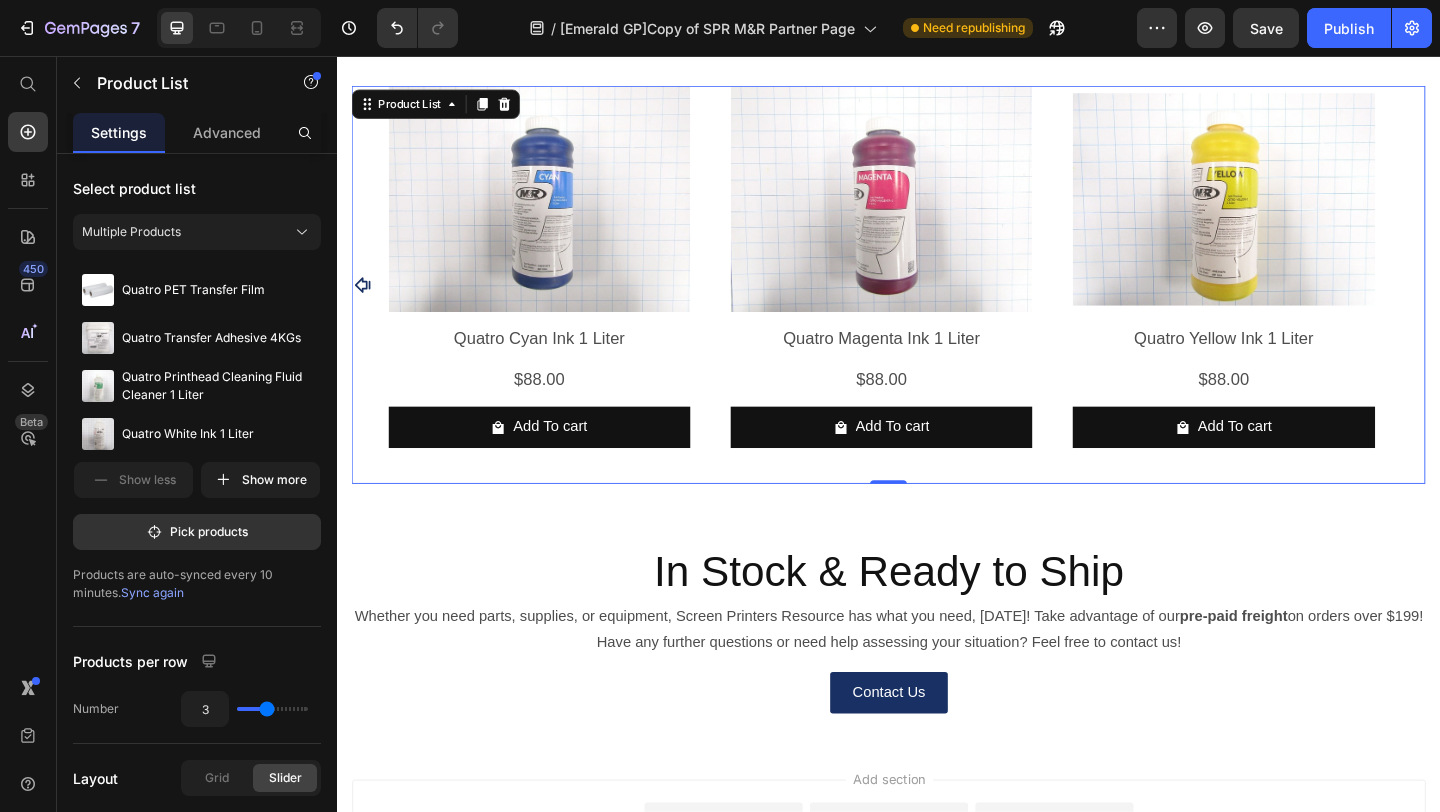 click 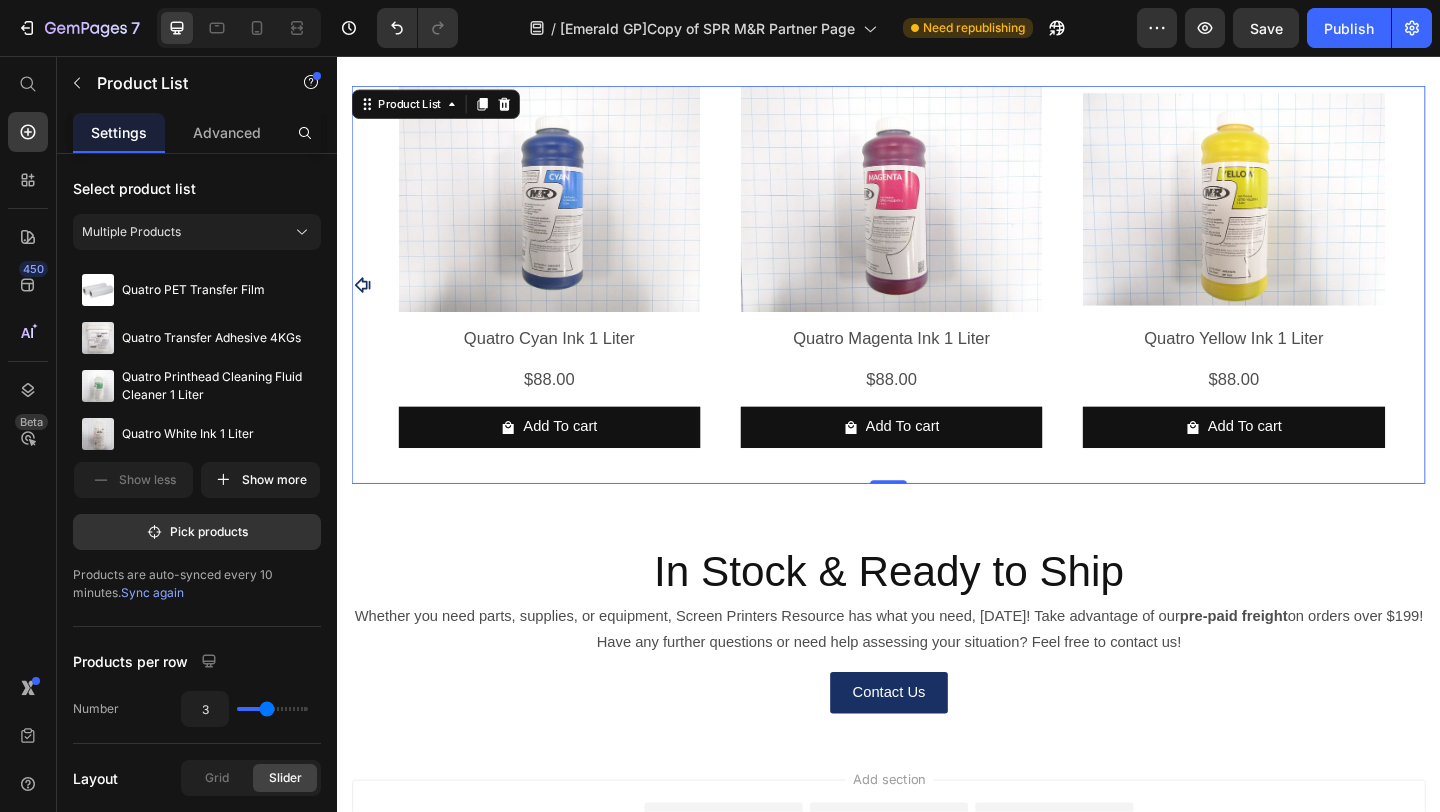 click 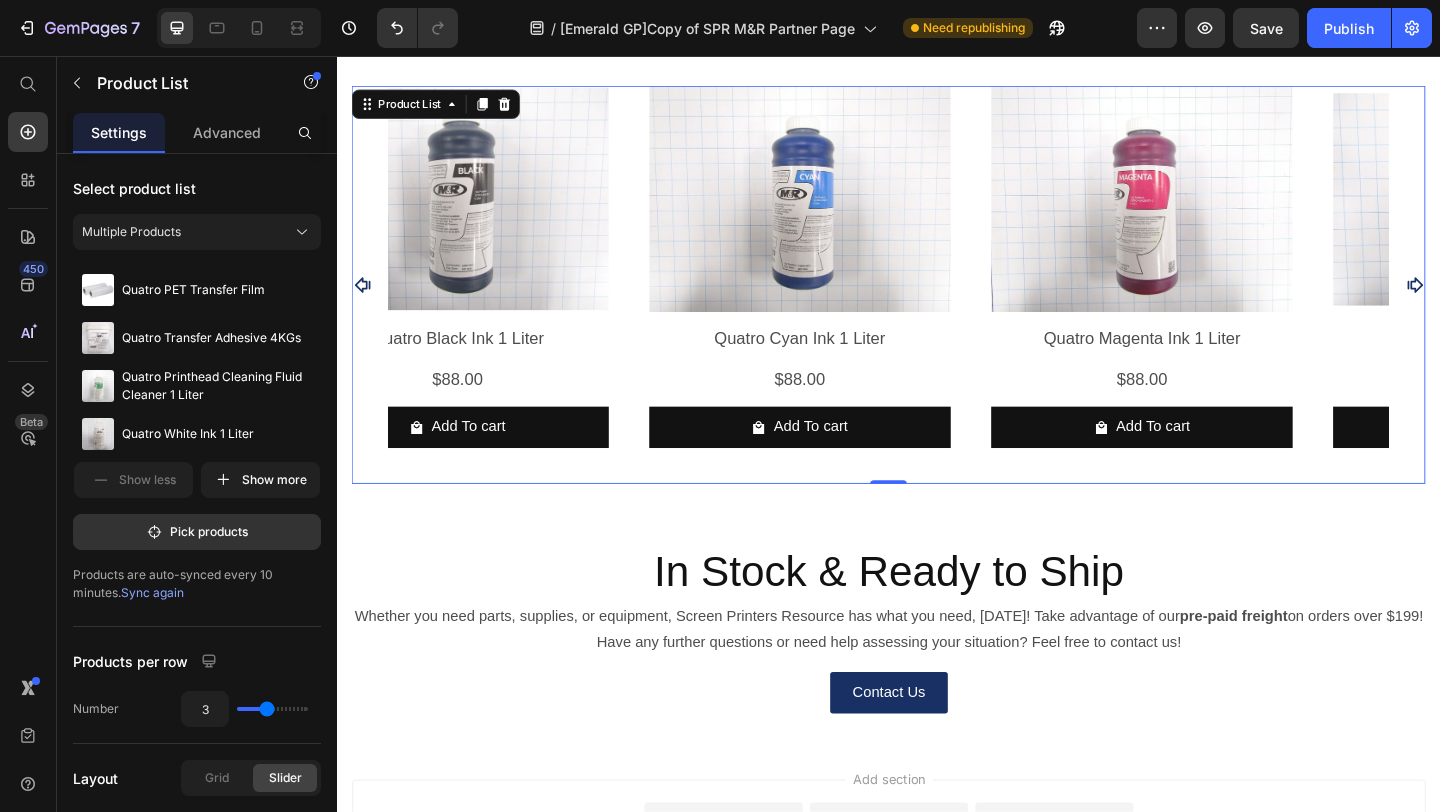 click 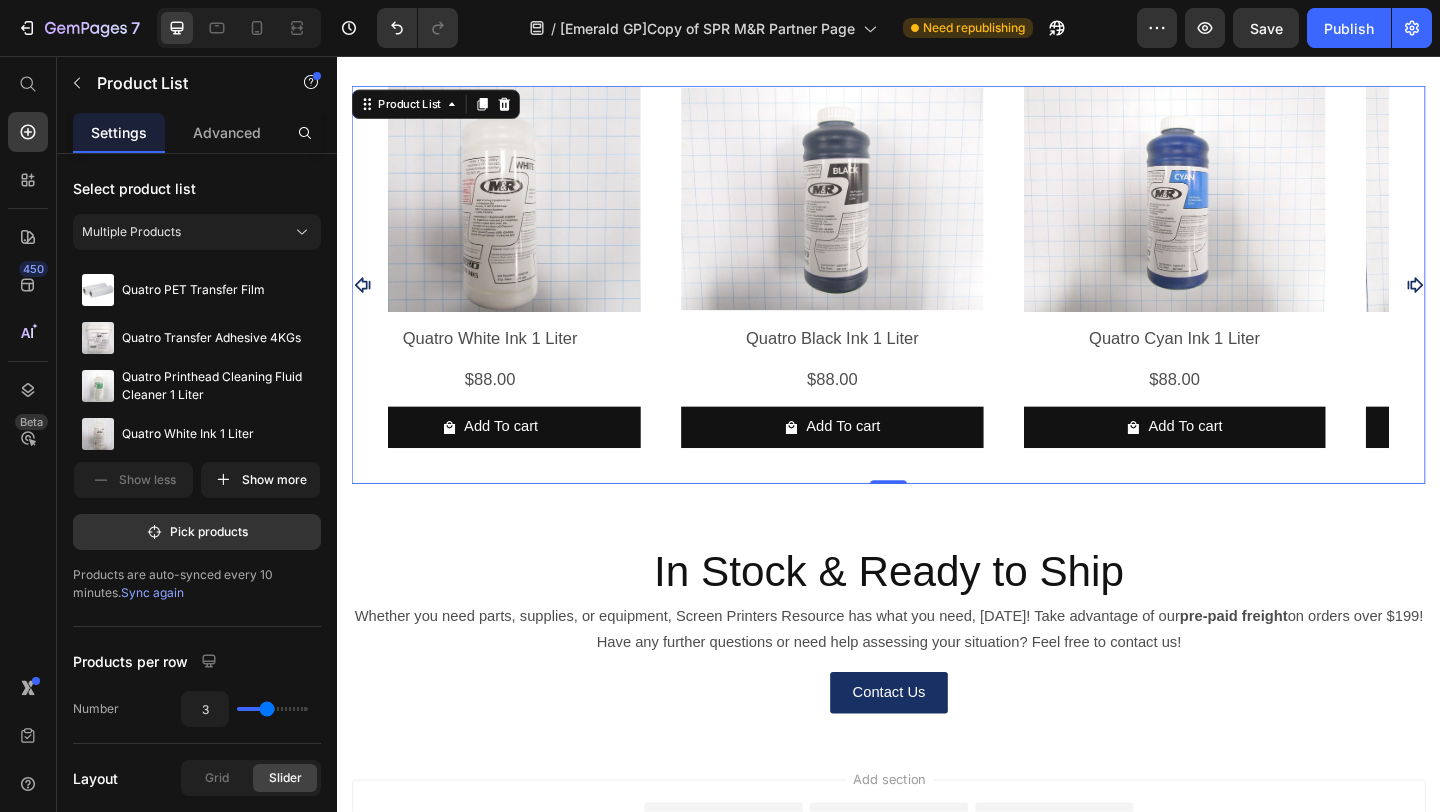 click 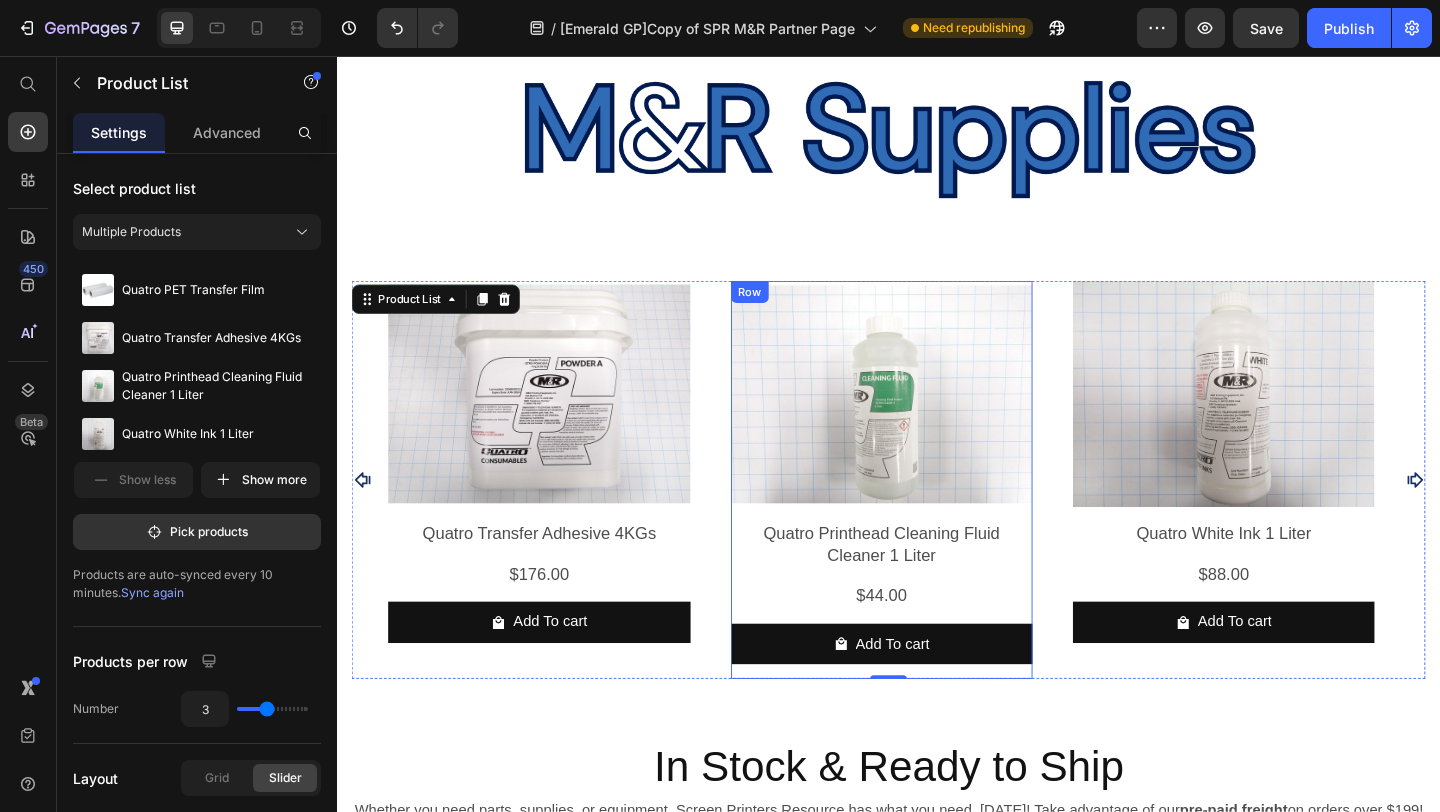 scroll, scrollTop: 3569, scrollLeft: 0, axis: vertical 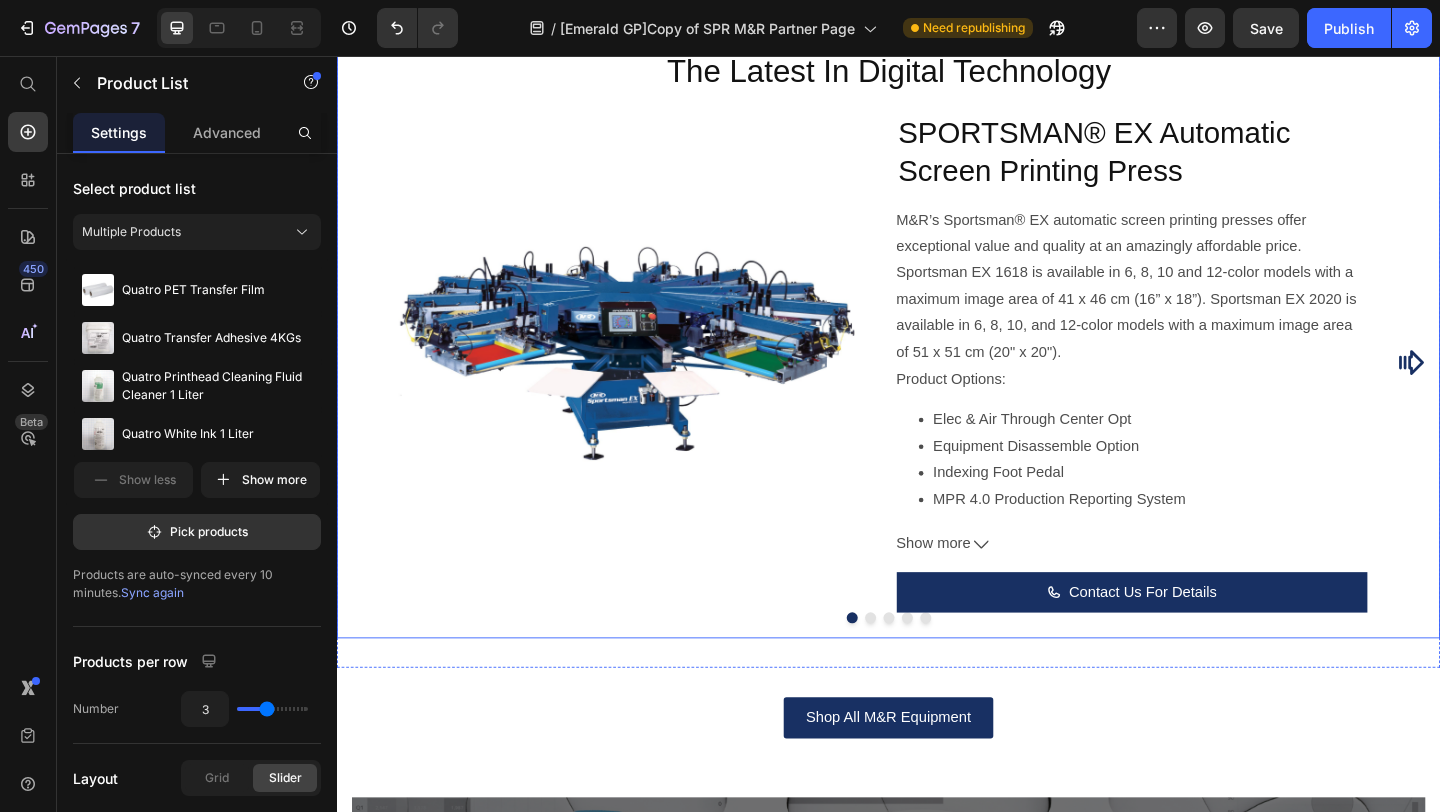 click on "Automatic Presses Manual Presses DTF" at bounding box center [937, 6] 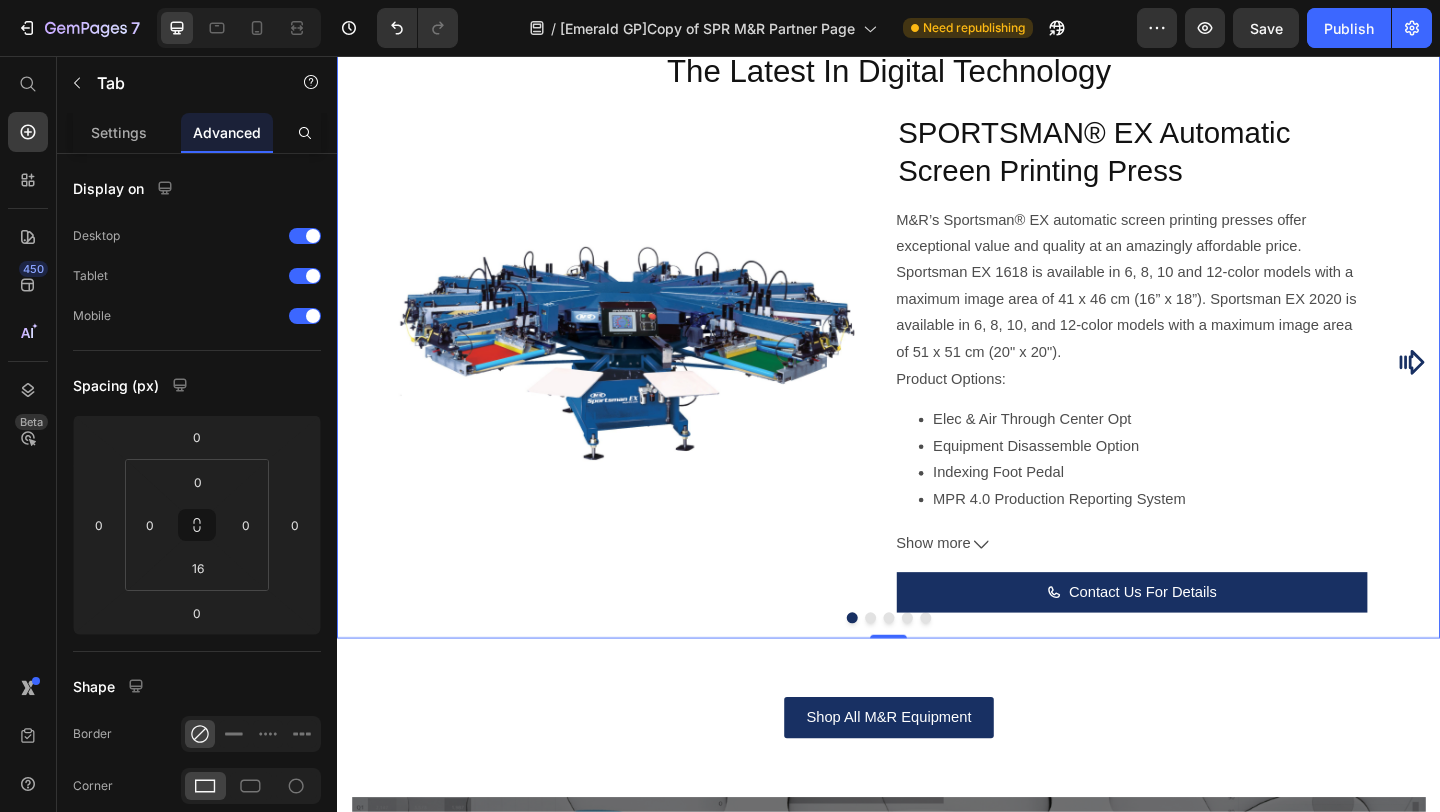 click 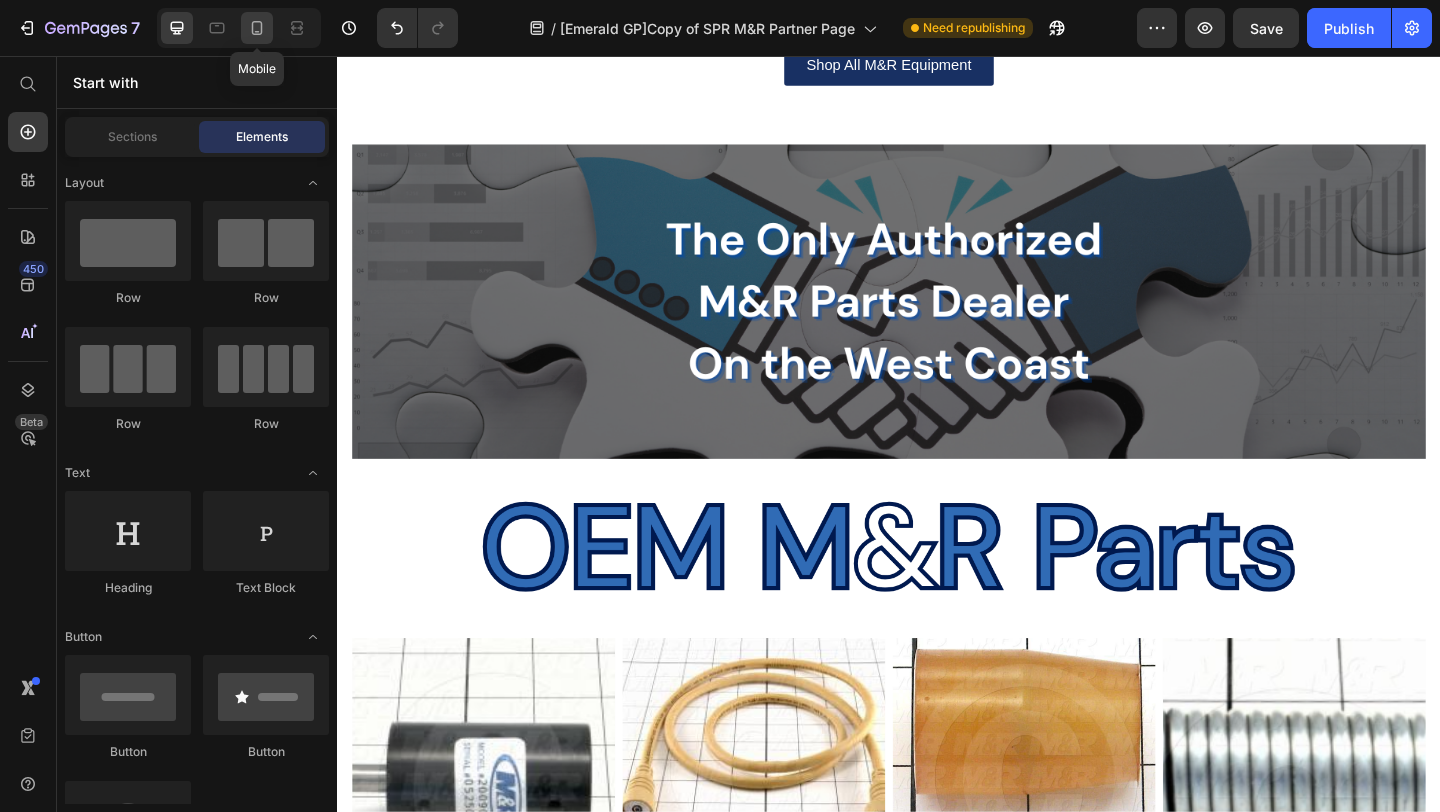 click 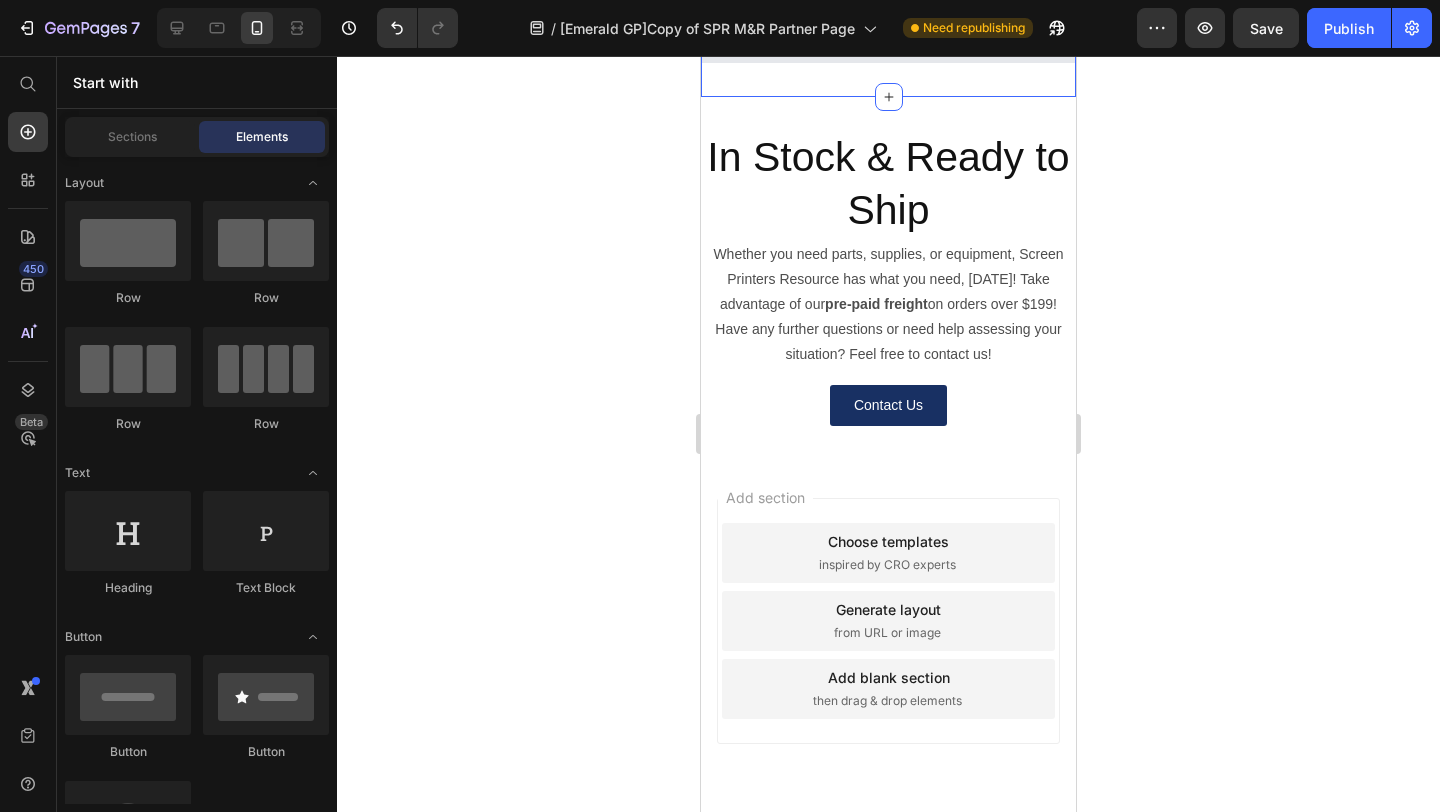 scroll, scrollTop: 3407, scrollLeft: 0, axis: vertical 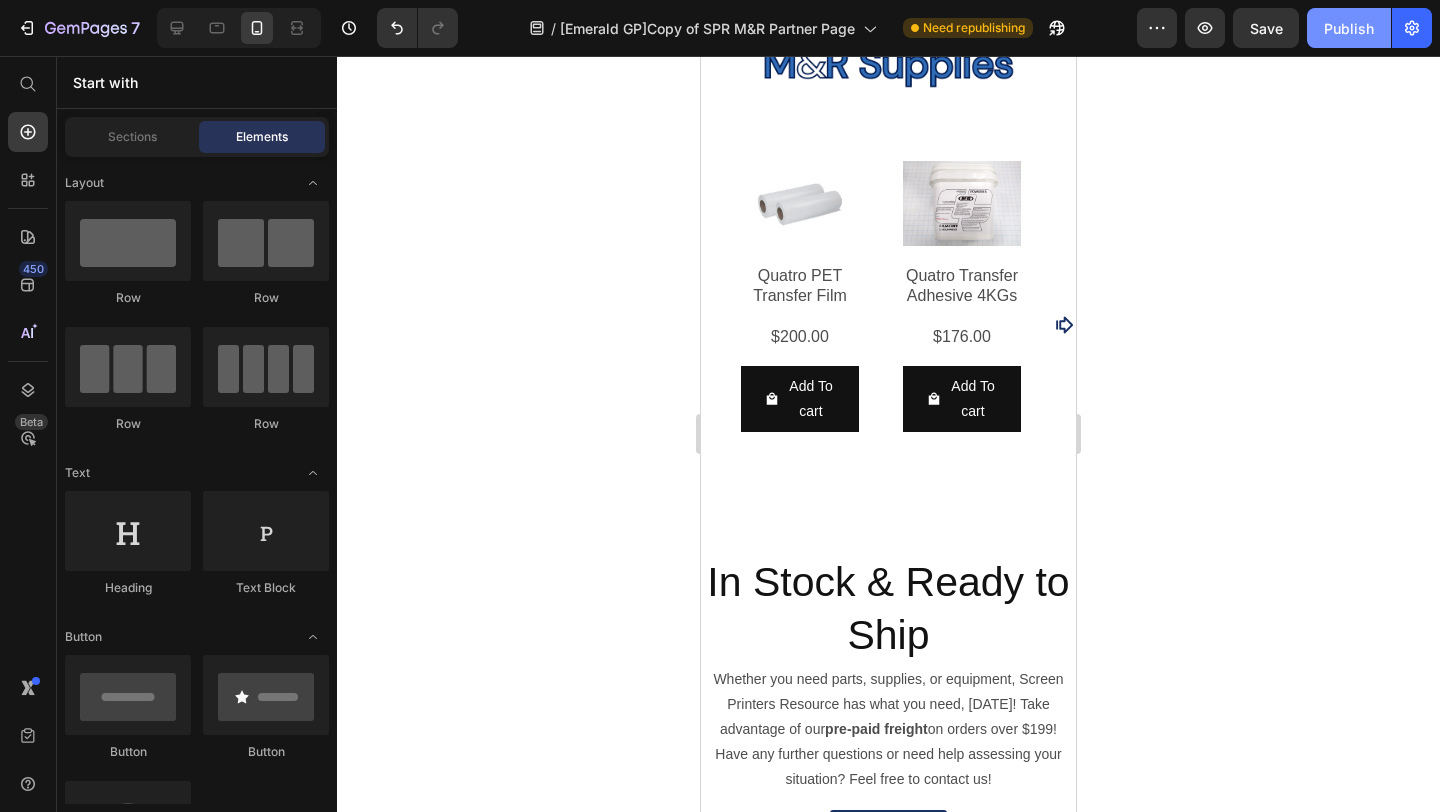 click on "Publish" 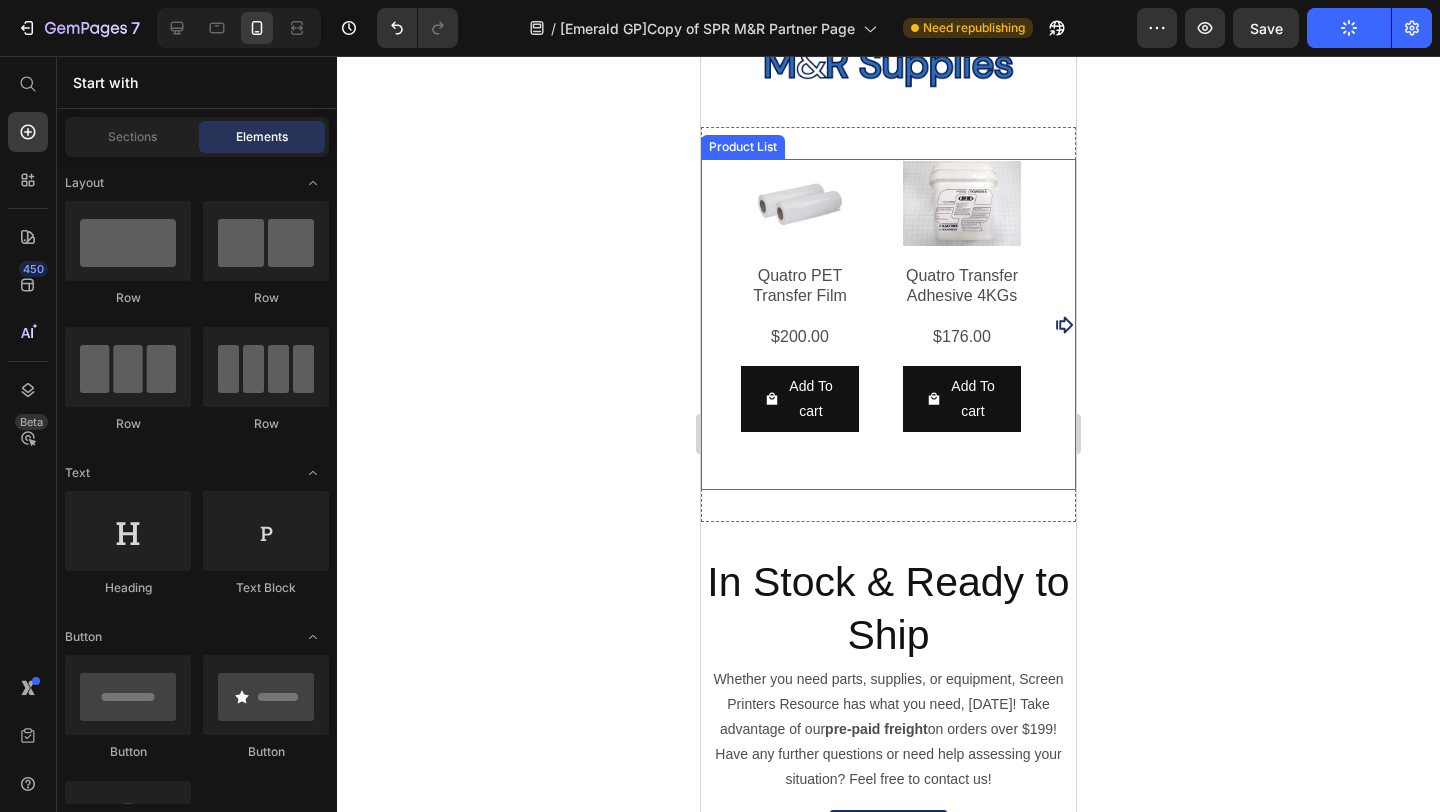 click on "Product Images Quatro PET Transfer Film Product Title $200.00 Product Price Row Add To cart Product Cart Button Row Product Images Quatro Transfer Adhesive 4KGs Product Title $176.00 Product Price Row Add To cart Product Cart Button Row Product Images Quatro Printhead Cleaning Fluid Cleaner 1 Liter Product Title $44.00 Product Price Row Add To cart Product Cart Button Row Product Images Quatro White Ink 1 Liter Product Title $88.00 Product Price Row Add To cart Product Cart Button Row Product Images Quatro Black Ink 1 Liter Product Title $88.00 Product Price Row Add To cart Product Cart Button Row Product Images Quatro Cyan Ink 1 Liter Product Title $88.00 Product Price Row Add To cart Product Cart Button Row Product Images Quatro Magenta Ink 1 Liter Product Title $88.00 Product Price Row Add To cart Product Cart Button Row Product Images Quatro Yellow Ink 1 Liter Product Title $88.00 Product Price Row Add To cart Product Cart Button Row" at bounding box center [888, 324] 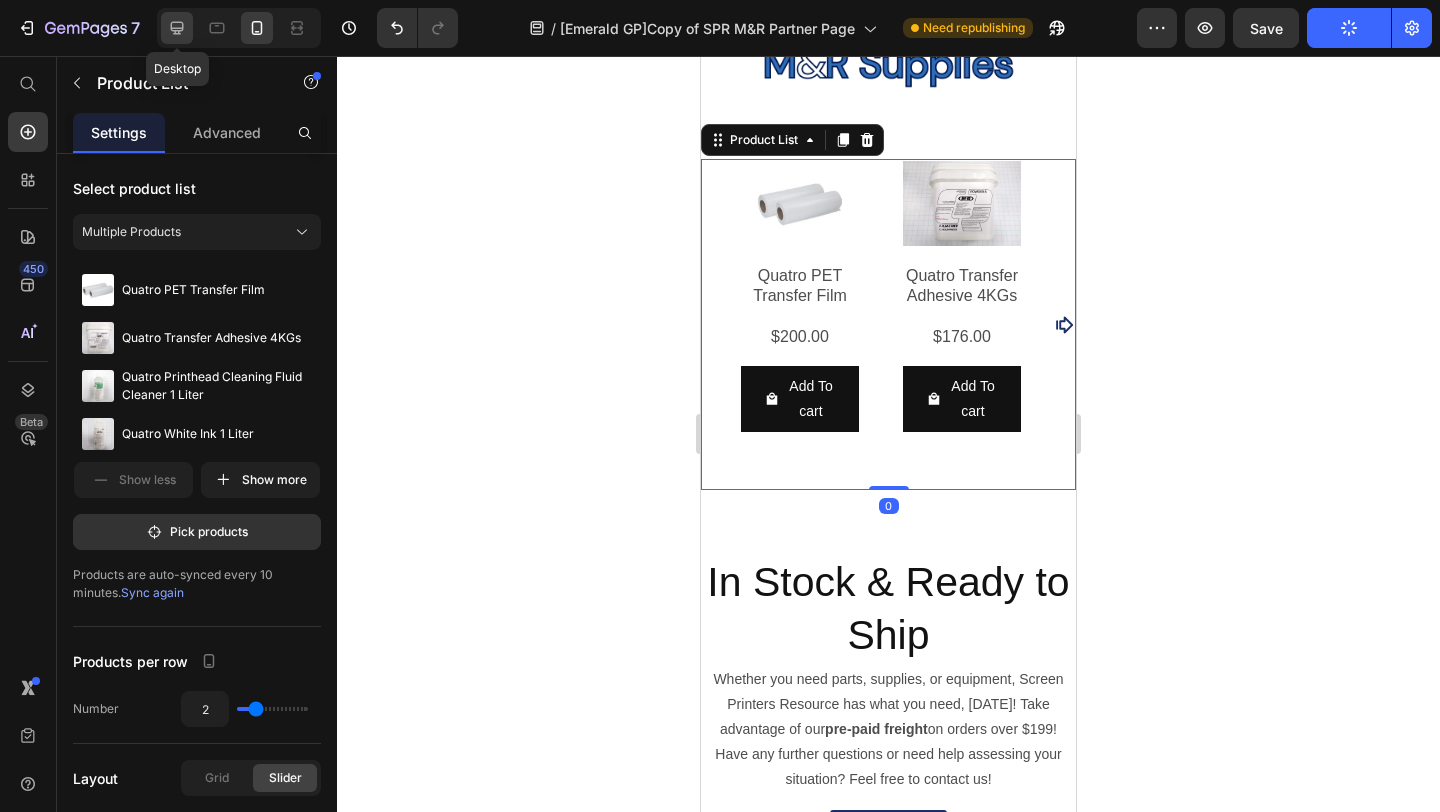click 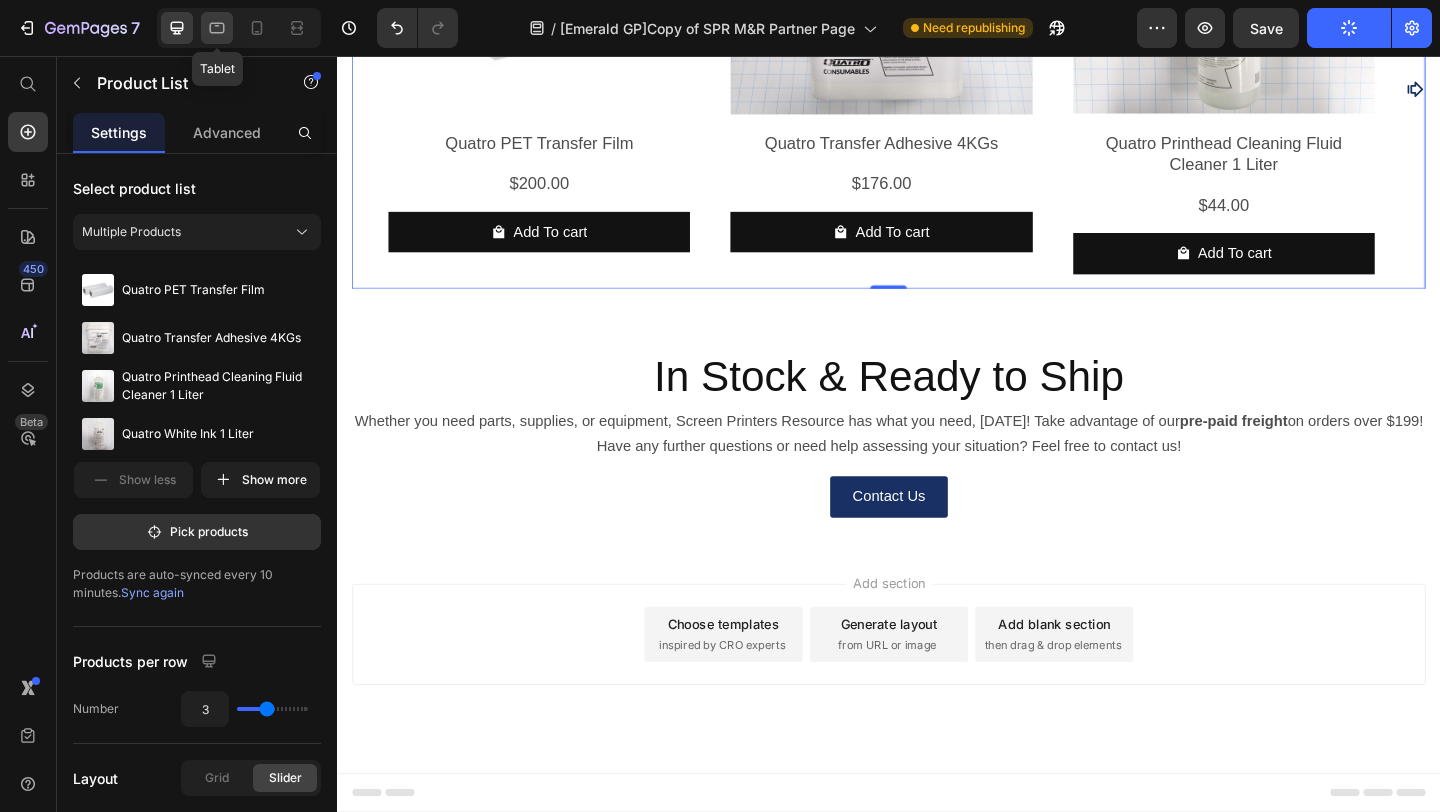 scroll, scrollTop: 3838, scrollLeft: 0, axis: vertical 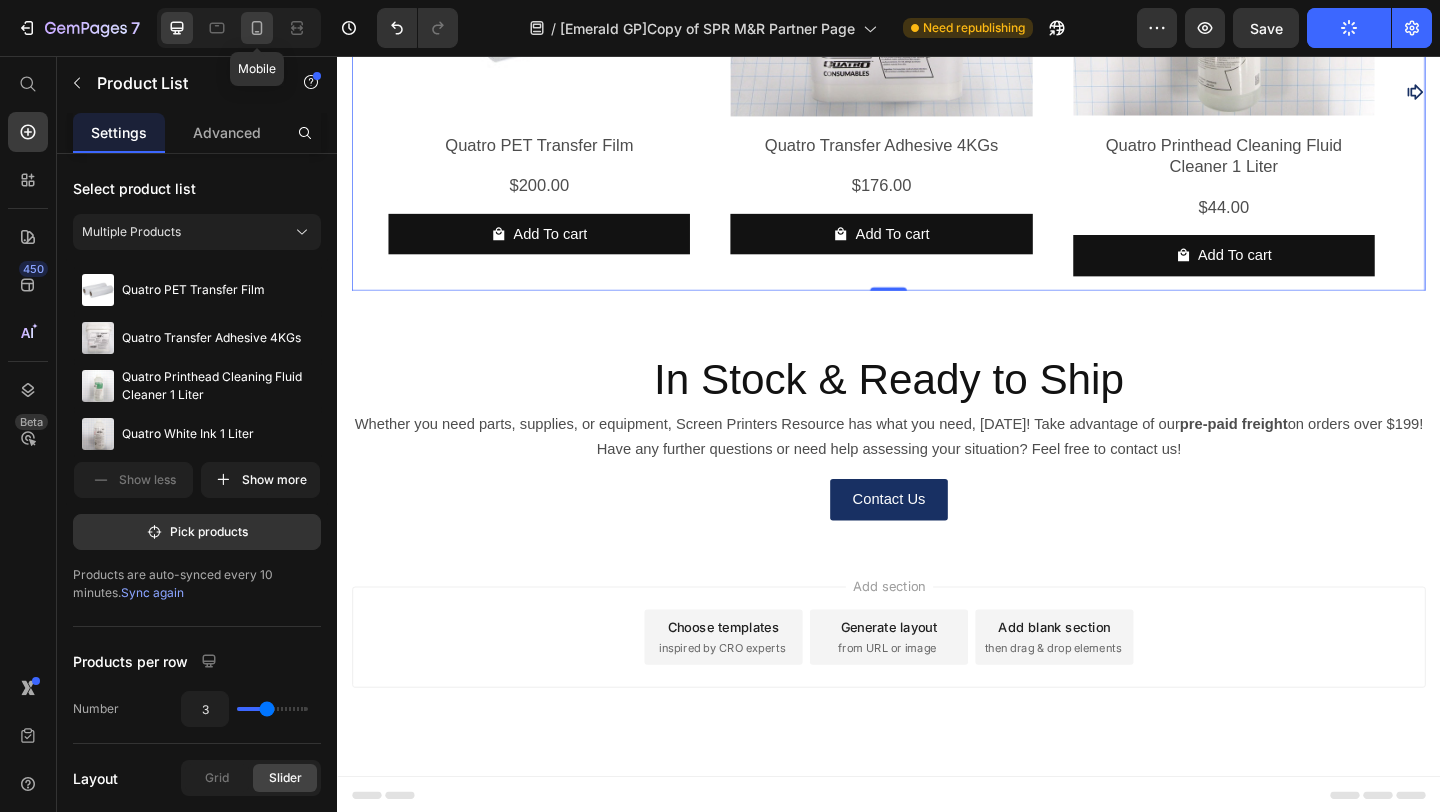 click 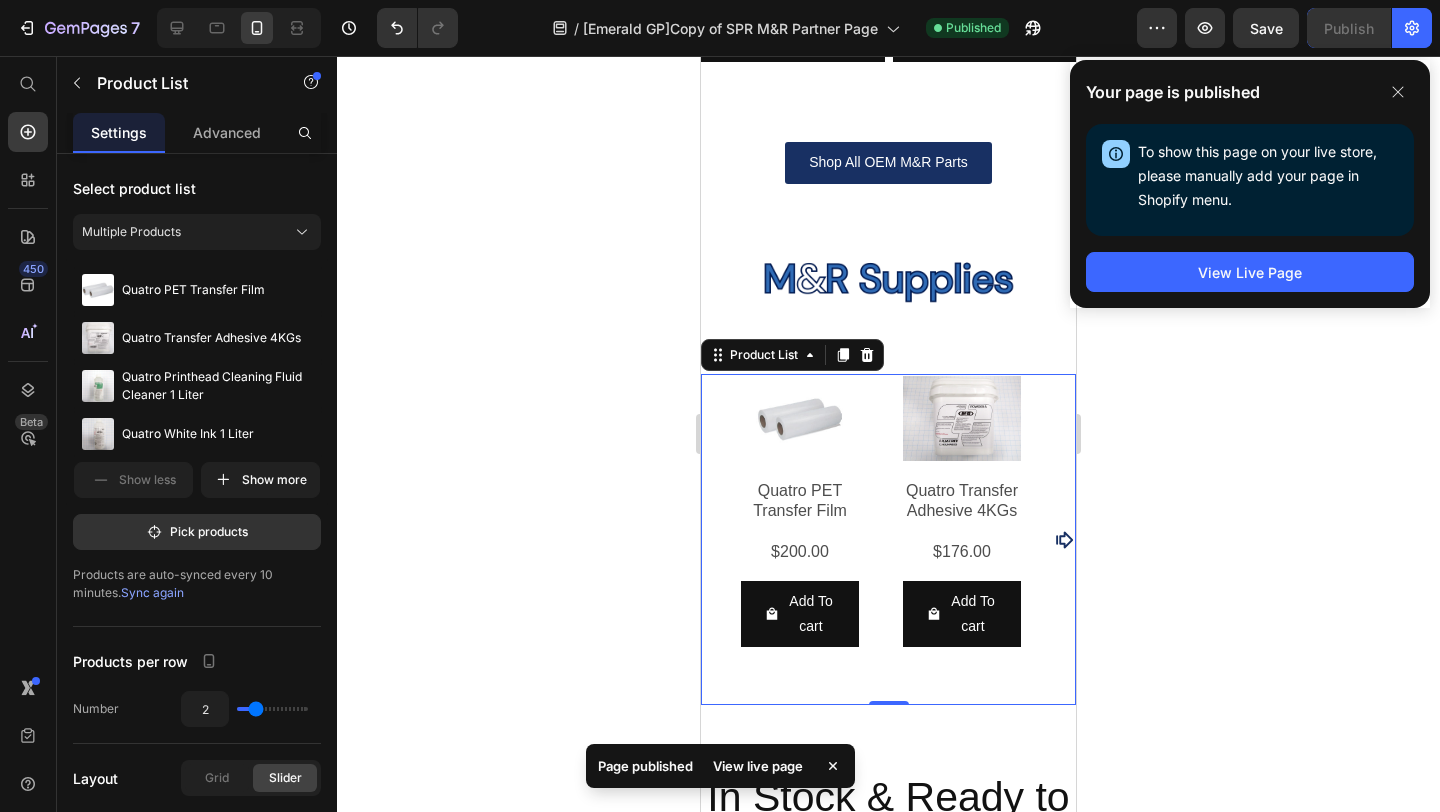 scroll, scrollTop: 3013, scrollLeft: 0, axis: vertical 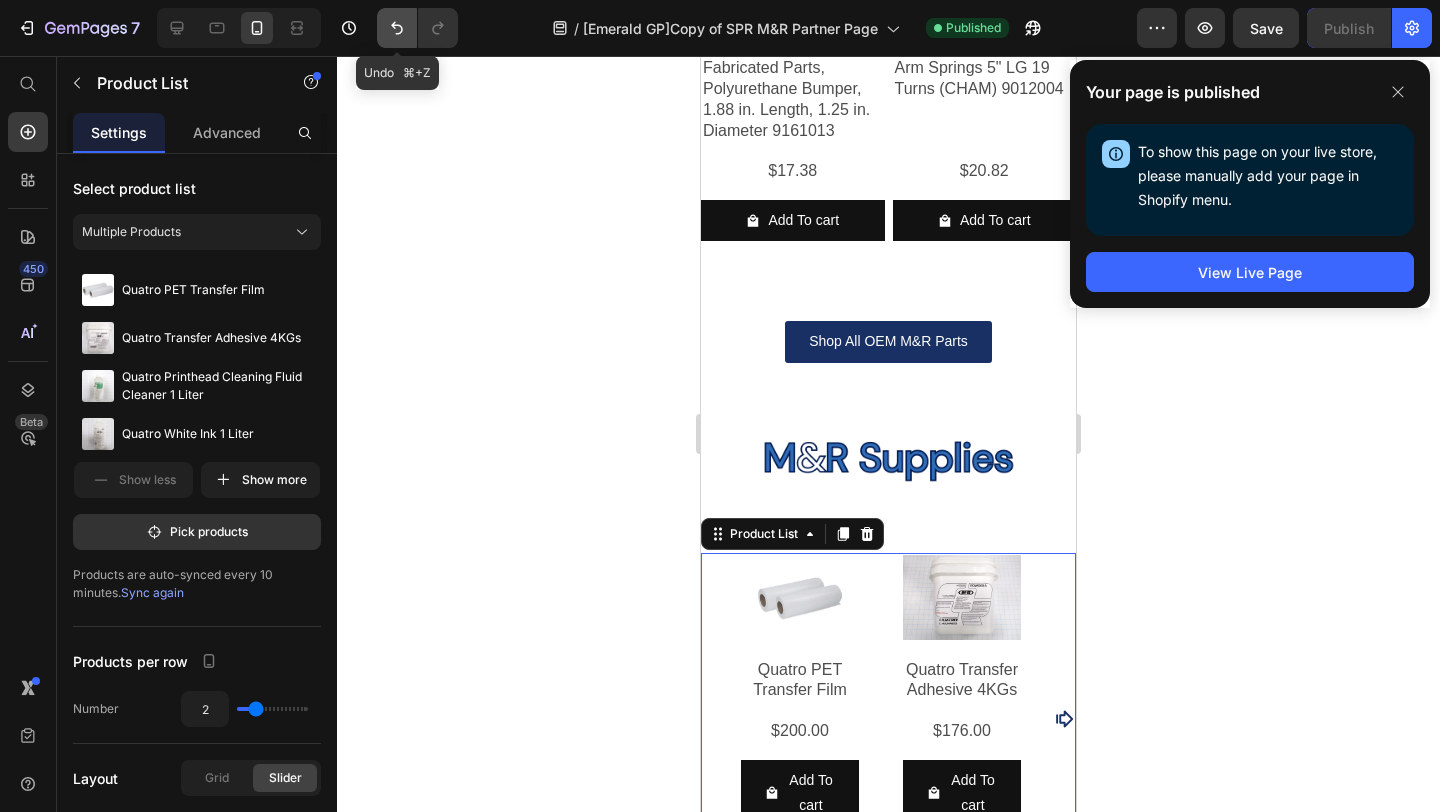 click 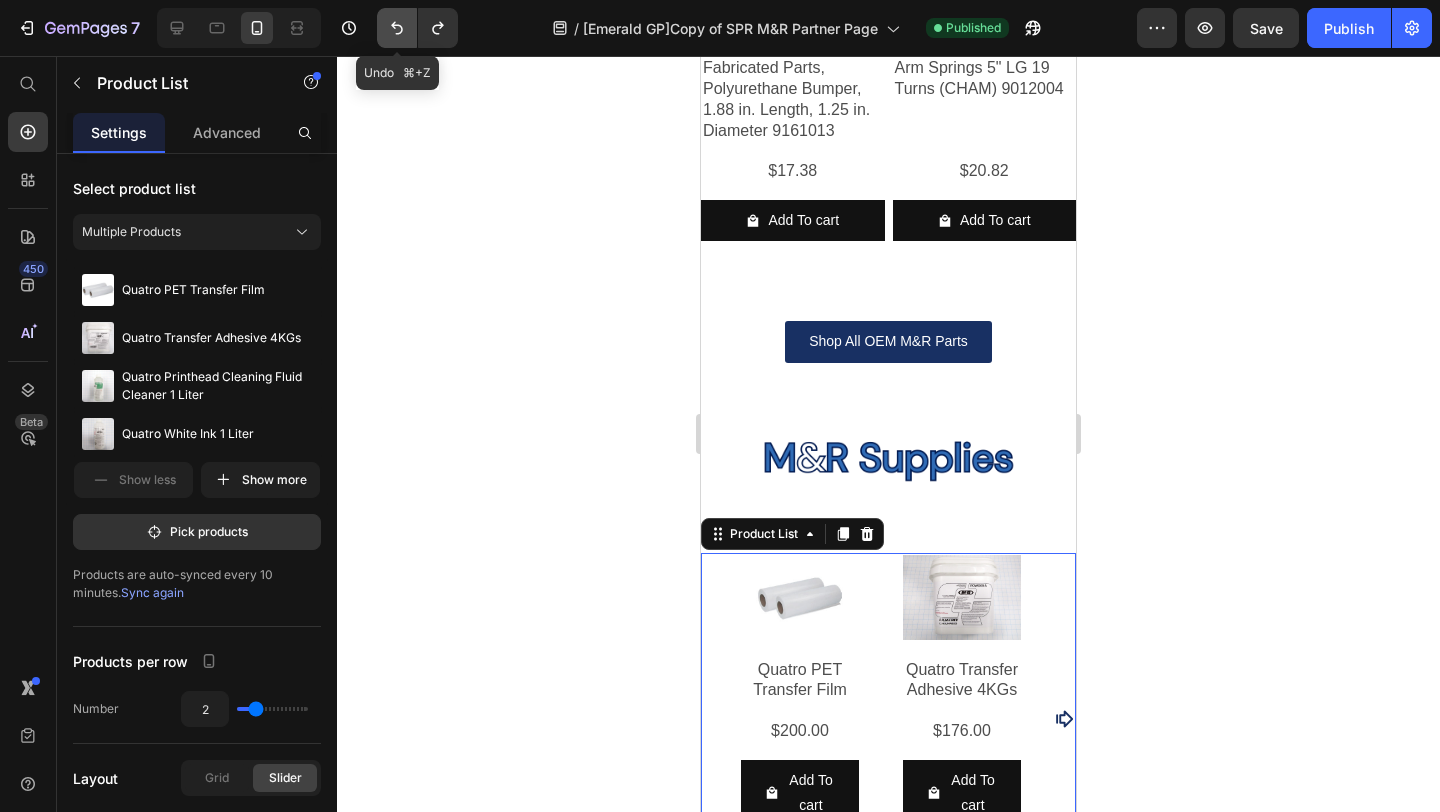 click 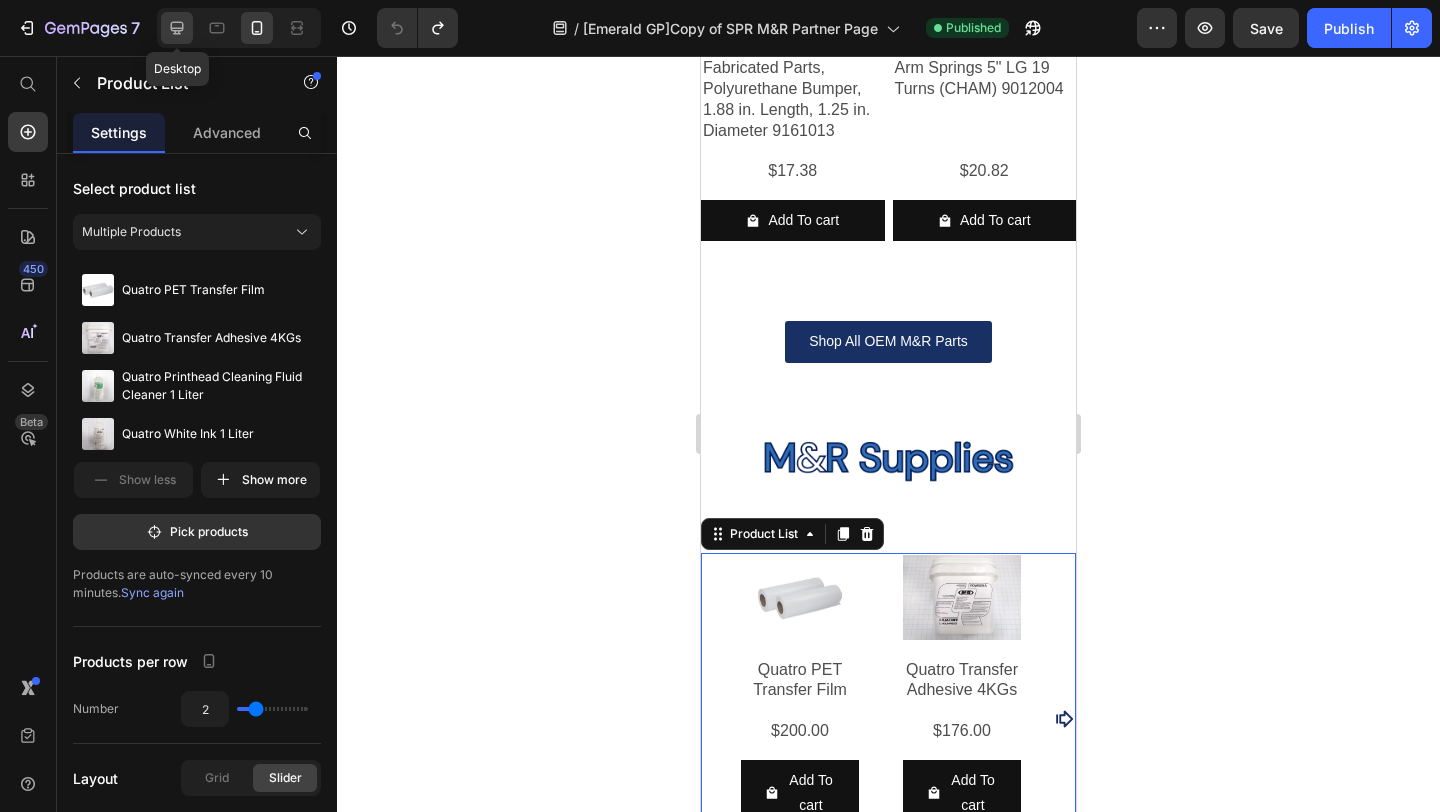 click 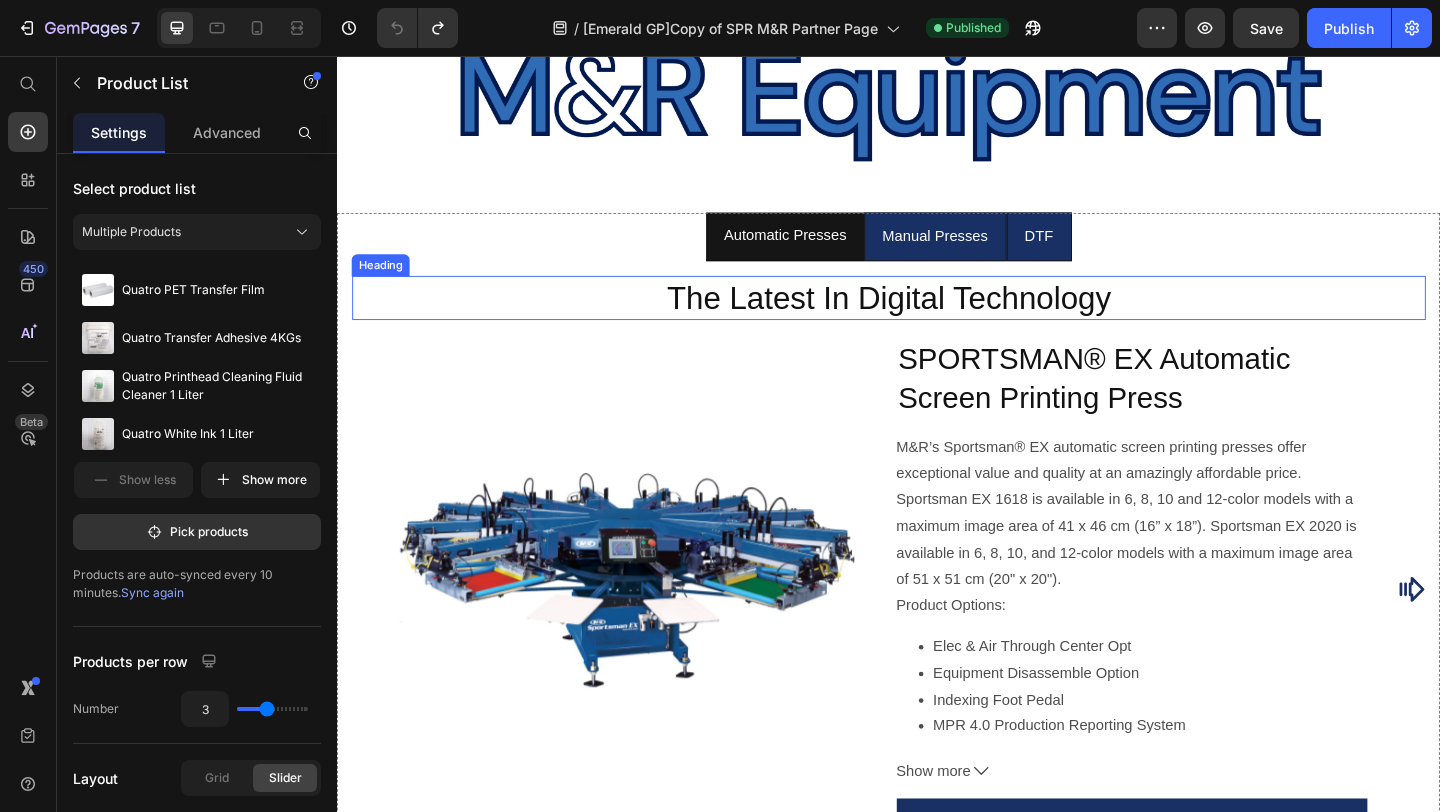 scroll, scrollTop: 1631, scrollLeft: 0, axis: vertical 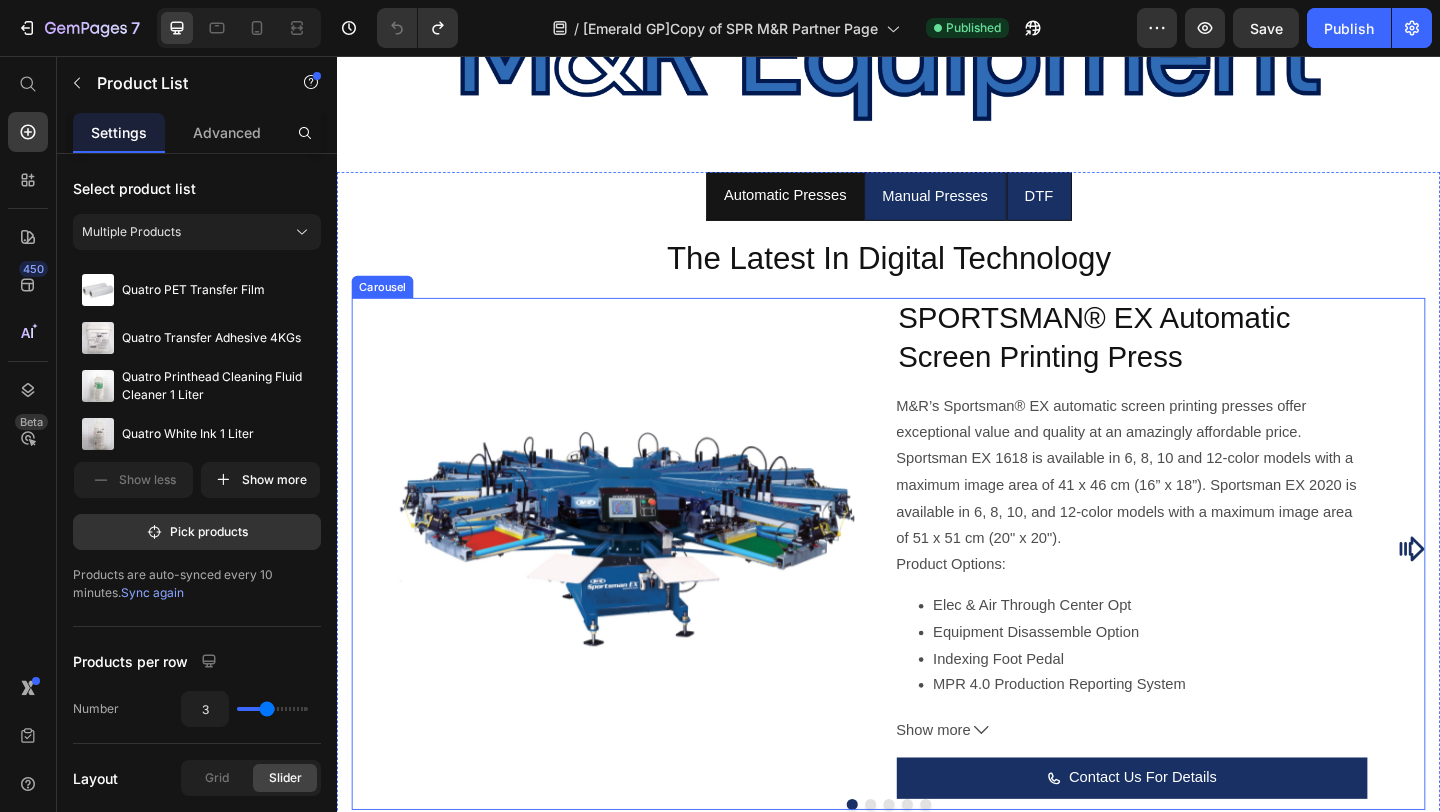 click on "Product Images SPORTSMAN® EX Automatic Screen Printing Press Product Title M&R’s Sportsman® EX automatic screen printing presses offer exceptional value and quality at an amazingly affordable price. Sportsman EX 1618 is available in 6, 8, 10 and 12-color models with a maximum image area of 41 x 46 cm (16” x 18”). Sportsman EX 2020 is available in 6, 8, 10, and 12-color models with a maximum image area of 51 x 51 cm (20" x 20").
Product Options:
Elec & Air Through Center Opt
Equipment Disassemble Option
Indexing Foot Pedal
MPR 4.0 Production Reporting System
No-Shirt Foot Pedal
Optic No Shirt Detector W/ std
Sportsman EX 16"x18" Remove Print Head
View TDS
Show more Product Description
Contact Us For Details Add to Cart Product Product Images COBRA E™ Automatic Screen Printing Press Product Title COBRA E™ Automatic Screen Printing Press
®
Product Options:
Cobra E Remove Print Head
Elec & Air Through Center Opt" at bounding box center [937, 591] 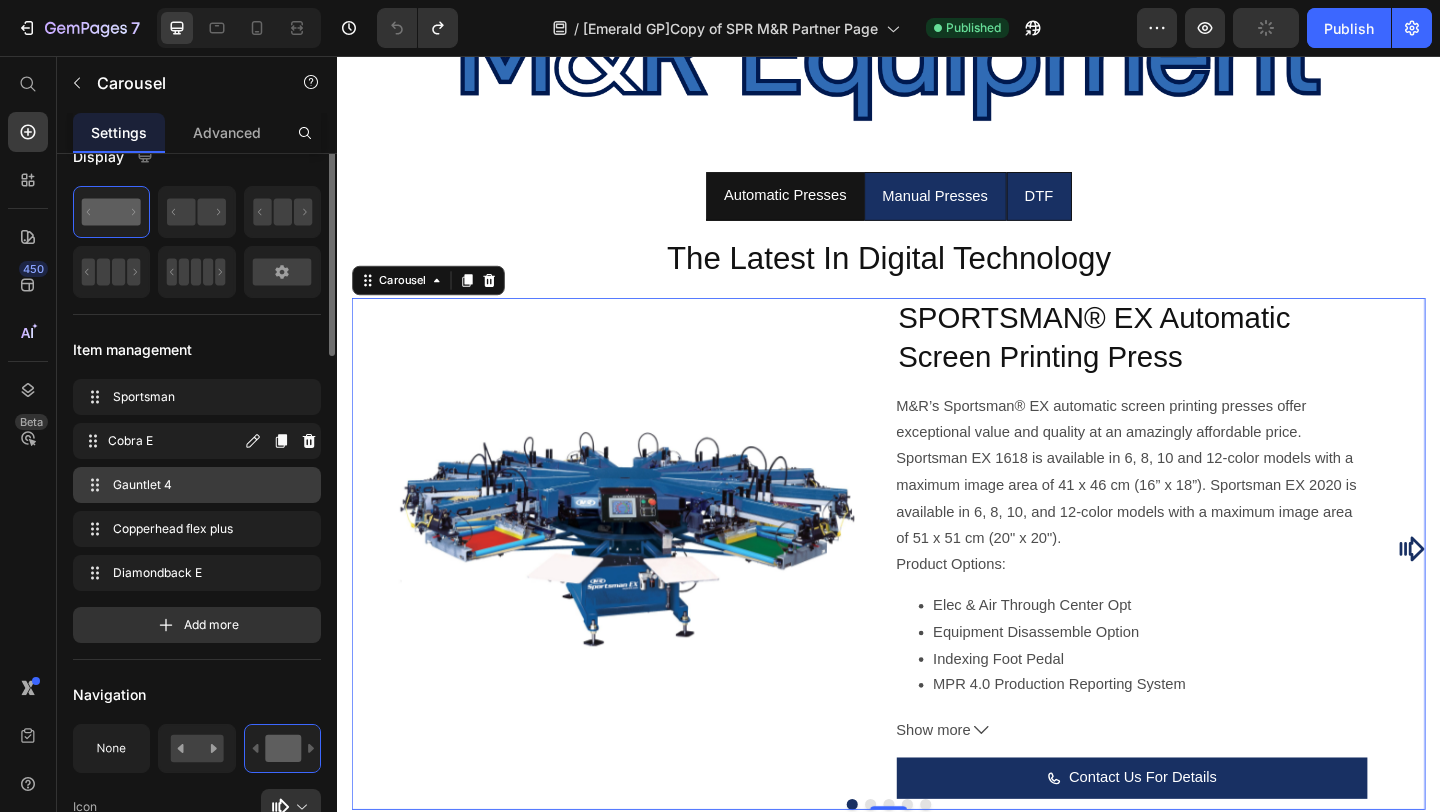 scroll, scrollTop: 105, scrollLeft: 0, axis: vertical 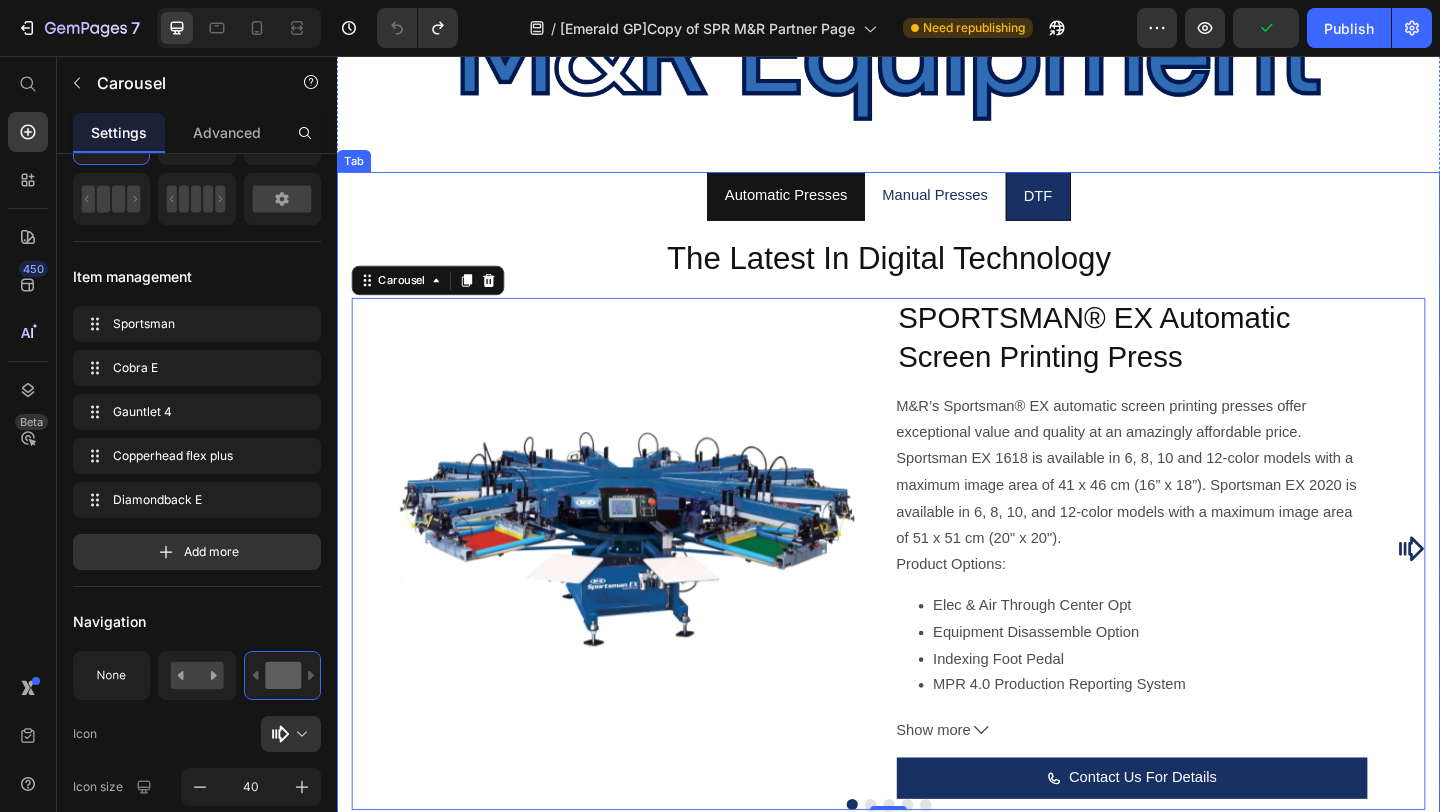 click on "Manual Presses" at bounding box center (987, 207) 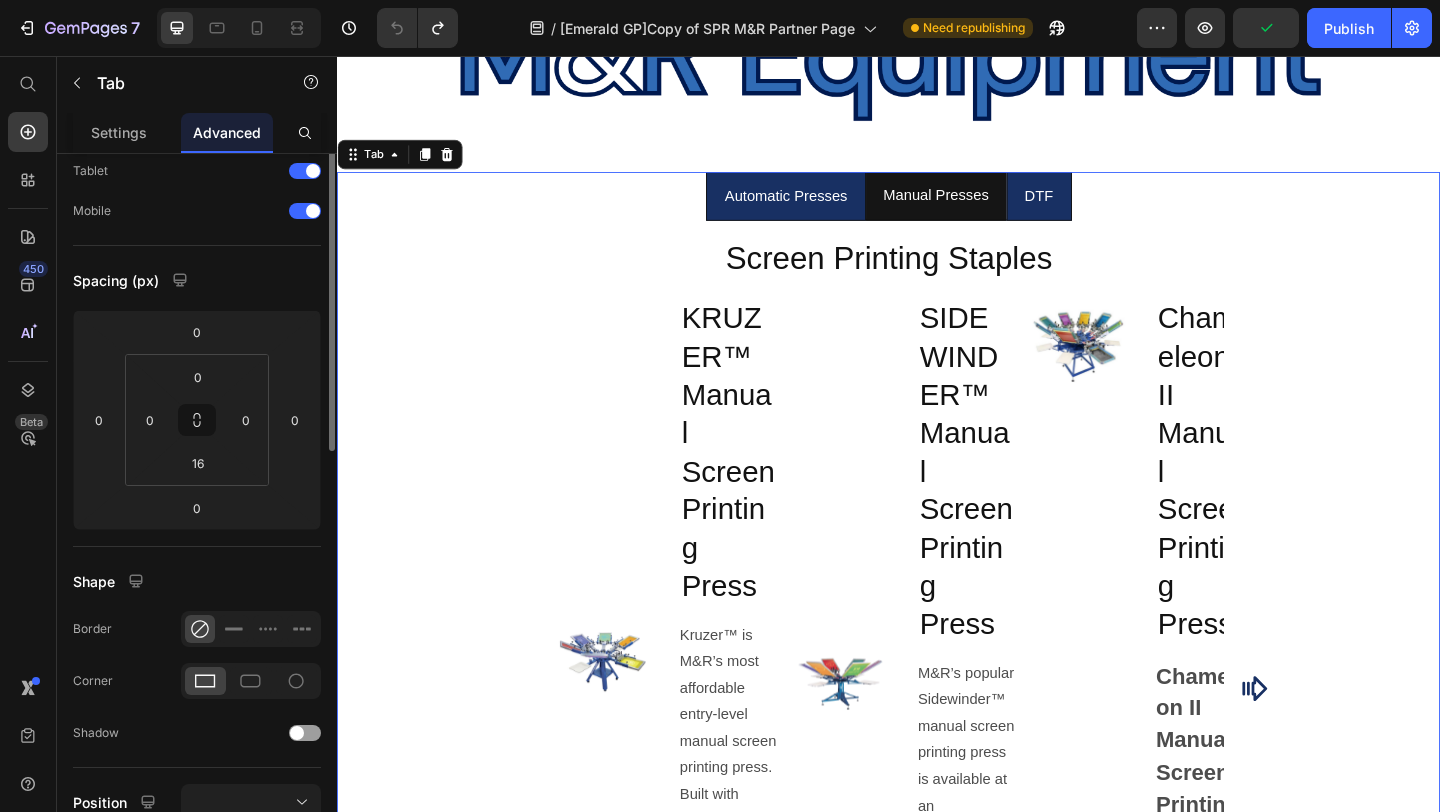 scroll, scrollTop: 0, scrollLeft: 0, axis: both 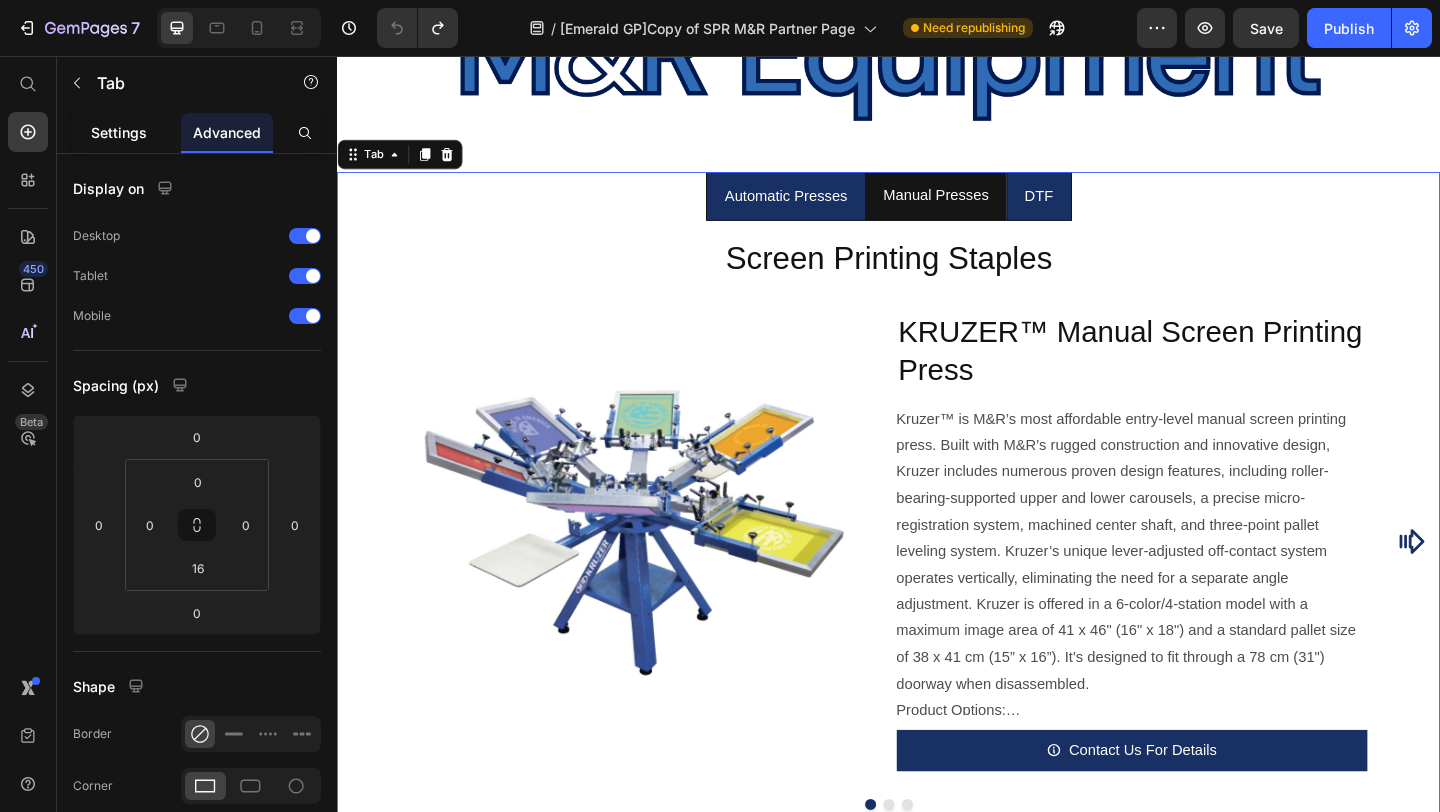 click on "Settings" 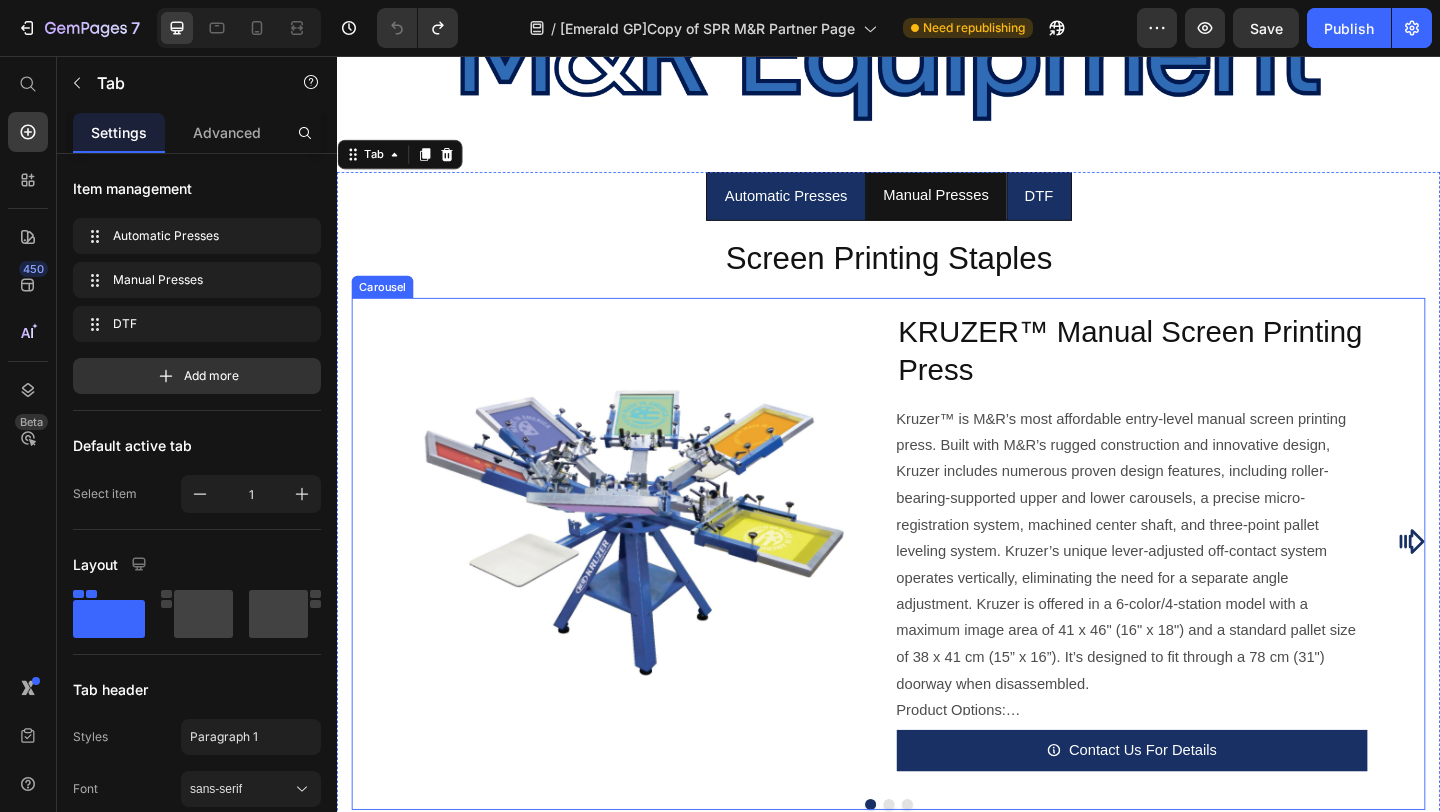 click on "Product Images KRUZER™ Manual Screen Printing Press Product Title Kruzer™ is M&R’s most affordable entry-level manual screen printing press. Built with M&R’s rugged construction and innovative design, Kruzer includes numerous proven design features, including roller-bearing-supported upper and lower carousels, a precise micro-registration system, machined center shaft, and three-point pallet leveling system. Kruzer’s unique lever-adjusted off-contact system operates vertically, eliminating the need for a separate angle adjustment. Kruzer is offered in a 6-color/4-station model with a maximum image area of 41 x 46" (16" x 18") and a standard pallet size of 38 x 41 cm (15” x 16”). It’s designed to fit through a 78 cm (31") doorway when disassembled.
Product Options:
Aluminum Squeegee Handles / Inch
Jacked Hold Down 16"x16"
View TDS
Product Description
Contact Us For Details Add to Cart Product Product Images Product Title
Product Options:" at bounding box center [937, 583] 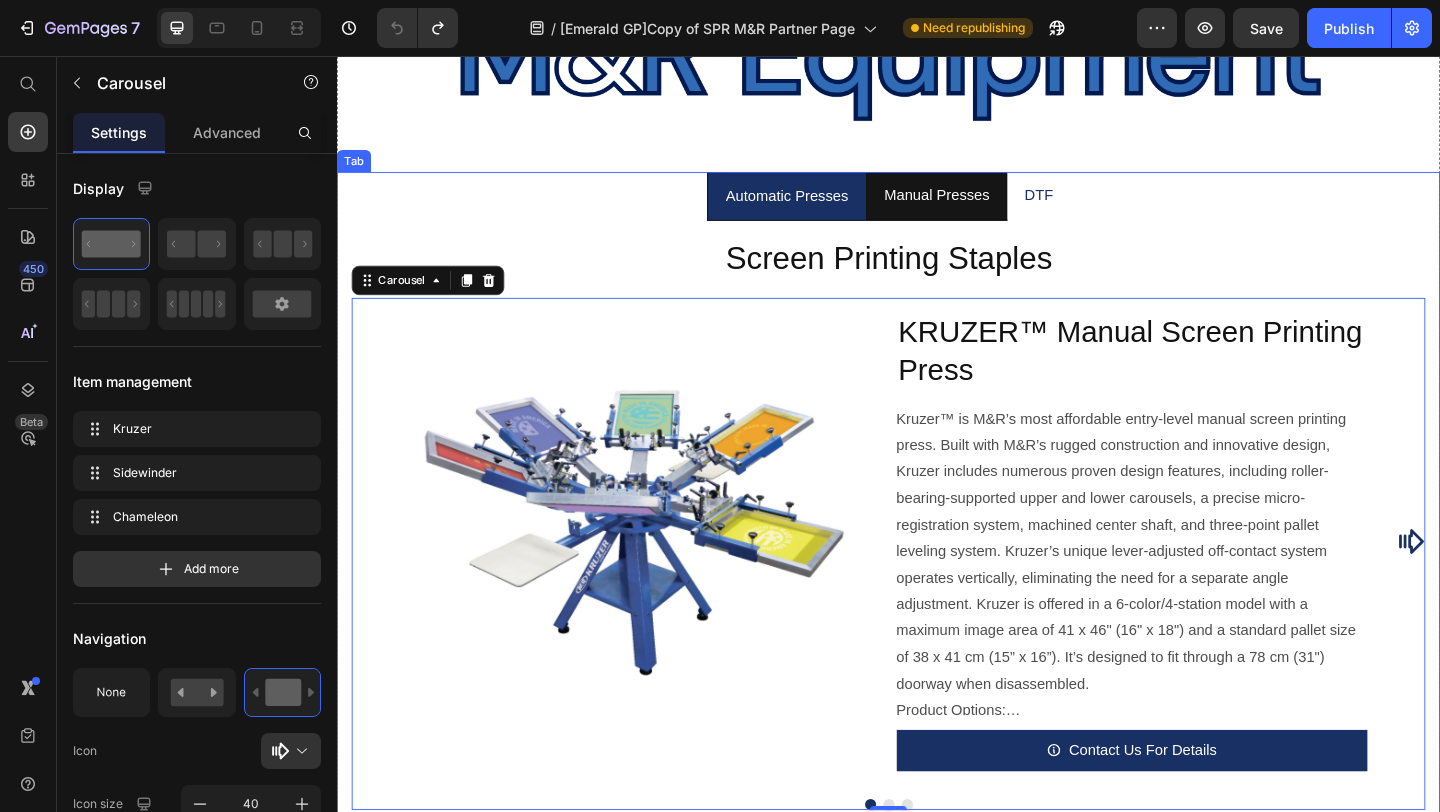 click on "DTF" at bounding box center [1100, 207] 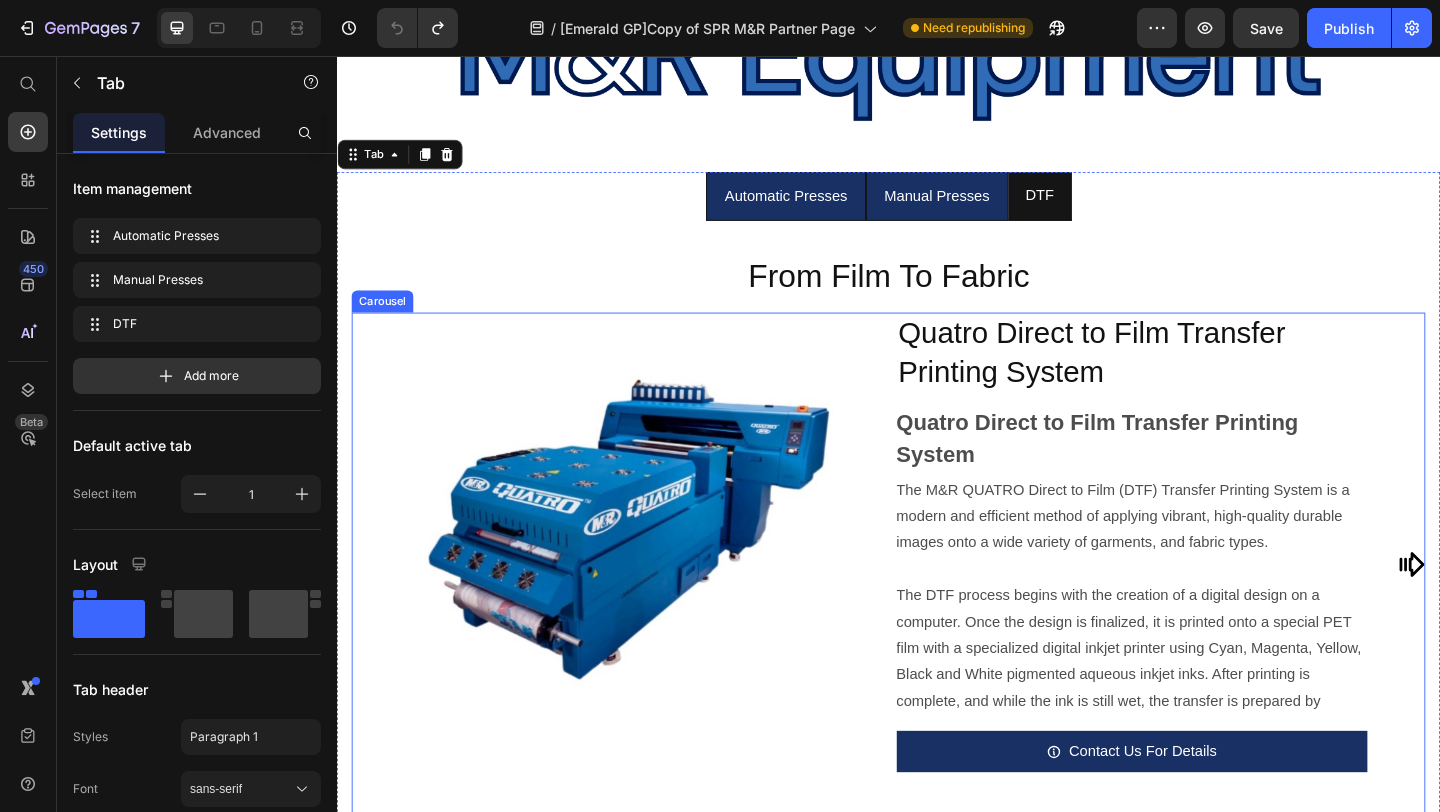 click on "Product Images Quatro Direct to Film Transfer Printing System Product Title Quatro Direct to Film Transfer Printing System
The M&R QUATRO Direct to Film (DTF) Transfer Printing System is a modern and efficient method of applying vibrant, high-quality durable images onto a wide variety of garments, and fabric types. The DTF process begins with the creation of a digital design on a computer. Once the design is finalized, it is printed onto a special PET film with a specialized digital inkjet printer using Cyan, Magenta, Yellow, Black and White pigmented aqueous inkjet inks. After printing is complete, and while the ink is still wet, the transfer is prepared by applying a layer of adhesive to the print area.
Product Options:
Quatro Cleaning Fluid
Quatro Film (2 Rolls 23.8"W x 328'L Each)
Quatro Ink - Black 1L
Quatro Ink - Cyan 1L
Quatro Ink - Green 1L (For 6H Only)
Quatro Ink - Magenta 1L
Quatro Ink - Orange 1L (For 6H Only)
Quatro Ink - Red 1L (For 6H Only)" at bounding box center (937, 609) 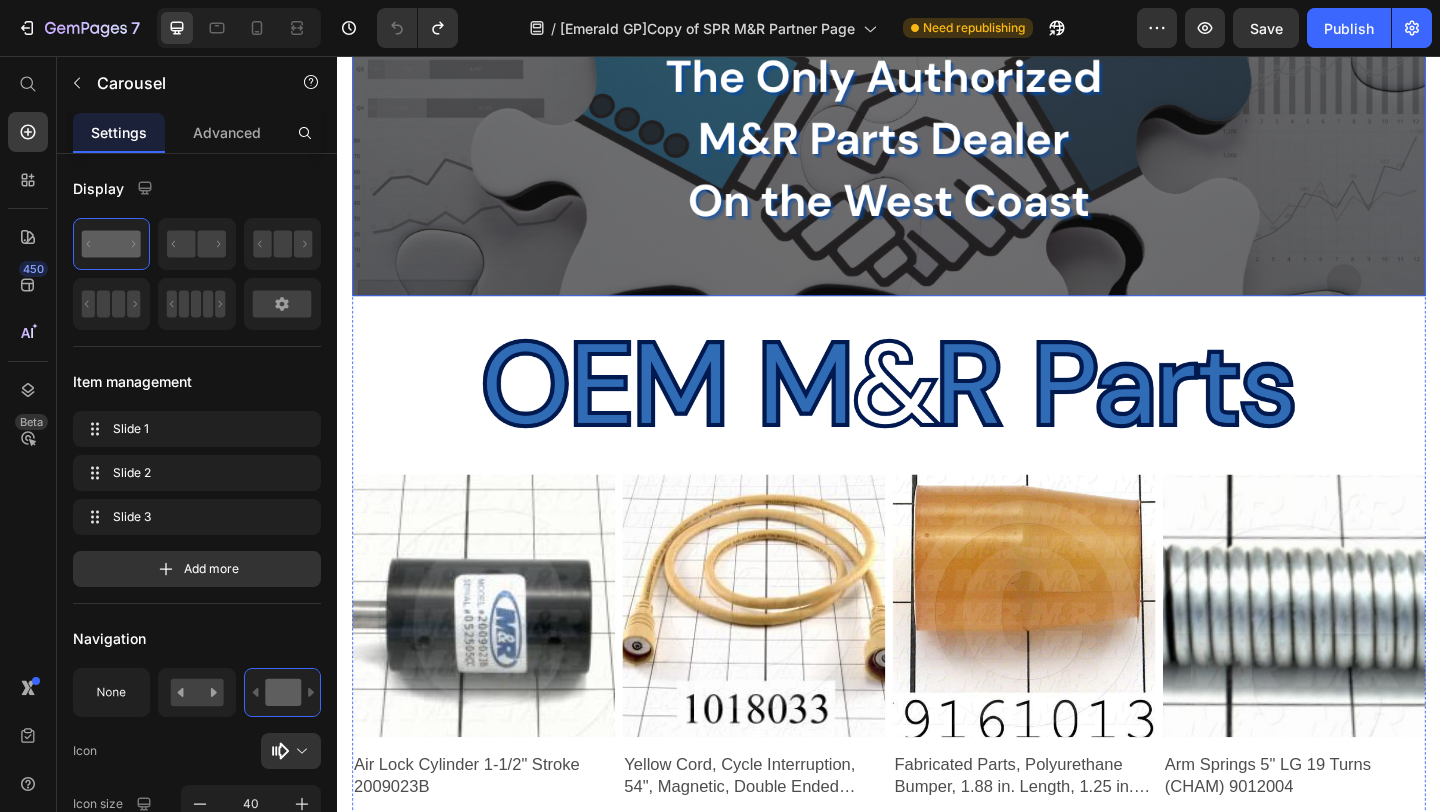 scroll, scrollTop: 3155, scrollLeft: 0, axis: vertical 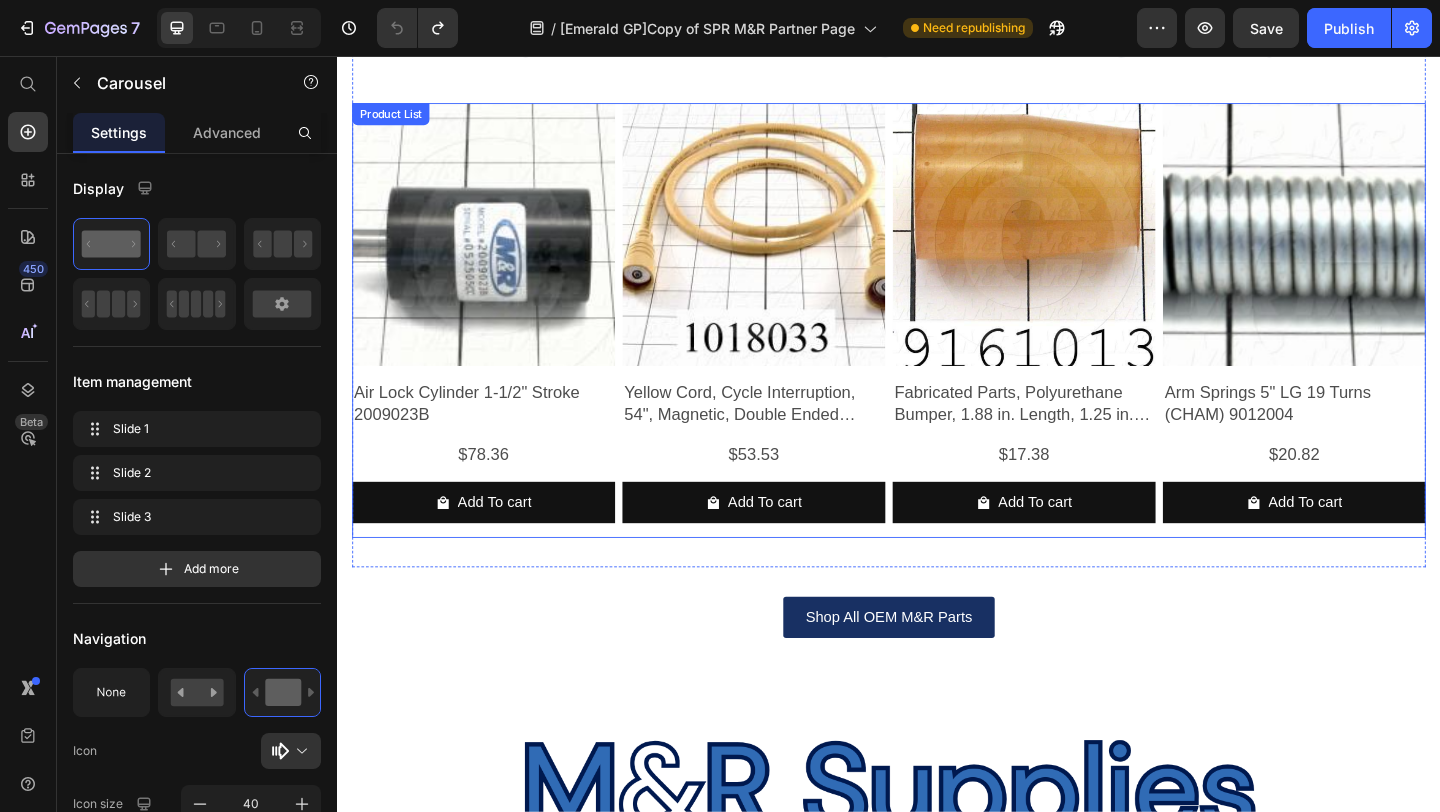 click on "Product Images Air Lock Cylinder 1-1/2" Stroke 2009023B Product Title $78.36 Product Price Row Add To cart Product Cart Button Row Product Images Yellow Cord, Cycle Interruption, 54", Magnetic, Double Ended Connection 1018033 Product Title $53.53 Product Price Row Add To cart Product Cart Button Row Product Images Fabricated Parts, Polyurethane Bumper, 1.88 in. Length, 1.25 in. Diameter 9161013 Product Title $17.38 Product Price Row Add To cart Product Cart Button Row Product Images Arm Springs 5" LG 19 Turns (CHAM) 9012004 Product Title $20.82 Product Price Row Add To cart Product Cart Button Row" at bounding box center (937, 343) 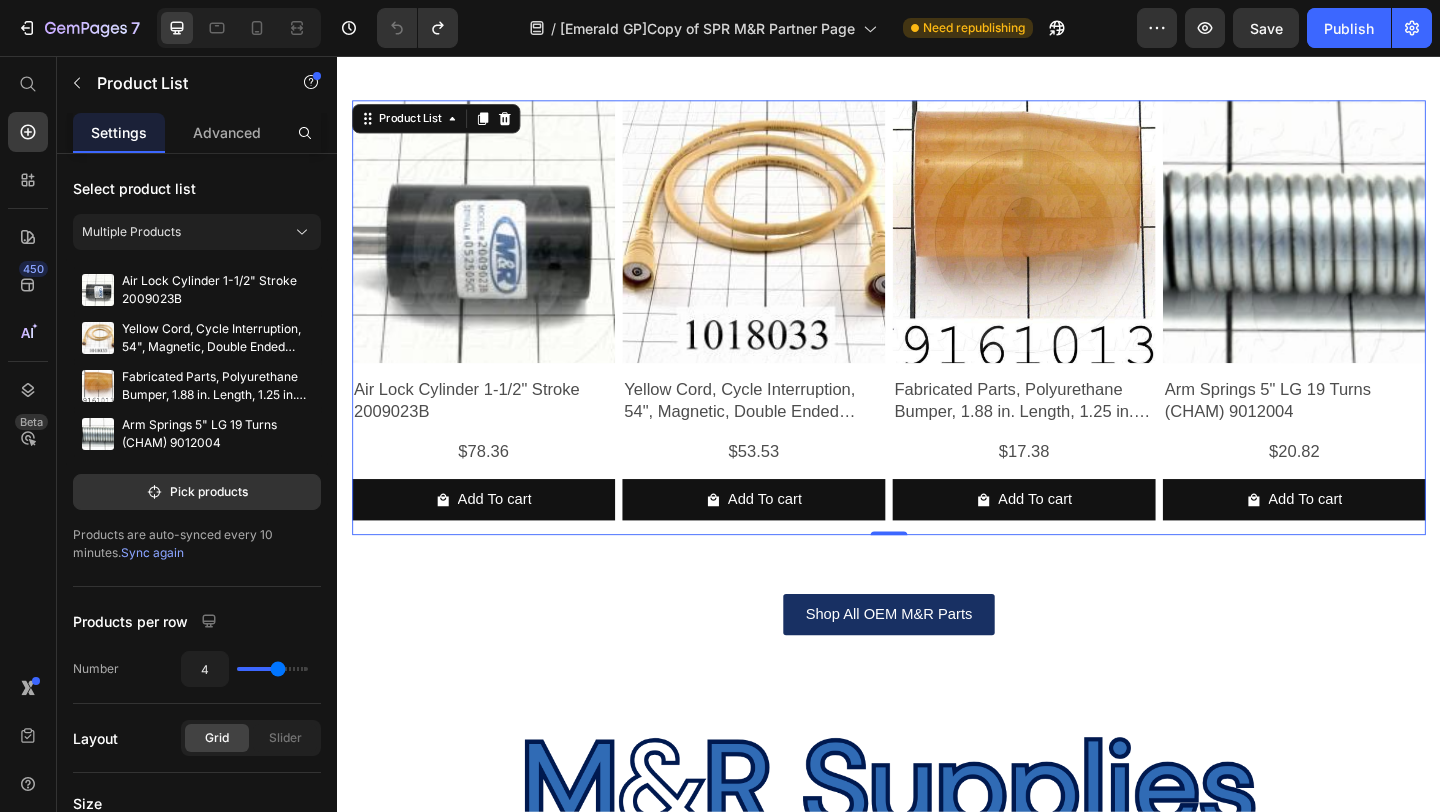 scroll, scrollTop: 3159, scrollLeft: 0, axis: vertical 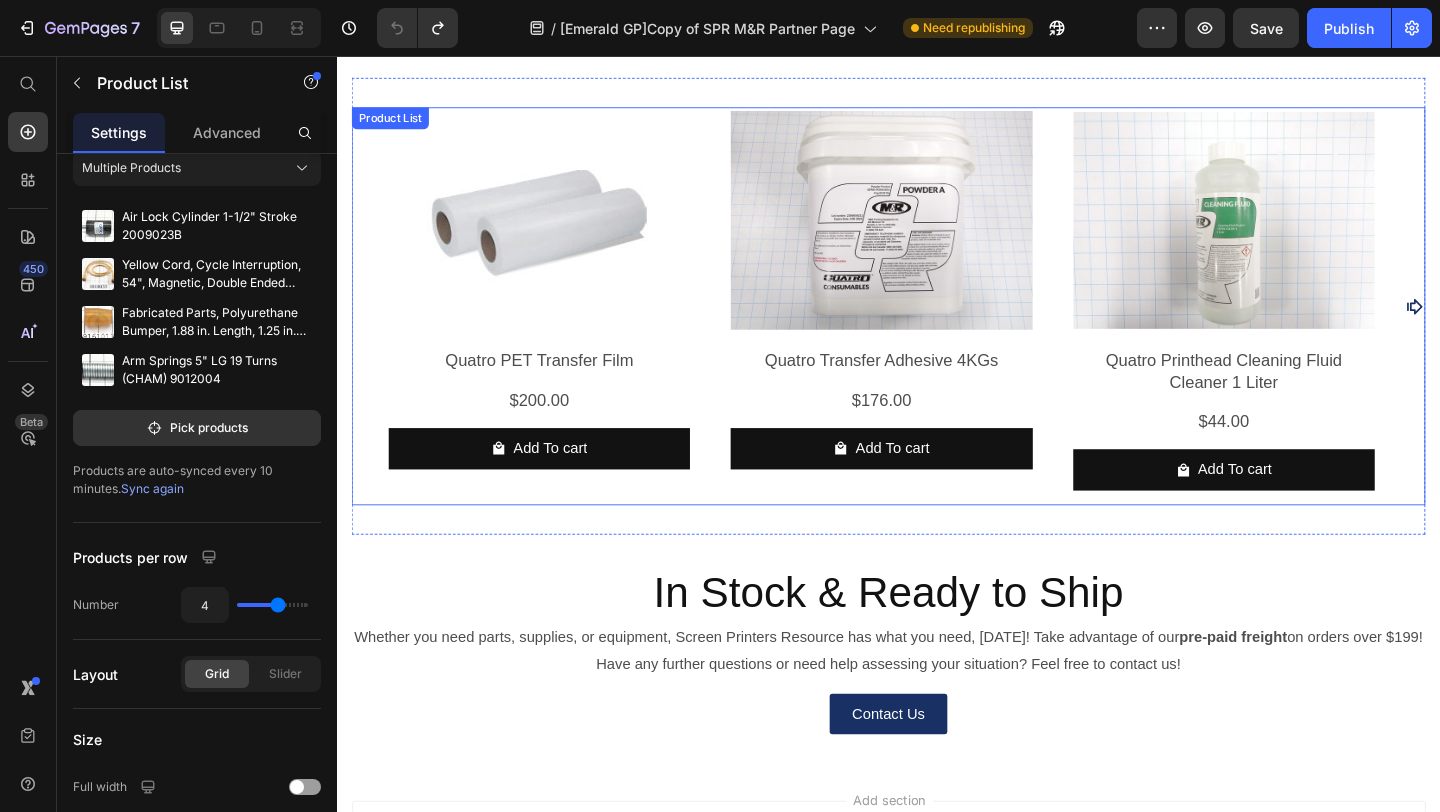 click 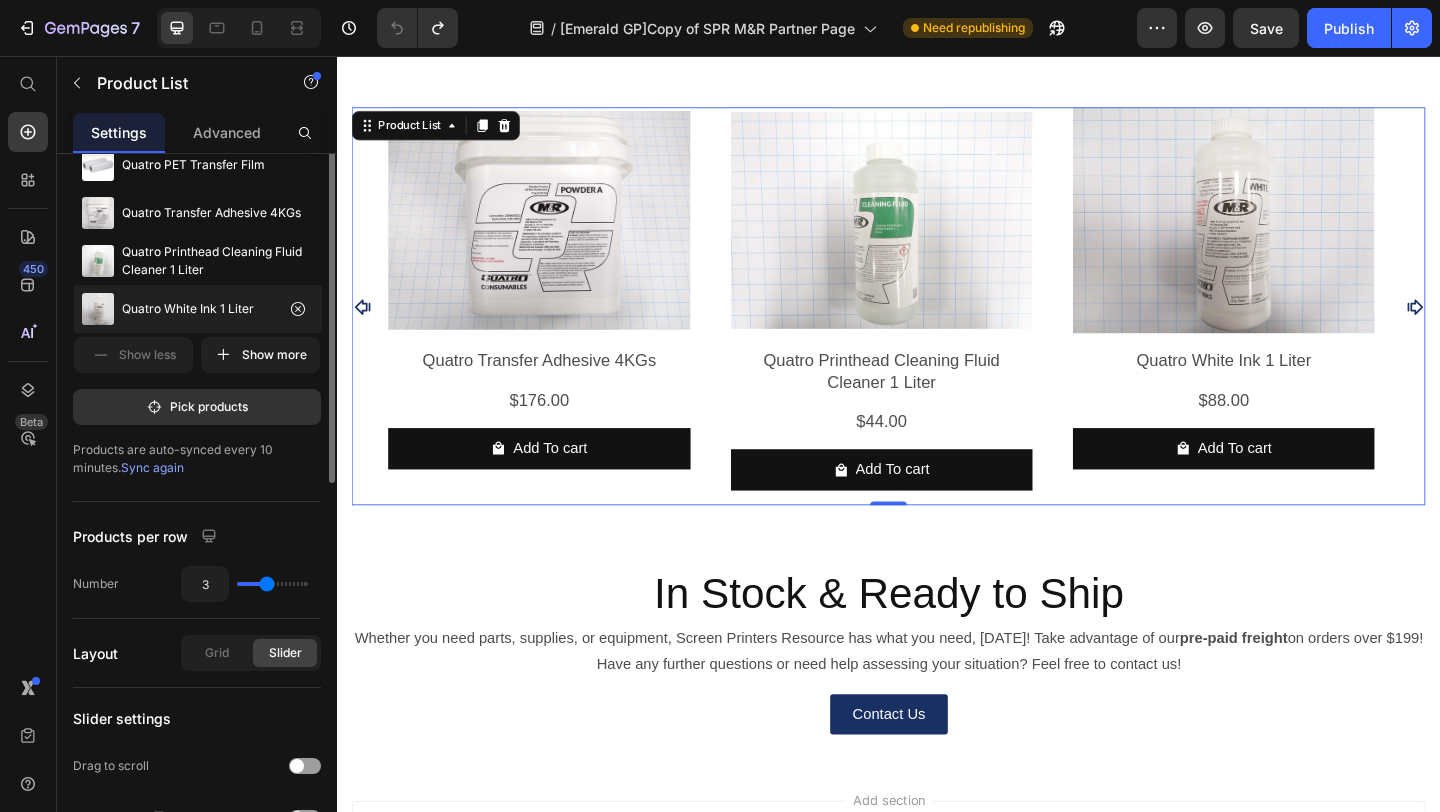 scroll, scrollTop: 0, scrollLeft: 0, axis: both 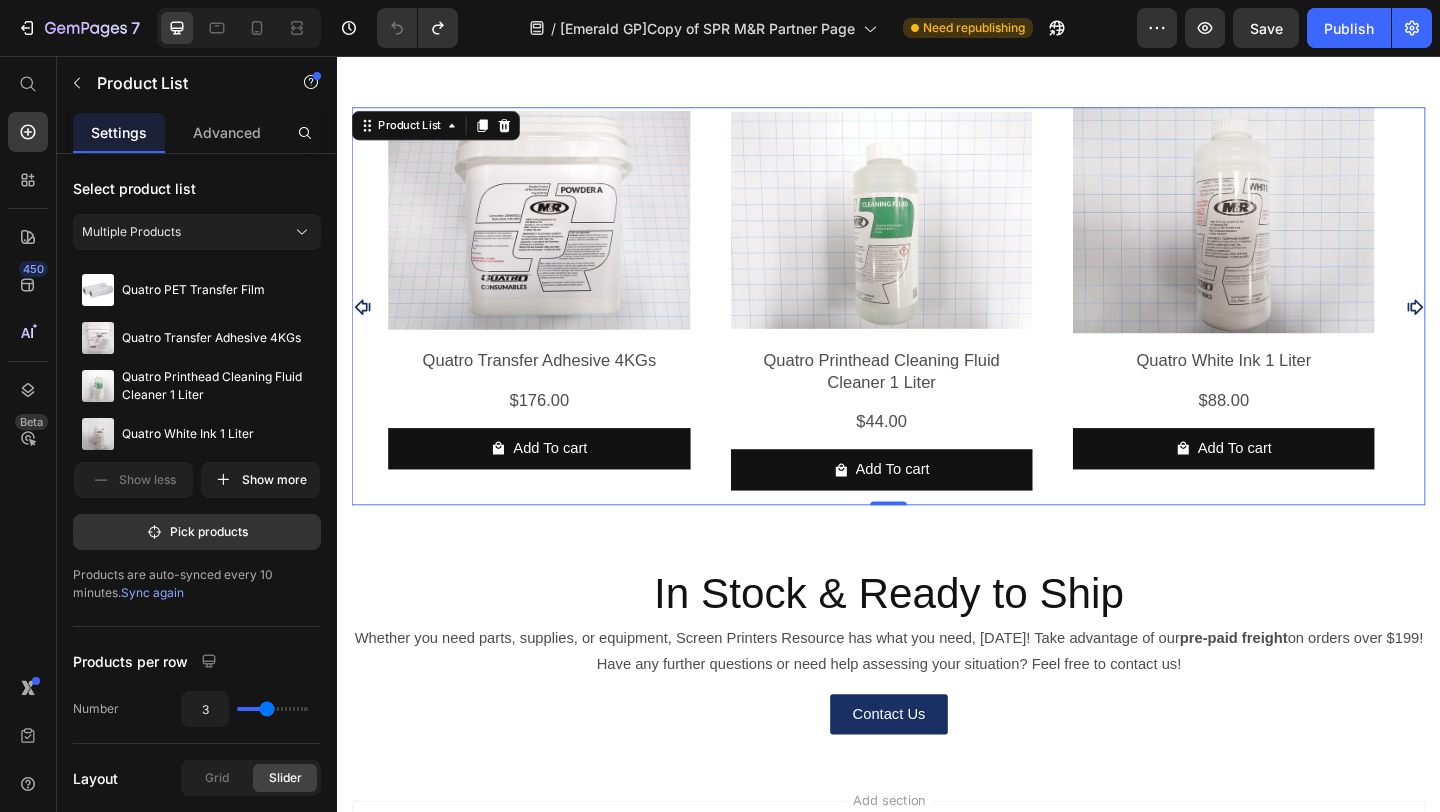 click 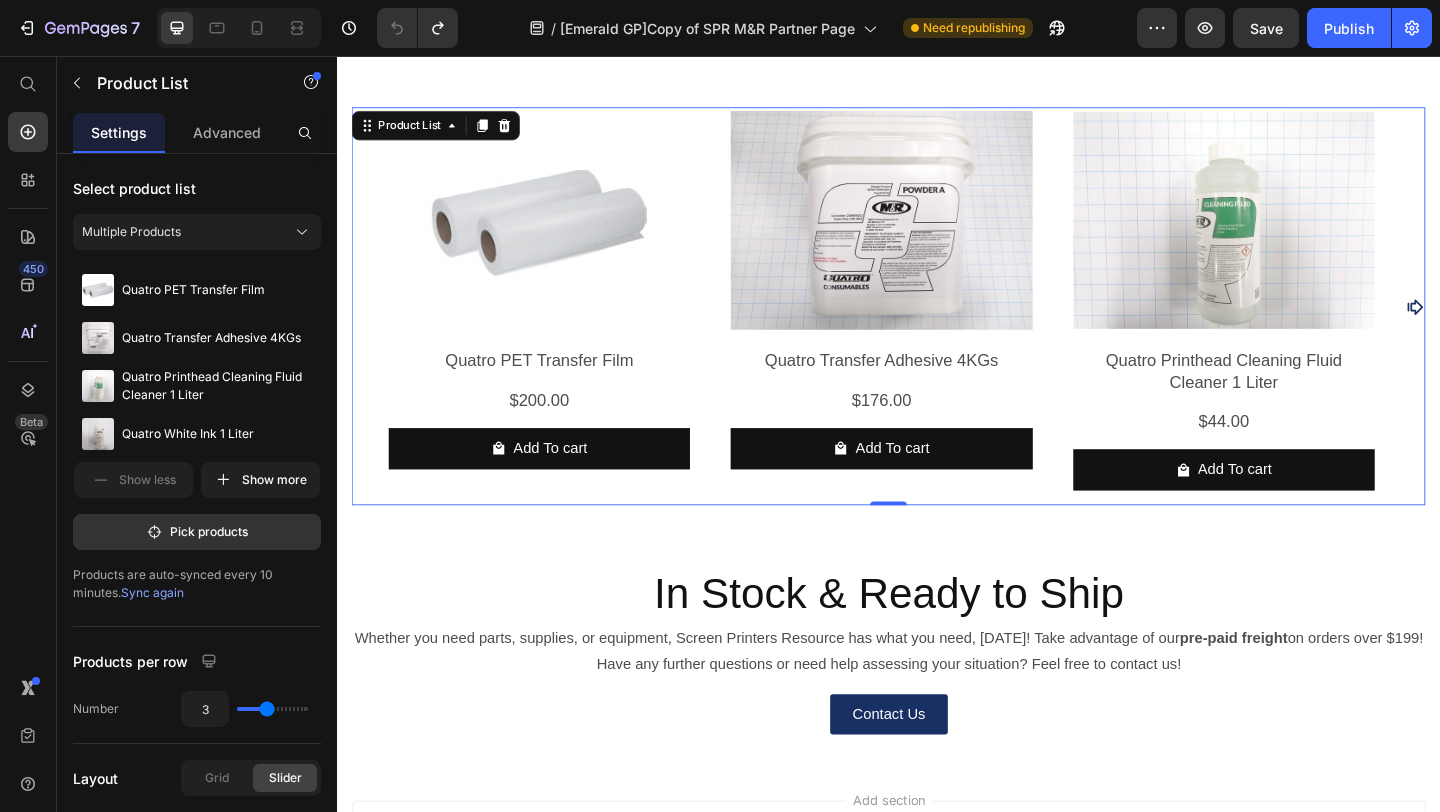 click on "Product Images Quatro PET Transfer Film Product Title $200.00 Product Price Row Add To cart Product Cart Button Row Product Images Quatro Transfer Adhesive 4KGs Product Title $176.00 Product Price Row Add To cart Product Cart Button Row Product Images Quatro Printhead Cleaning Fluid Cleaner 1 Liter Product Title $44.00 Product Price Row Add To cart Product Cart Button Row Product Images Quatro White Ink 1 Liter Product Title $88.00 Product Price Row Add To cart Product Cart Button Row Product Images Quatro Black Ink 1 Liter Product Title $88.00 Product Price Row Add To cart Product Cart Button Row Product Images Quatro Cyan Ink 1 Liter Product Title $88.00 Product Price Row Add To cart Product Cart Button Row Product Images Quatro Magenta Ink 1 Liter Product Title $88.00 Product Price Row Add To cart Product Cart Button Row Product Images Quatro Yellow Ink 1 Liter Product Title $88.00 Product Price Row Add To cart Product Cart Button Row" at bounding box center [937, 328] 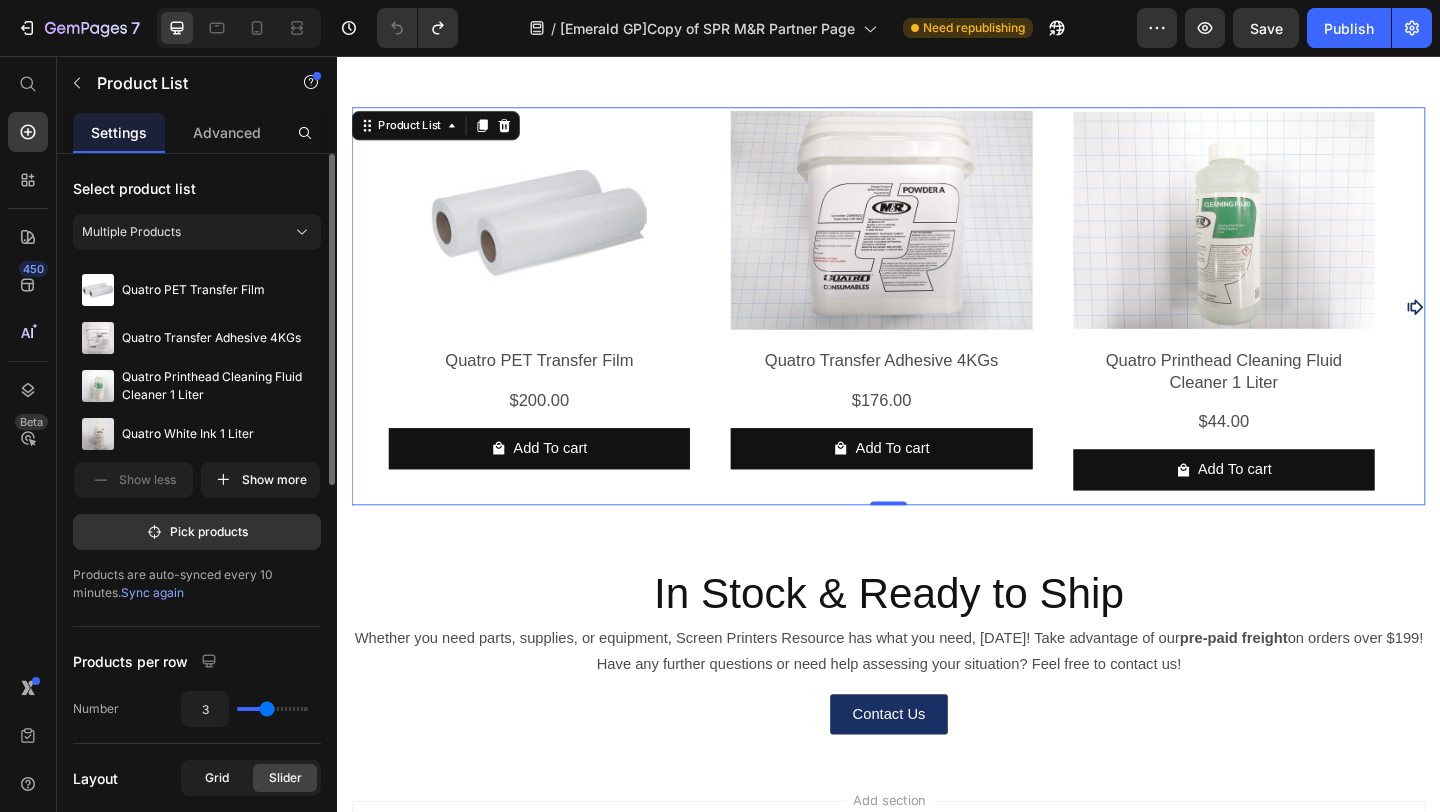 click on "Grid" 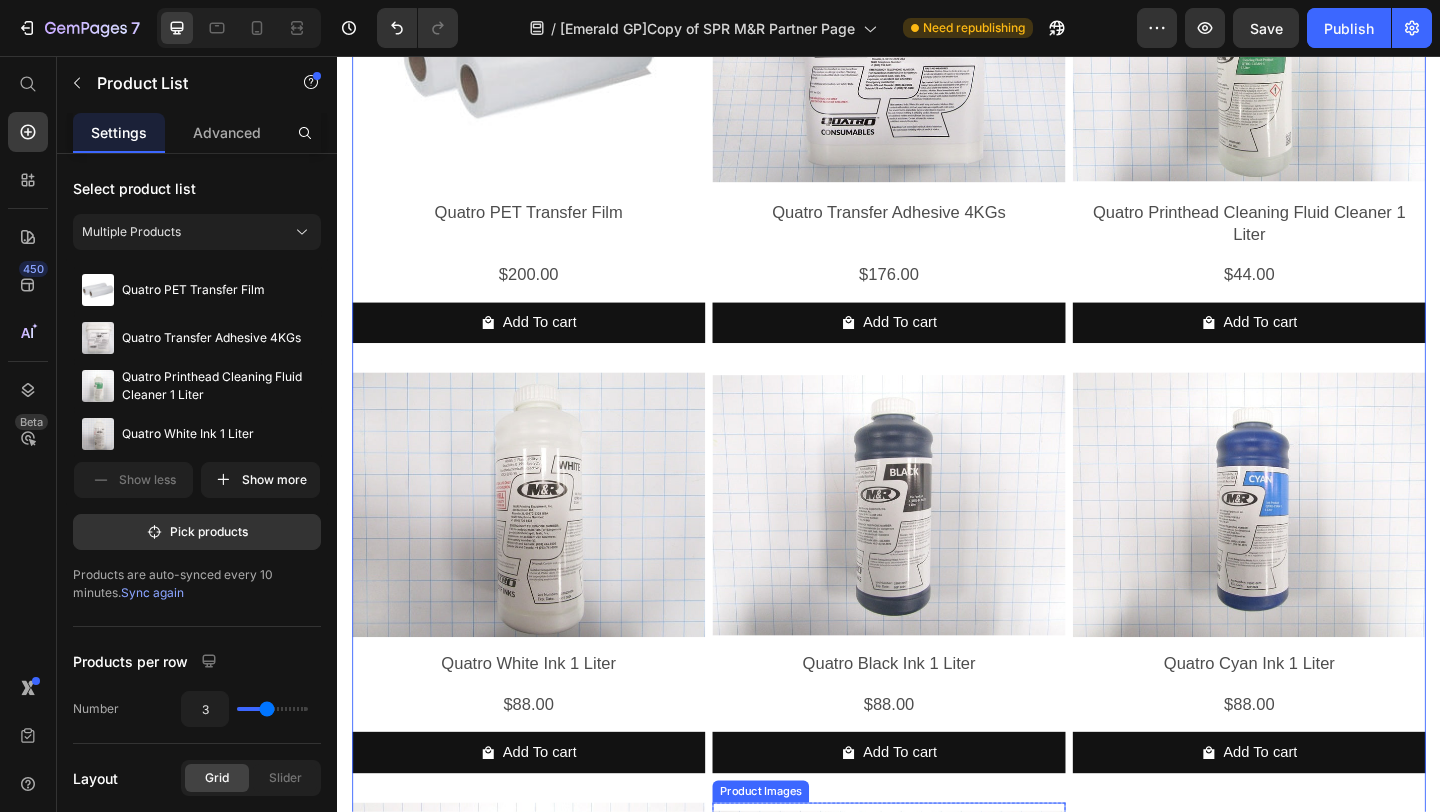 scroll, scrollTop: 4130, scrollLeft: 0, axis: vertical 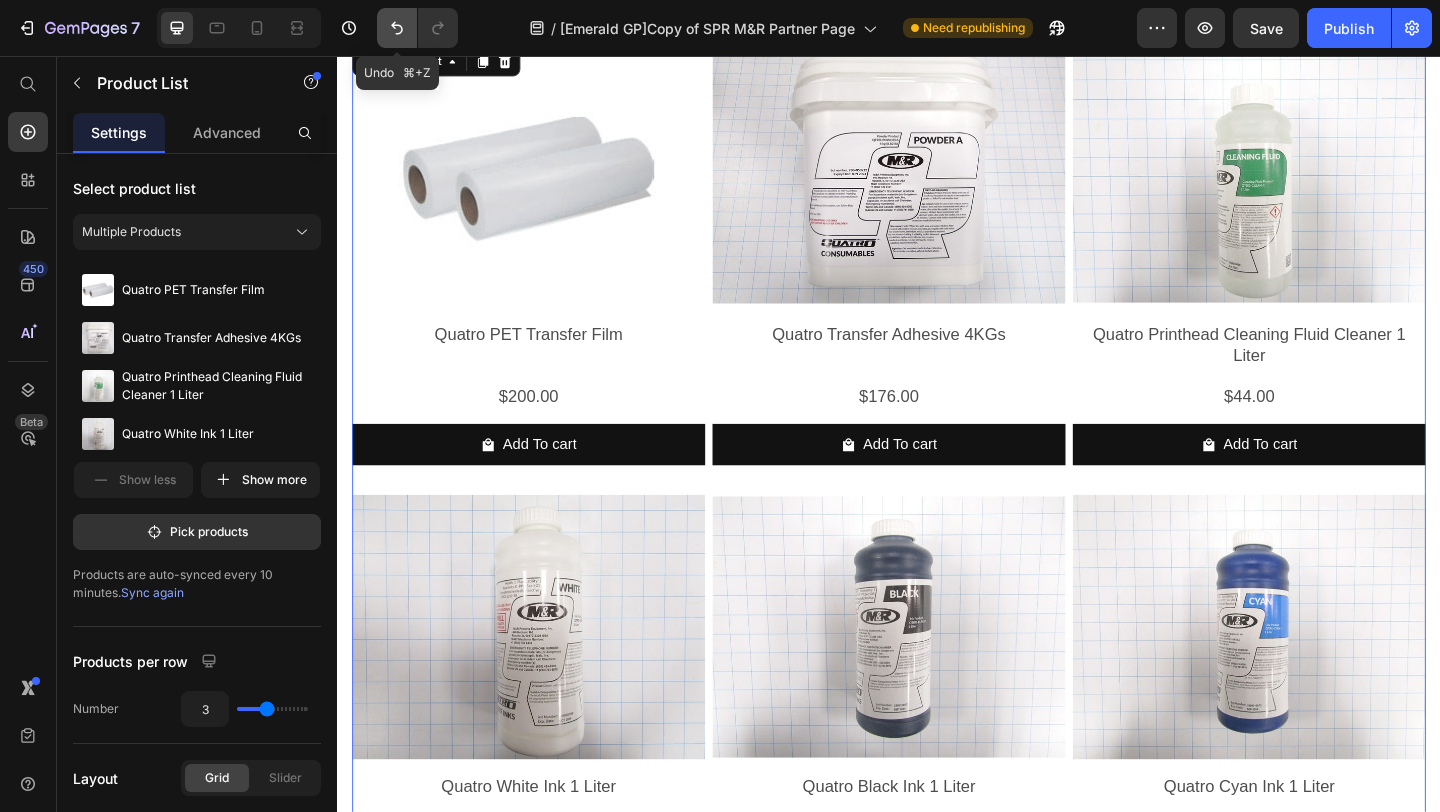 click 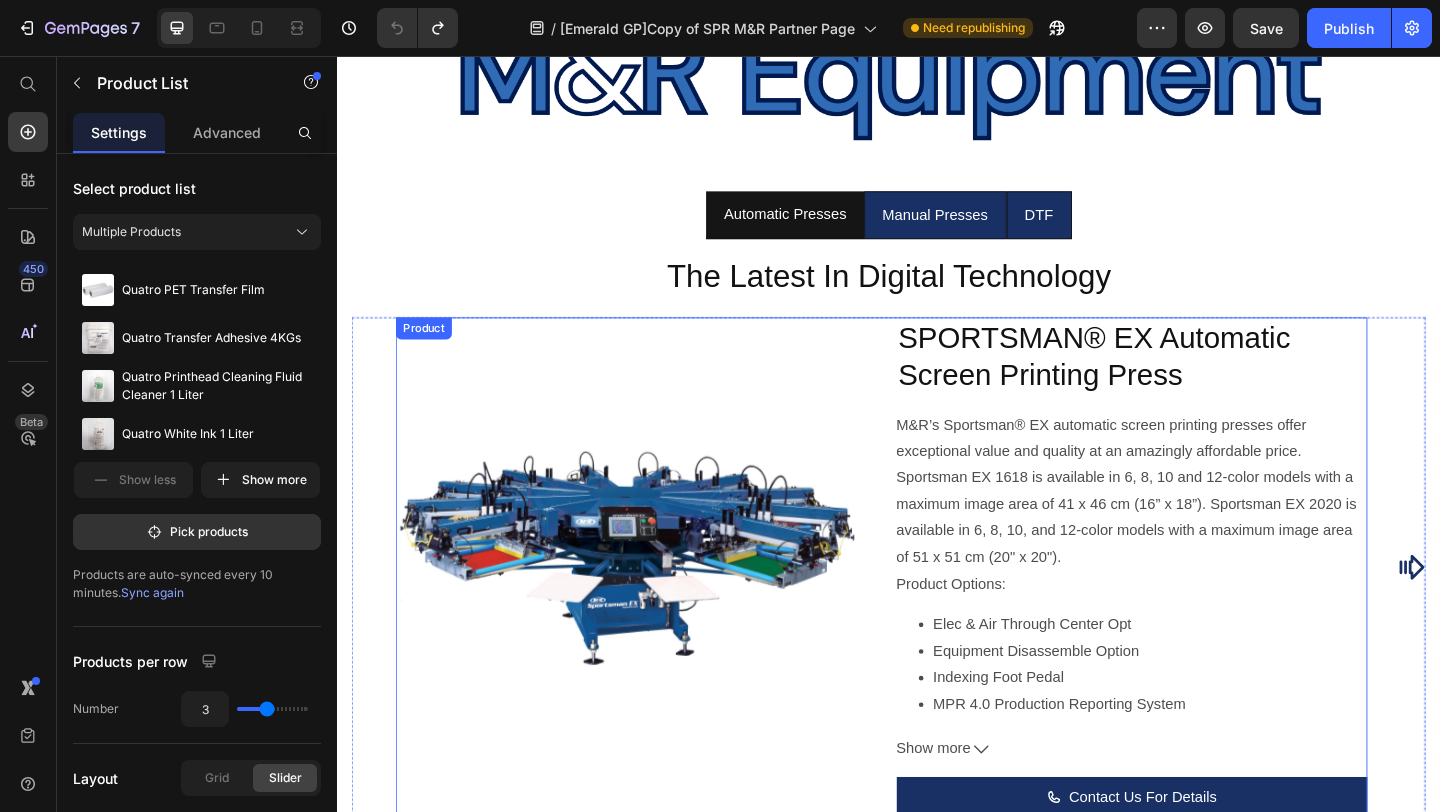 scroll, scrollTop: 1146, scrollLeft: 0, axis: vertical 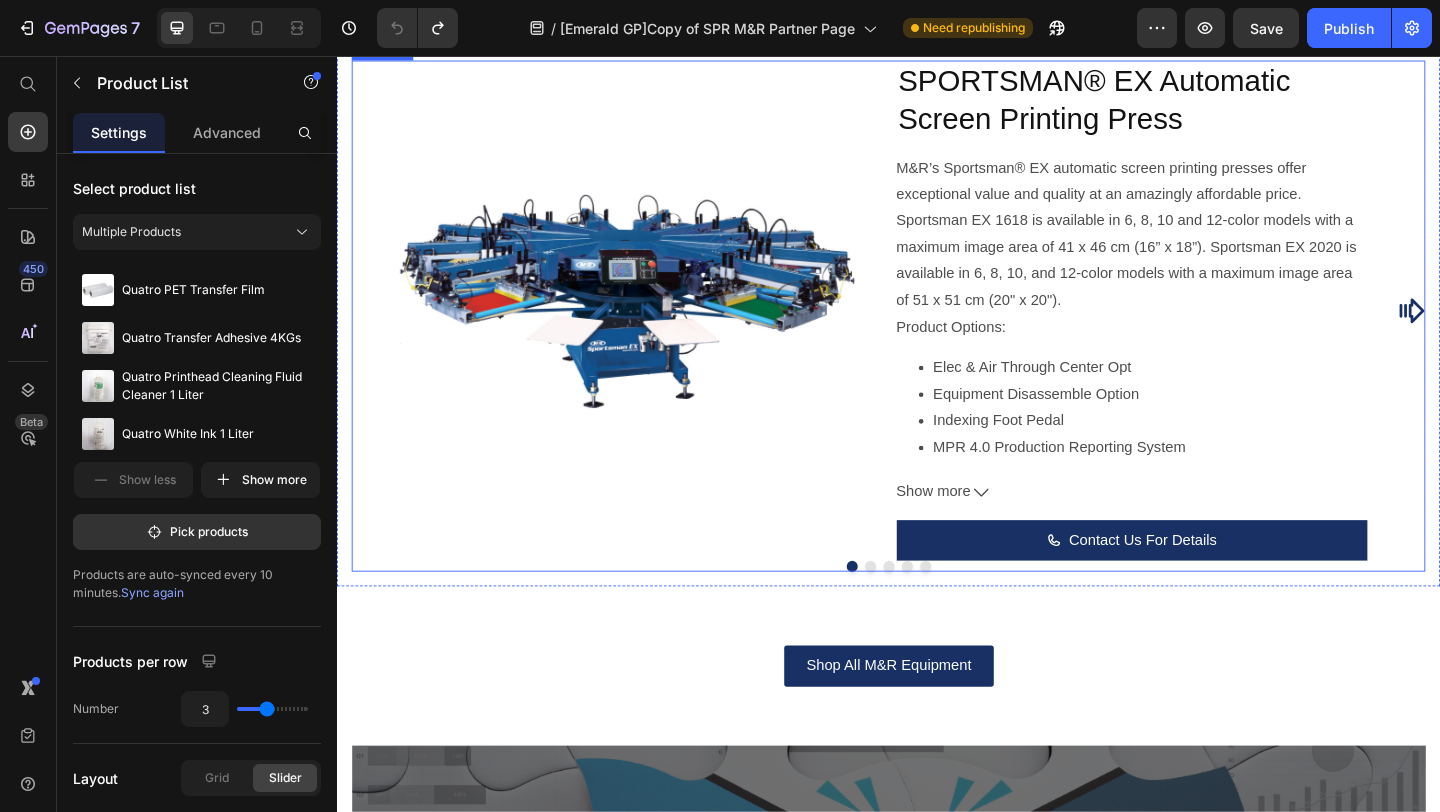 click on "Product Images SPORTSMAN® EX Automatic Screen Printing Press Product Title M&R’s Sportsman® EX automatic screen printing presses offer exceptional value and quality at an amazingly affordable price. Sportsman EX 1618 is available in 6, 8, 10 and 12-color models with a maximum image area of 41 x 46 cm (16” x 18”). Sportsman EX 2020 is available in 6, 8, 10, and 12-color models with a maximum image area of 51 x 51 cm (20" x 20").
Product Options:
Elec & Air Through Center Opt
Equipment Disassemble Option
Indexing Foot Pedal
MPR 4.0 Production Reporting System
No-Shirt Foot Pedal
Optic No Shirt Detector W/ std
Sportsman EX 16"x18" Remove Print Head
View TDS
Show more Product Description
Contact Us For Details Add to Cart Product Product Images COBRA E™ Automatic Screen Printing Press Product Title COBRA E™ Automatic Screen Printing Press
®
Product Options:
Cobra E Remove Print Head
Elec & Air Through Center Opt" at bounding box center (937, 333) 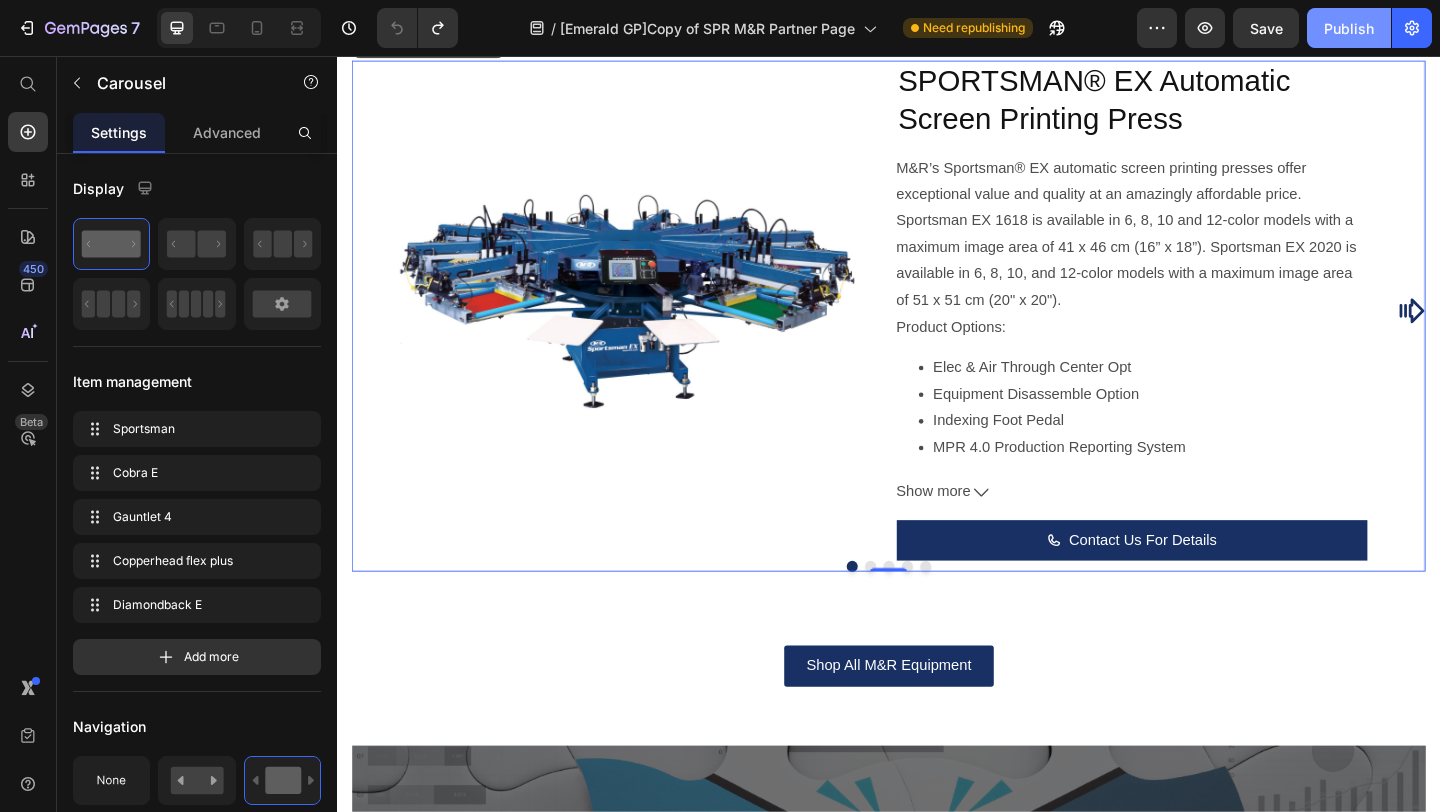 drag, startPoint x: 1120, startPoint y: 2, endPoint x: 1347, endPoint y: 18, distance: 227.56317 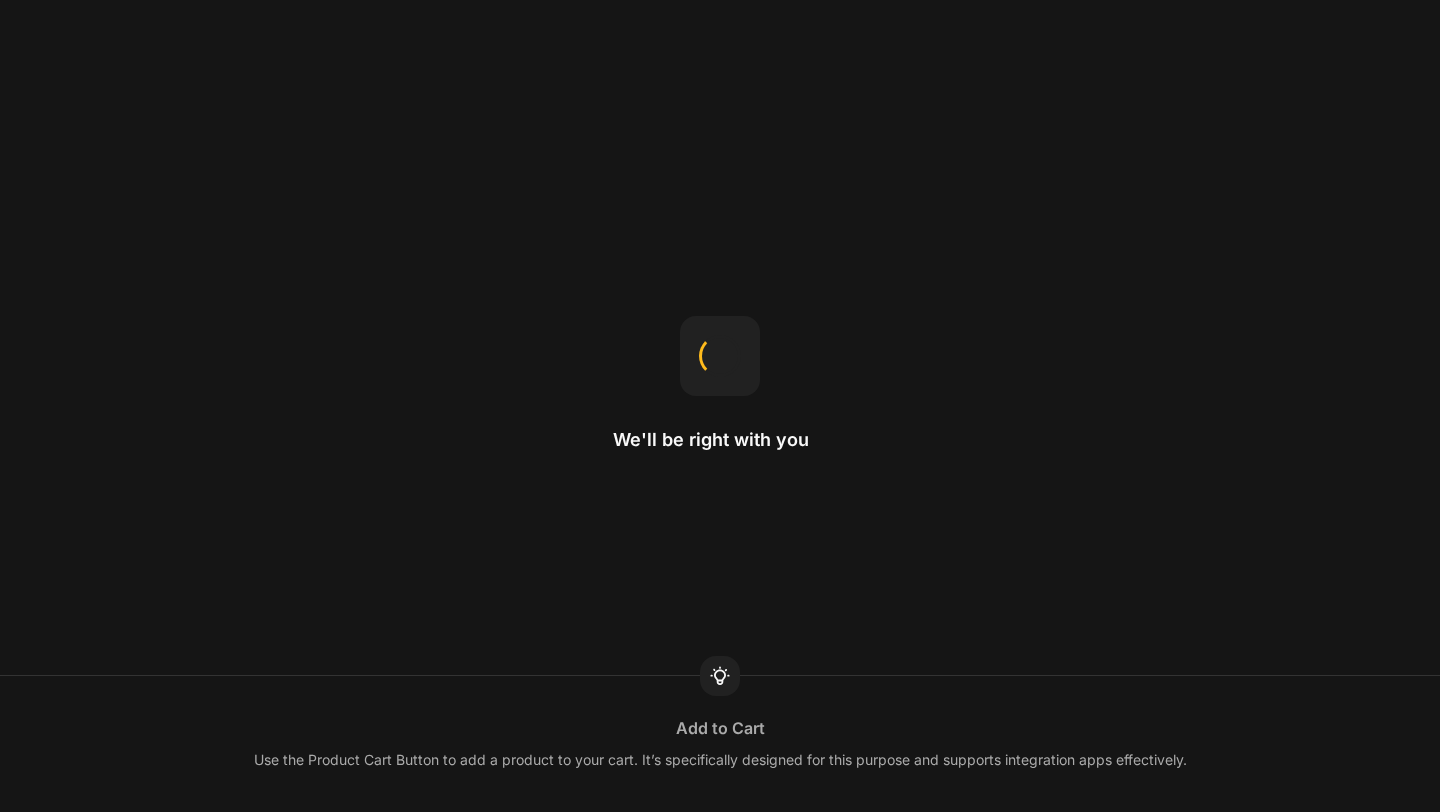 scroll, scrollTop: 0, scrollLeft: 0, axis: both 